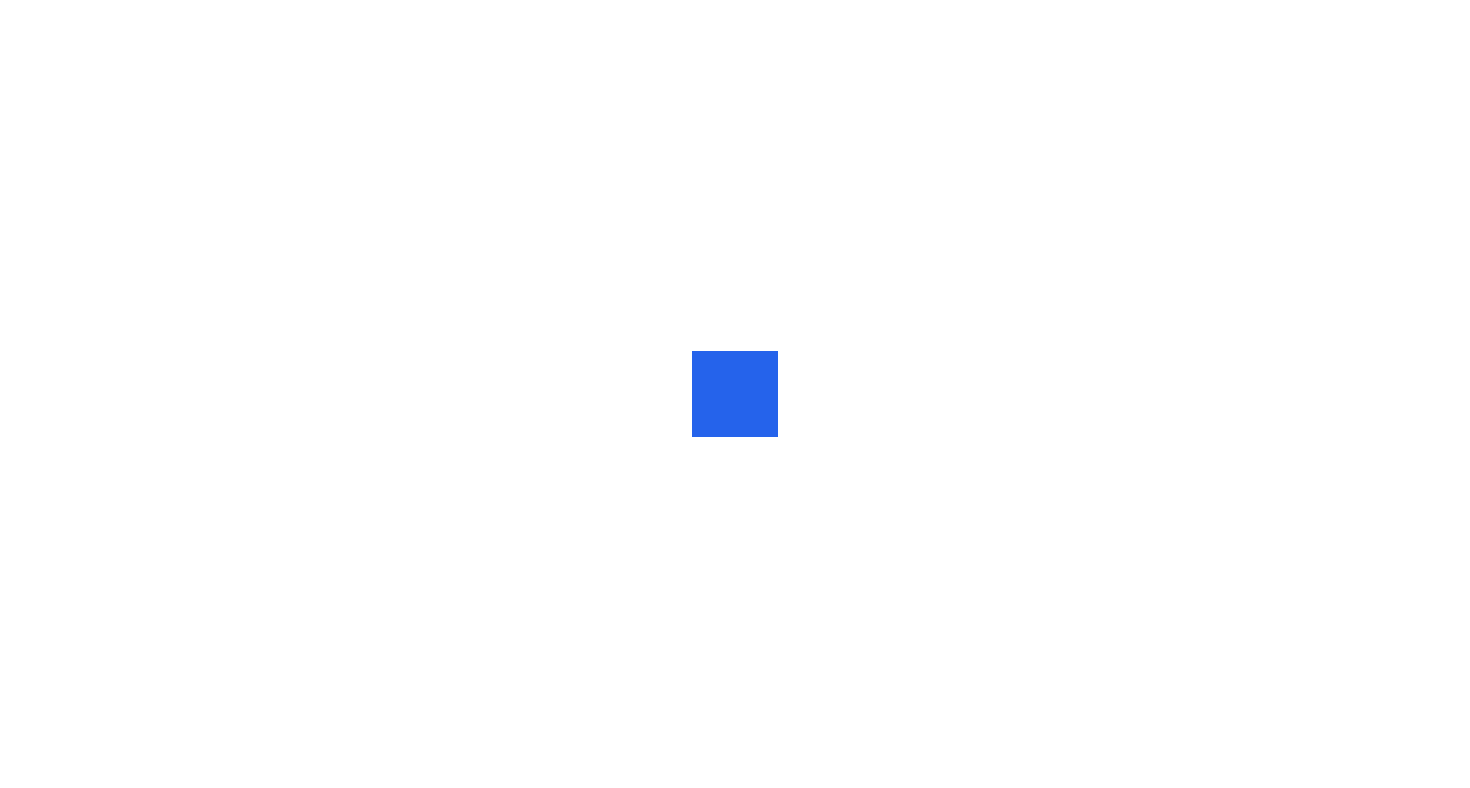 scroll, scrollTop: 0, scrollLeft: 0, axis: both 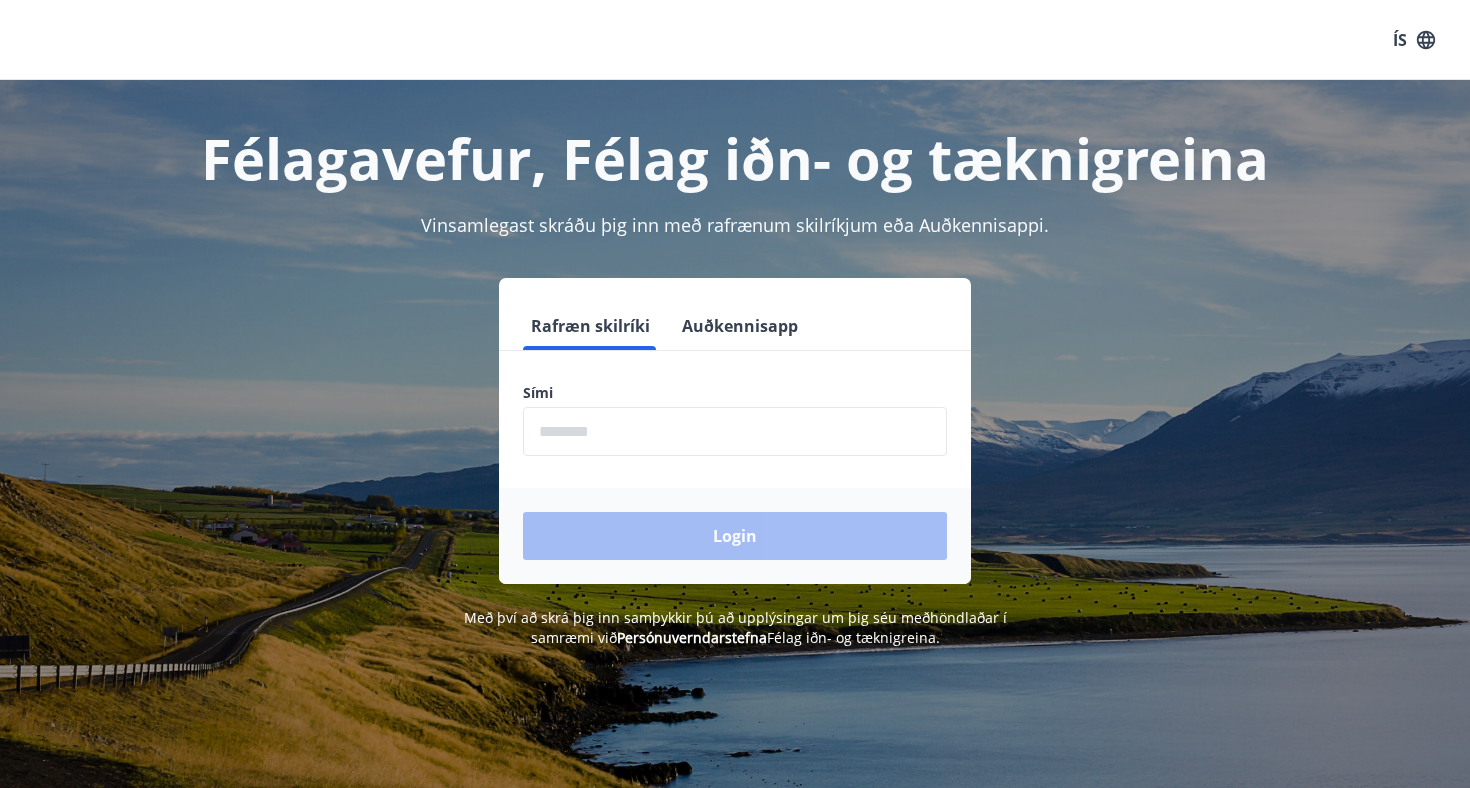 click at bounding box center (735, 431) 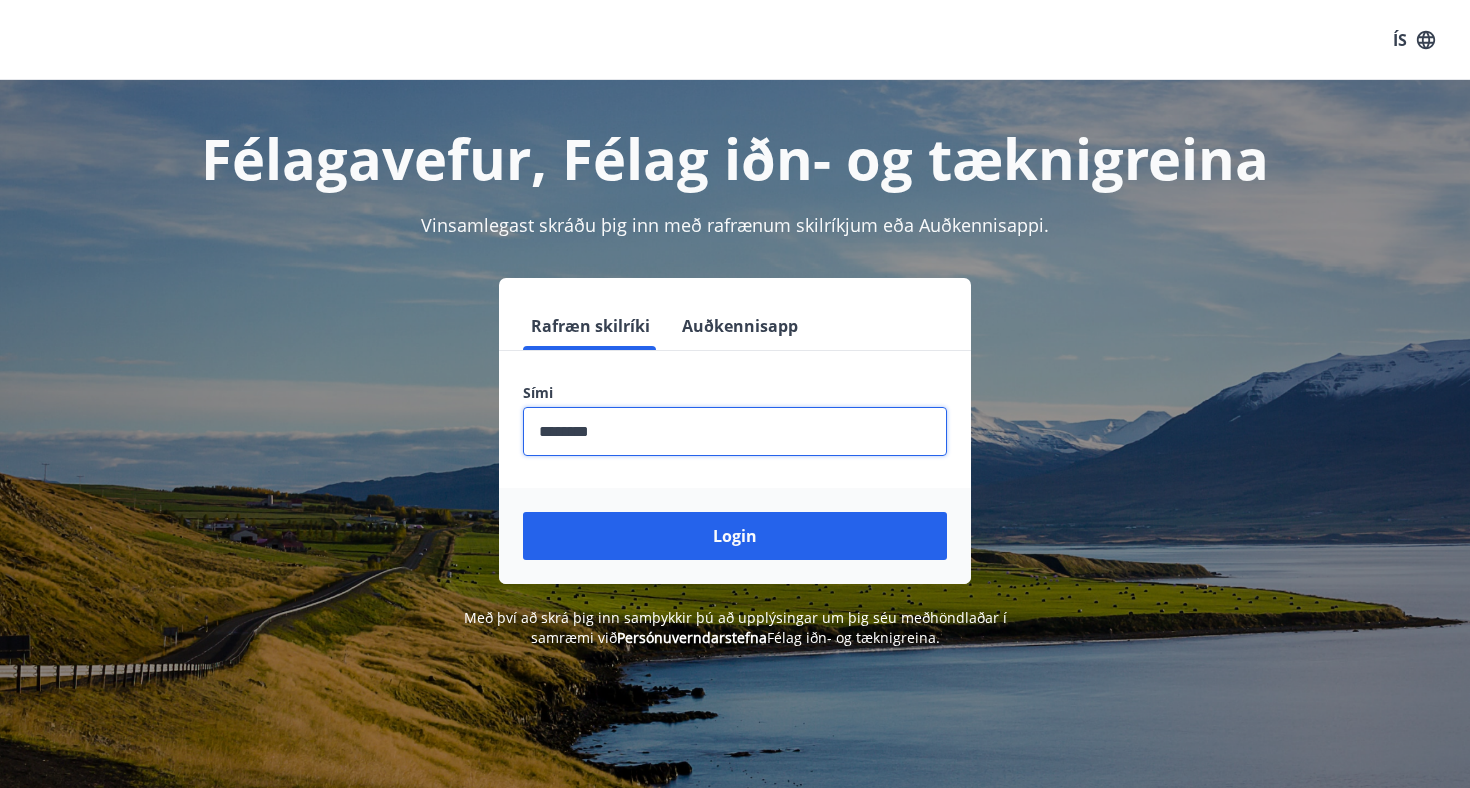 type on "********" 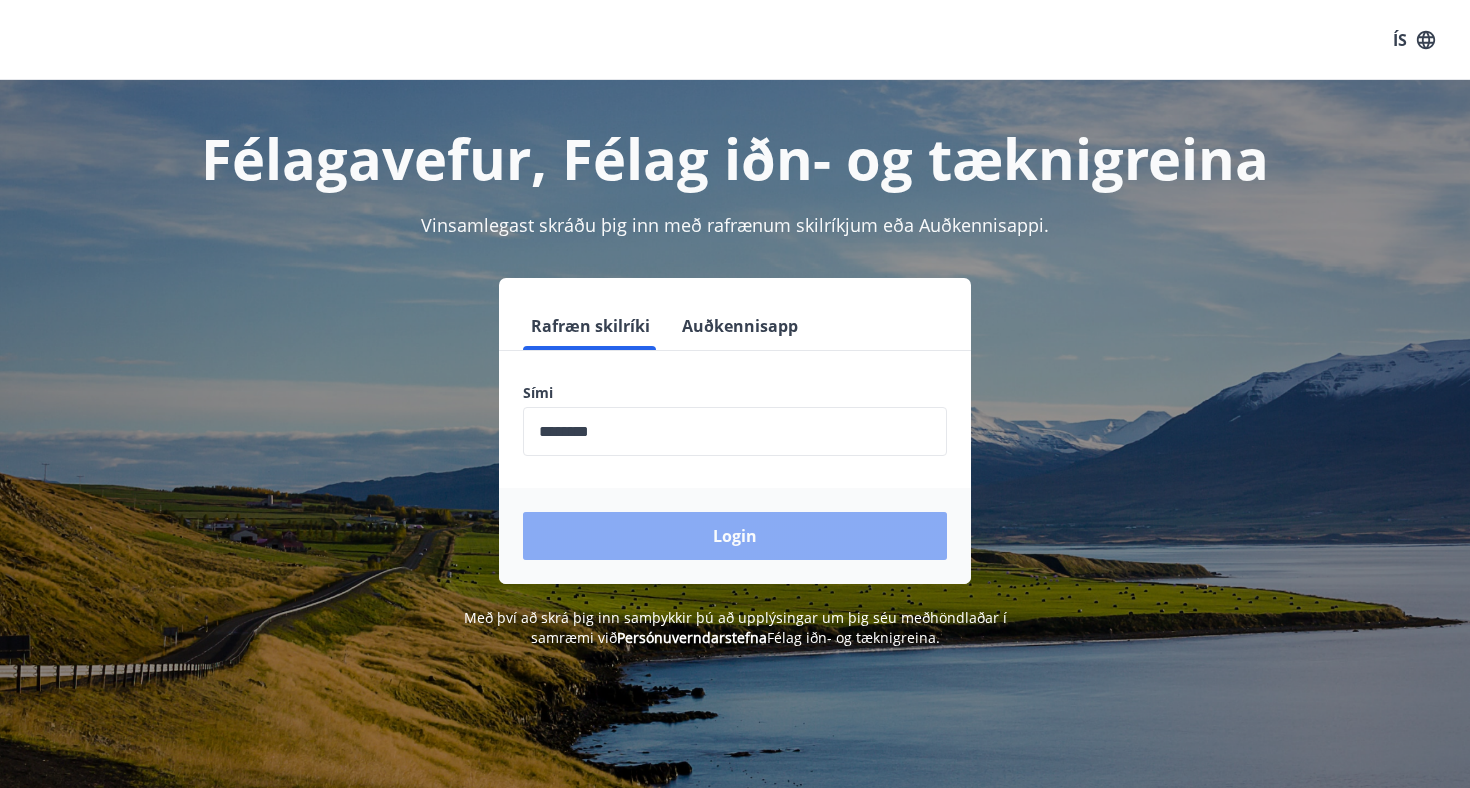 click on "Login" at bounding box center (735, 536) 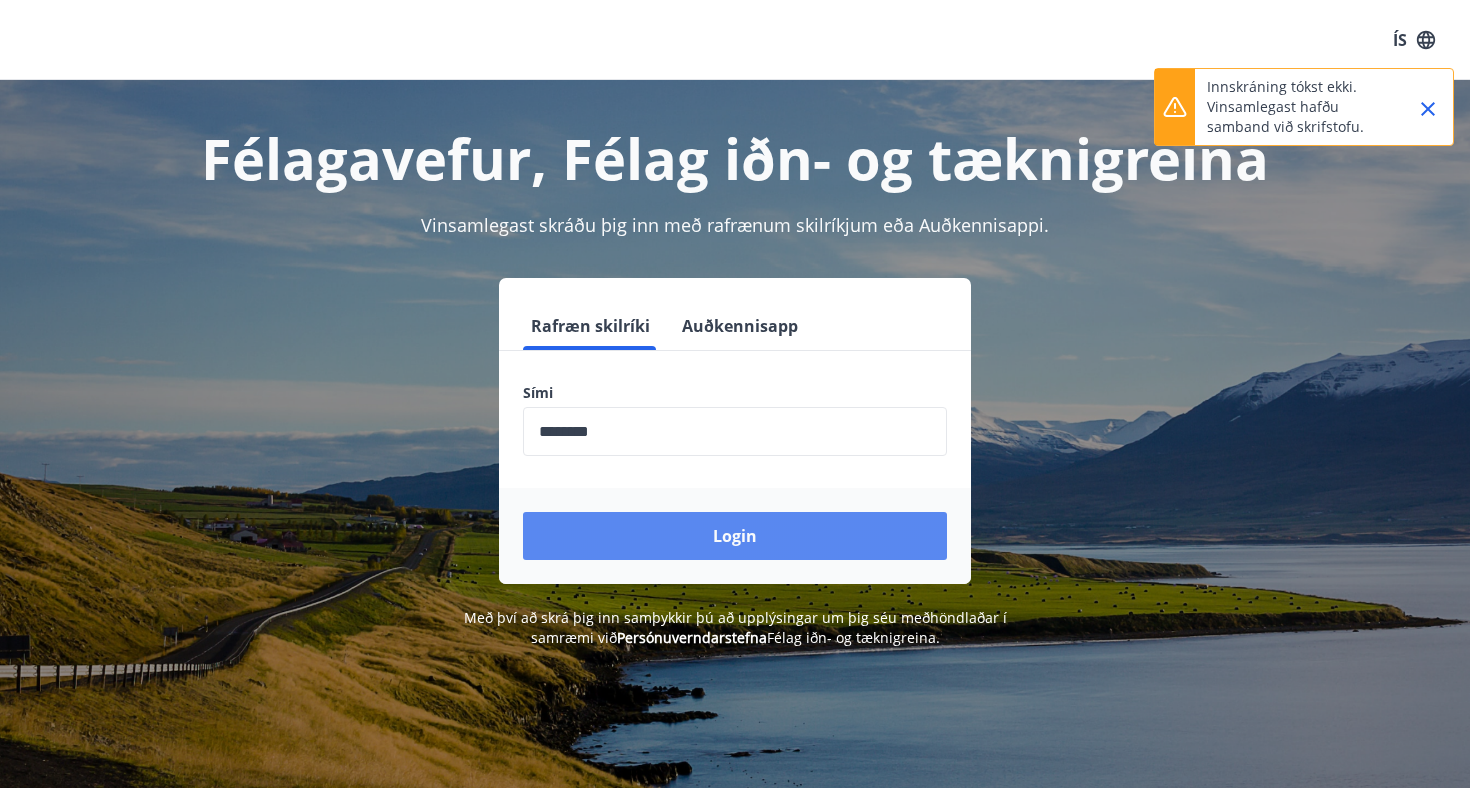 click on "Login" at bounding box center (735, 536) 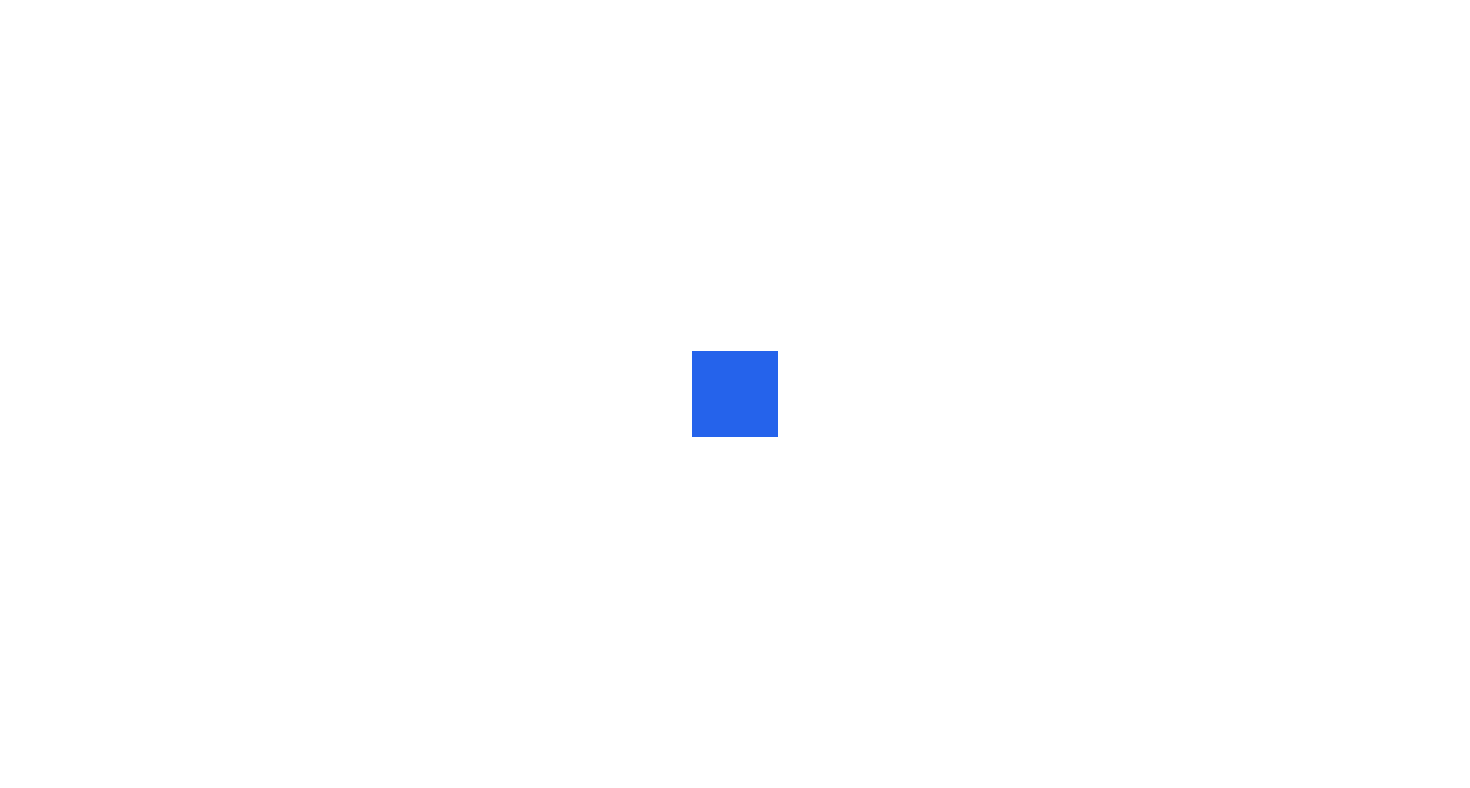 scroll, scrollTop: 0, scrollLeft: 0, axis: both 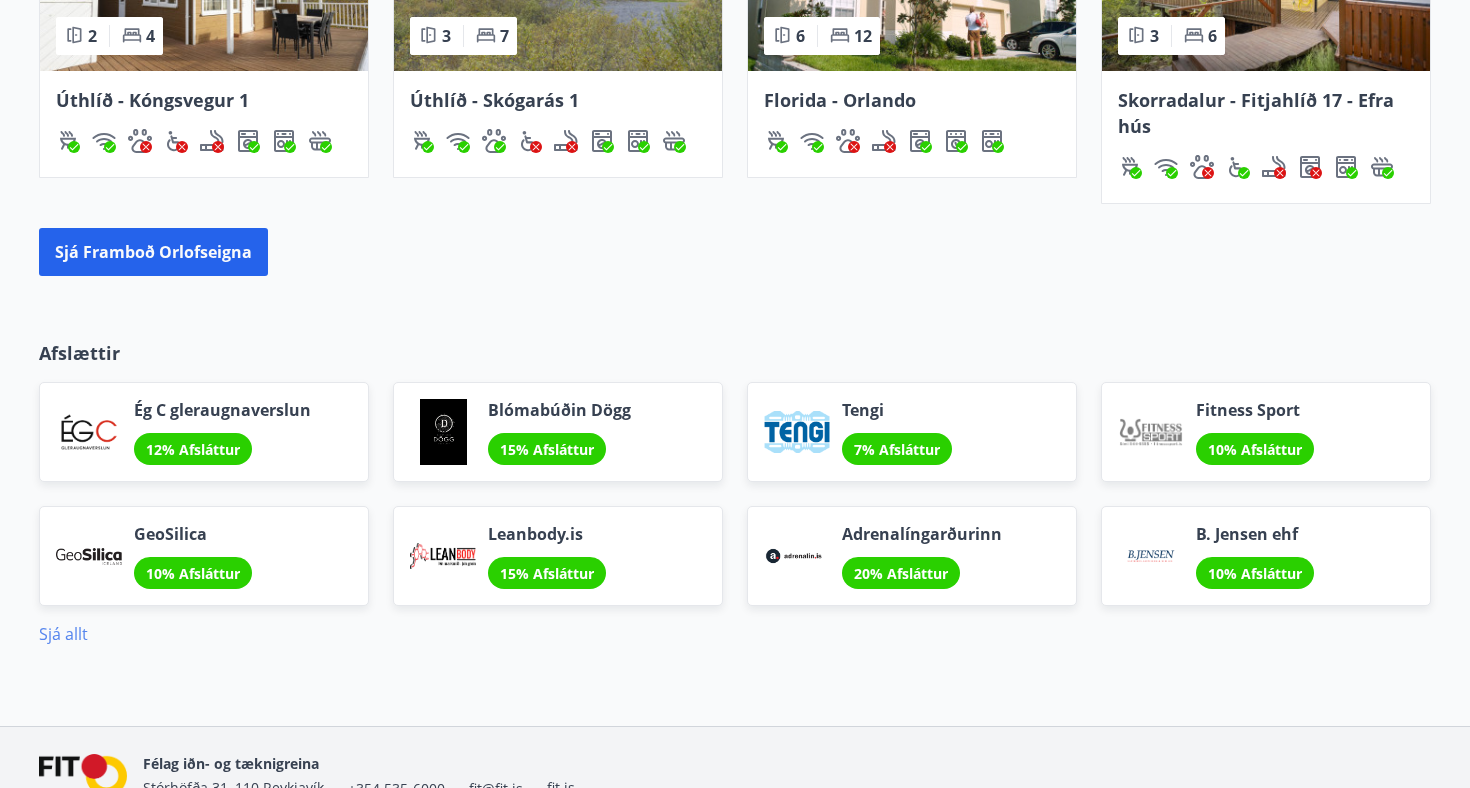 click on "Sjá allt" at bounding box center (63, 634) 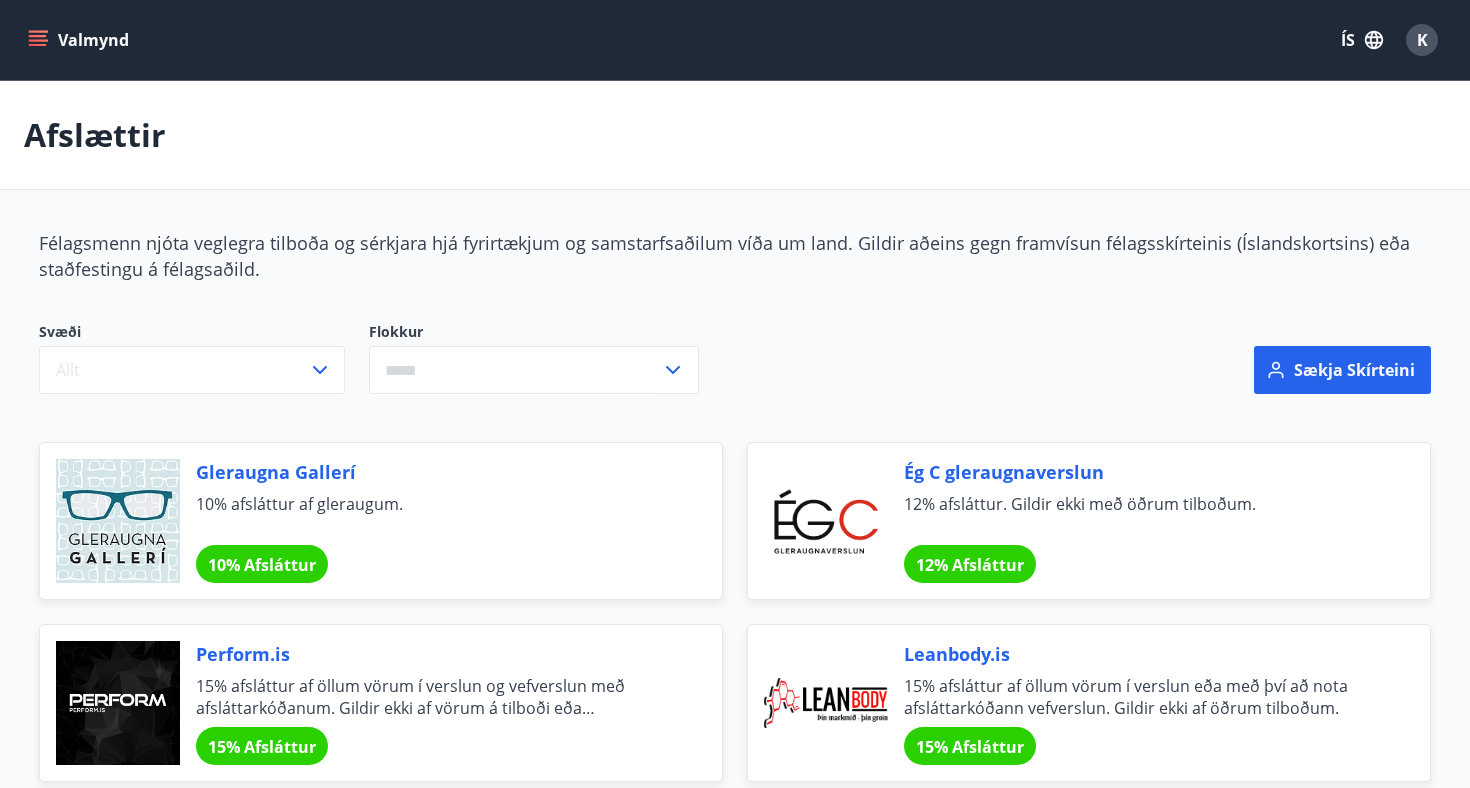 scroll, scrollTop: 0, scrollLeft: 0, axis: both 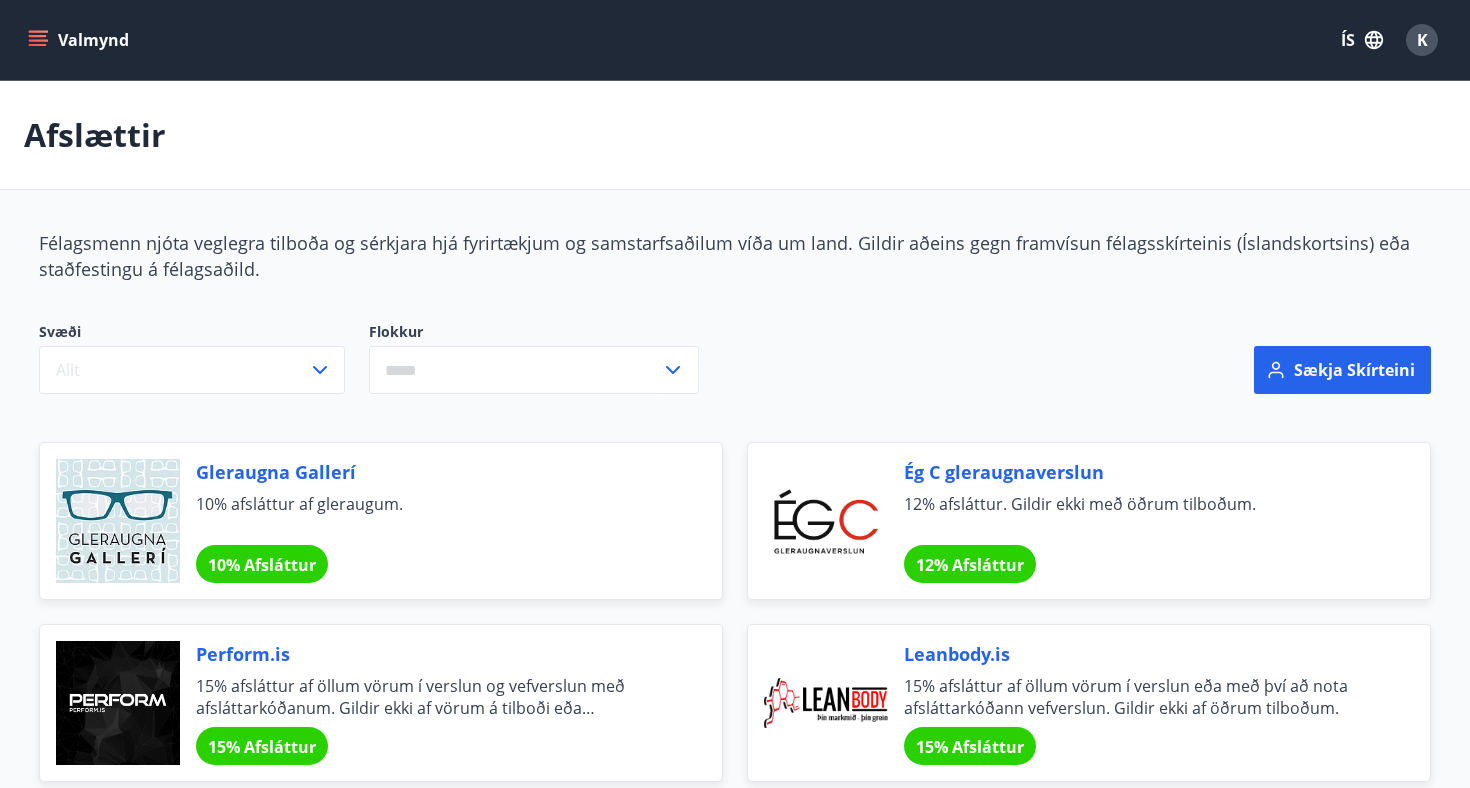 click 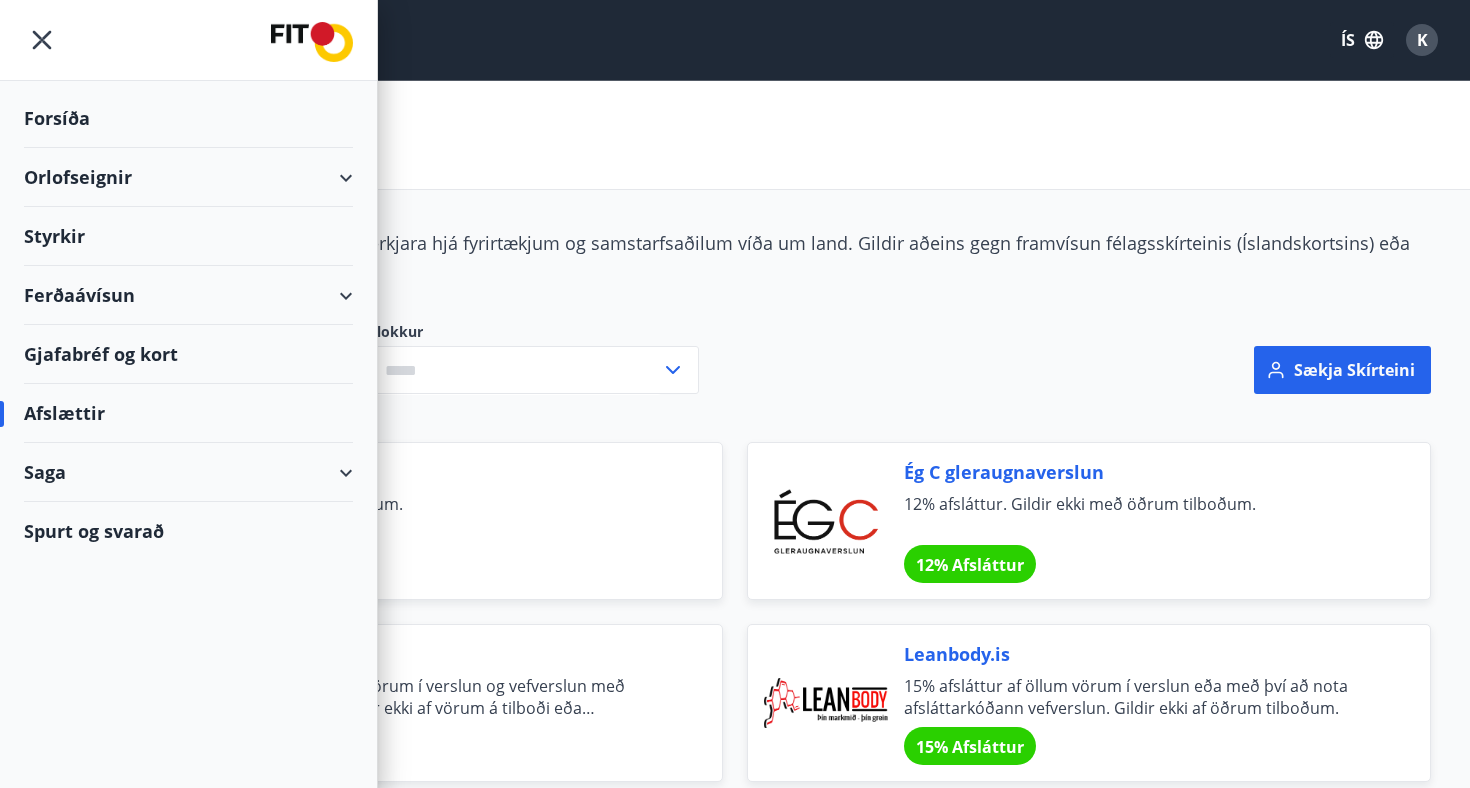 click on "Orlofseignir" at bounding box center (188, 177) 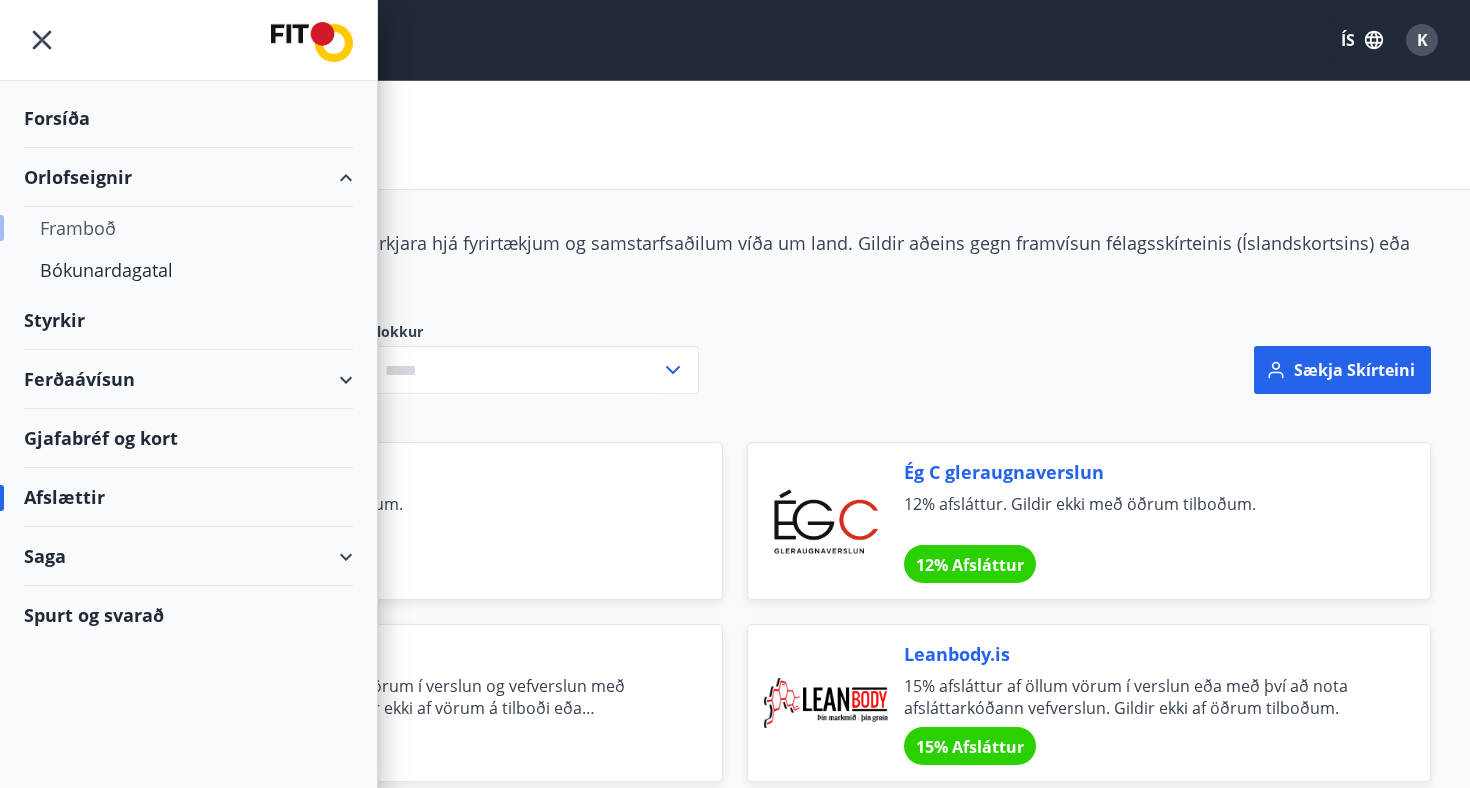 click on "Framboð" at bounding box center [188, 228] 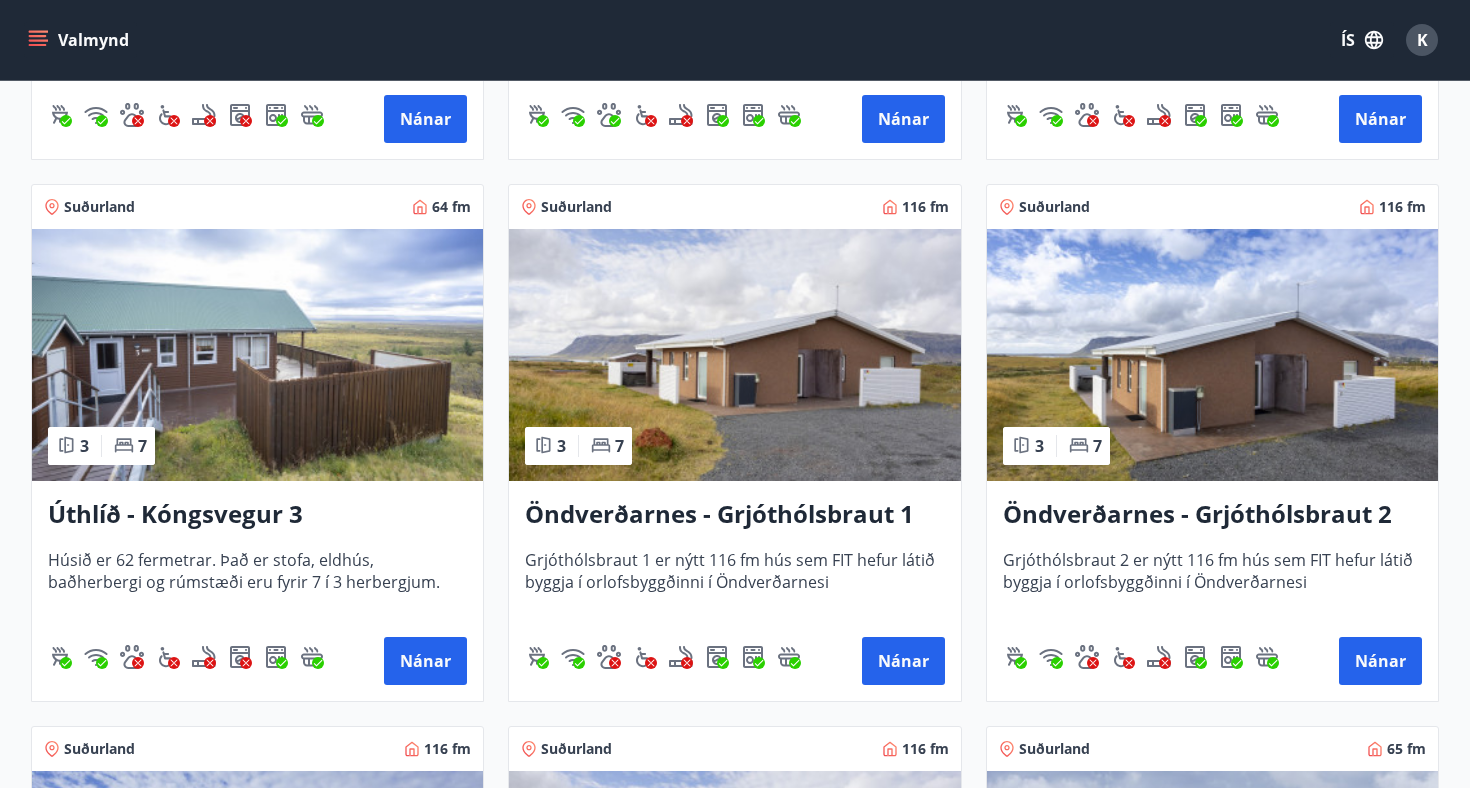 scroll, scrollTop: 3531, scrollLeft: 0, axis: vertical 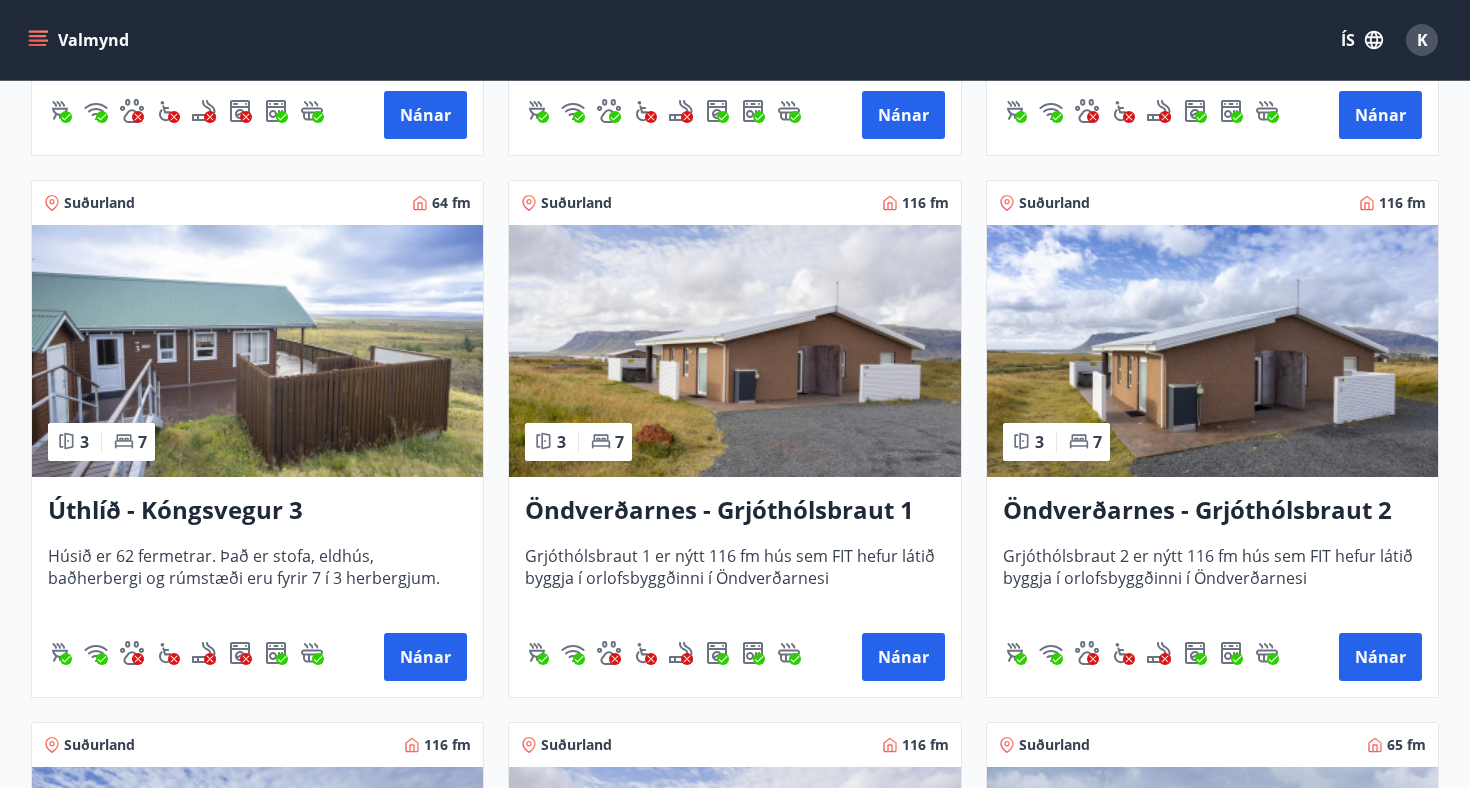click at bounding box center [734, 351] 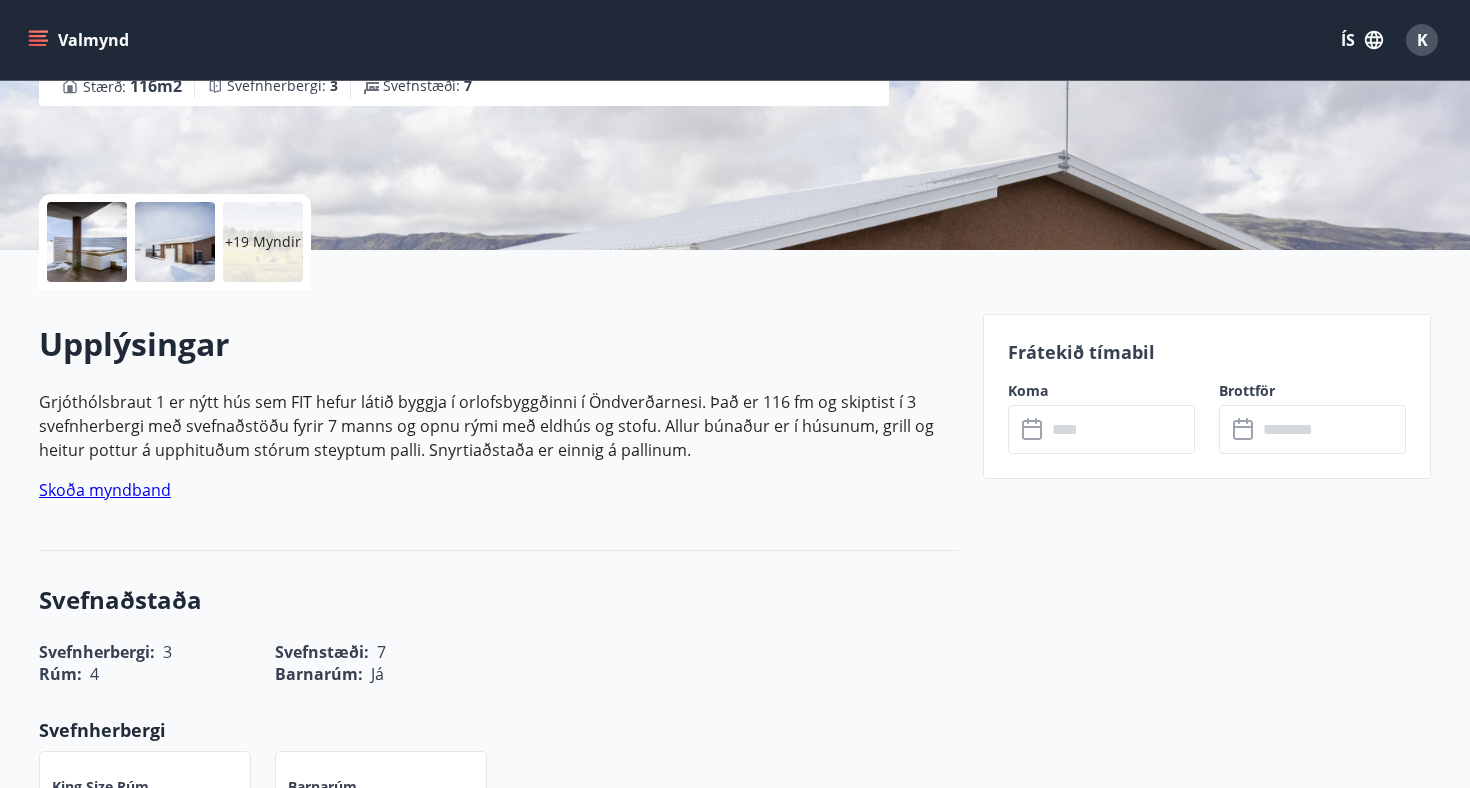 scroll, scrollTop: 373, scrollLeft: 0, axis: vertical 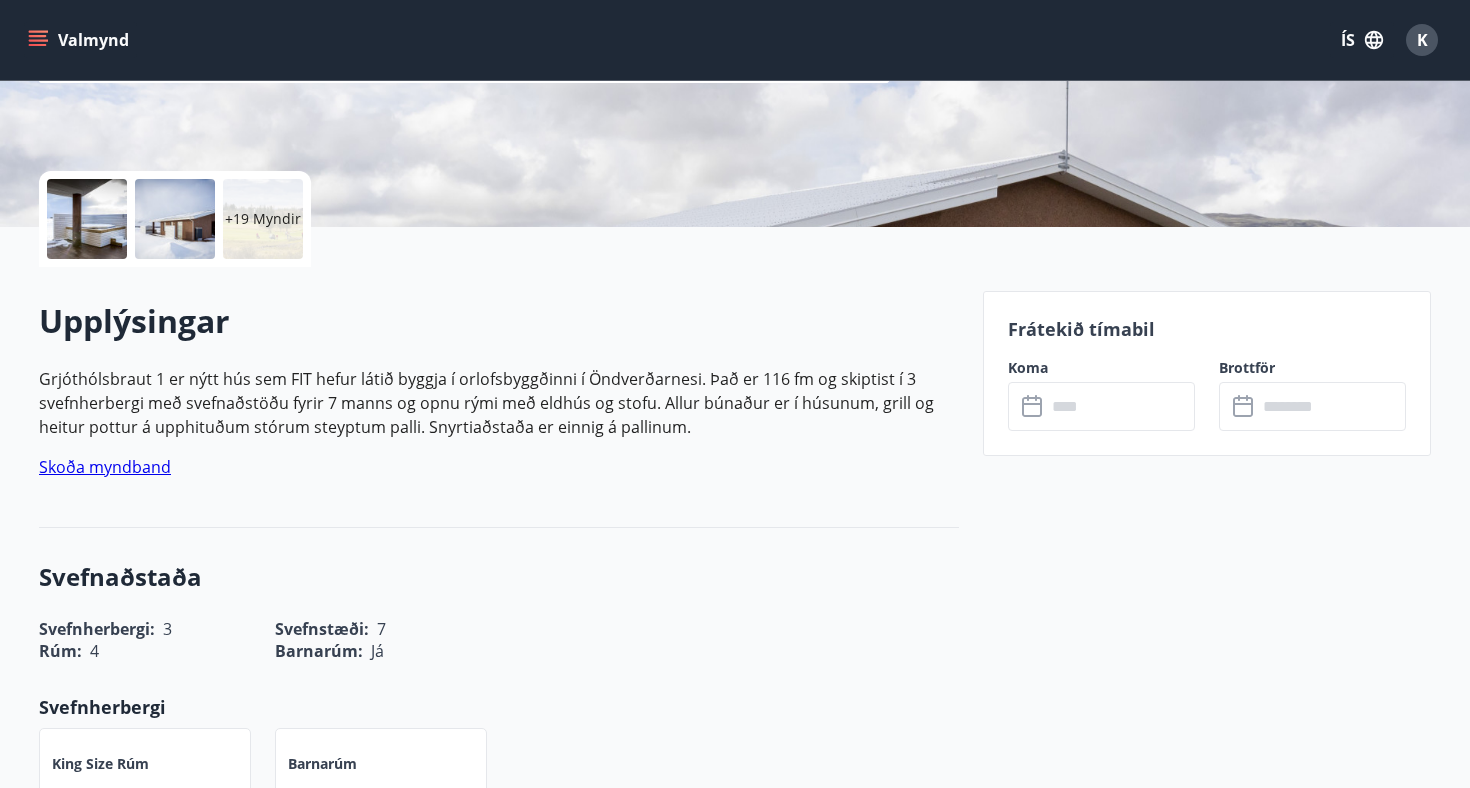 click on "+19 Myndir" at bounding box center (263, 219) 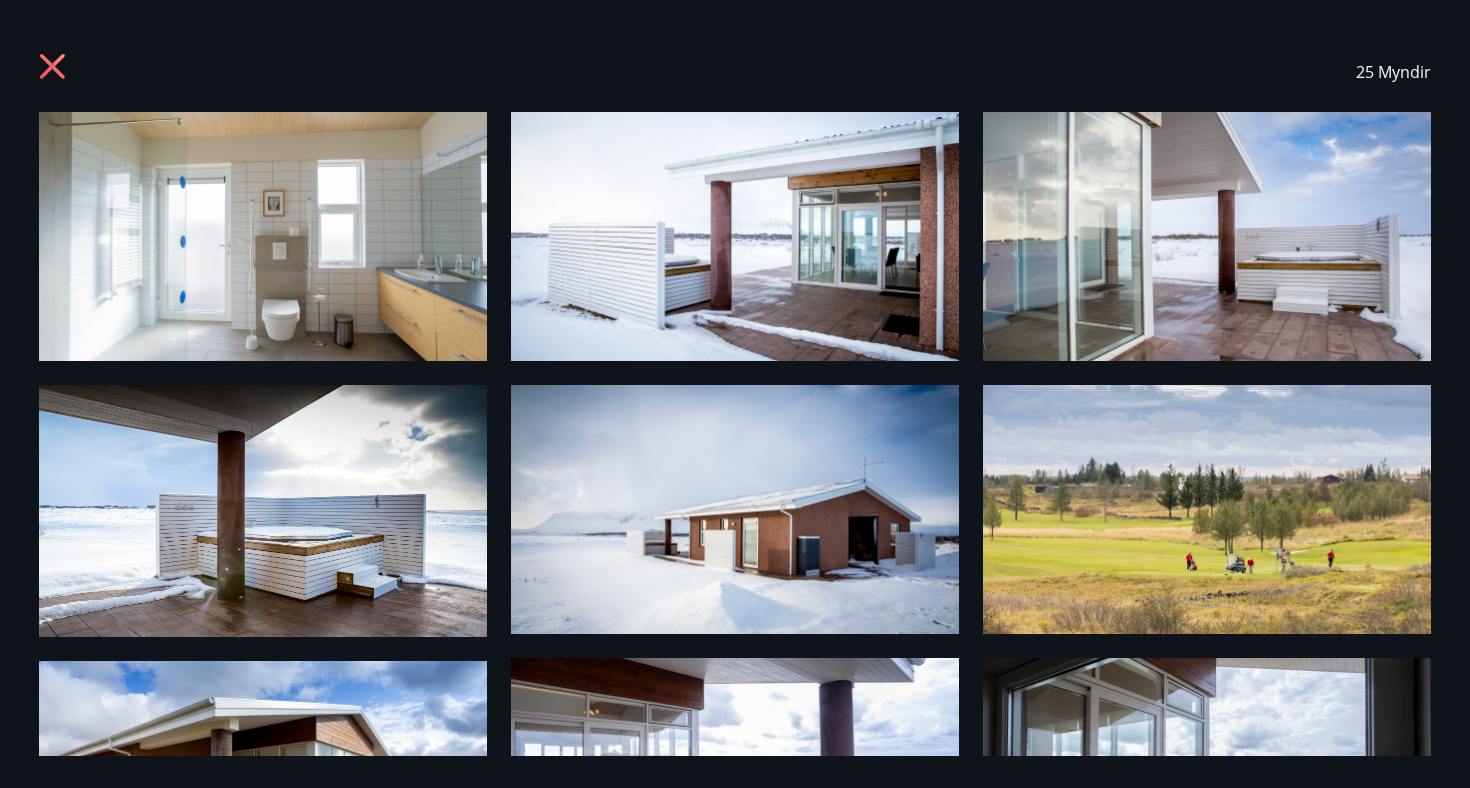 scroll, scrollTop: 0, scrollLeft: 0, axis: both 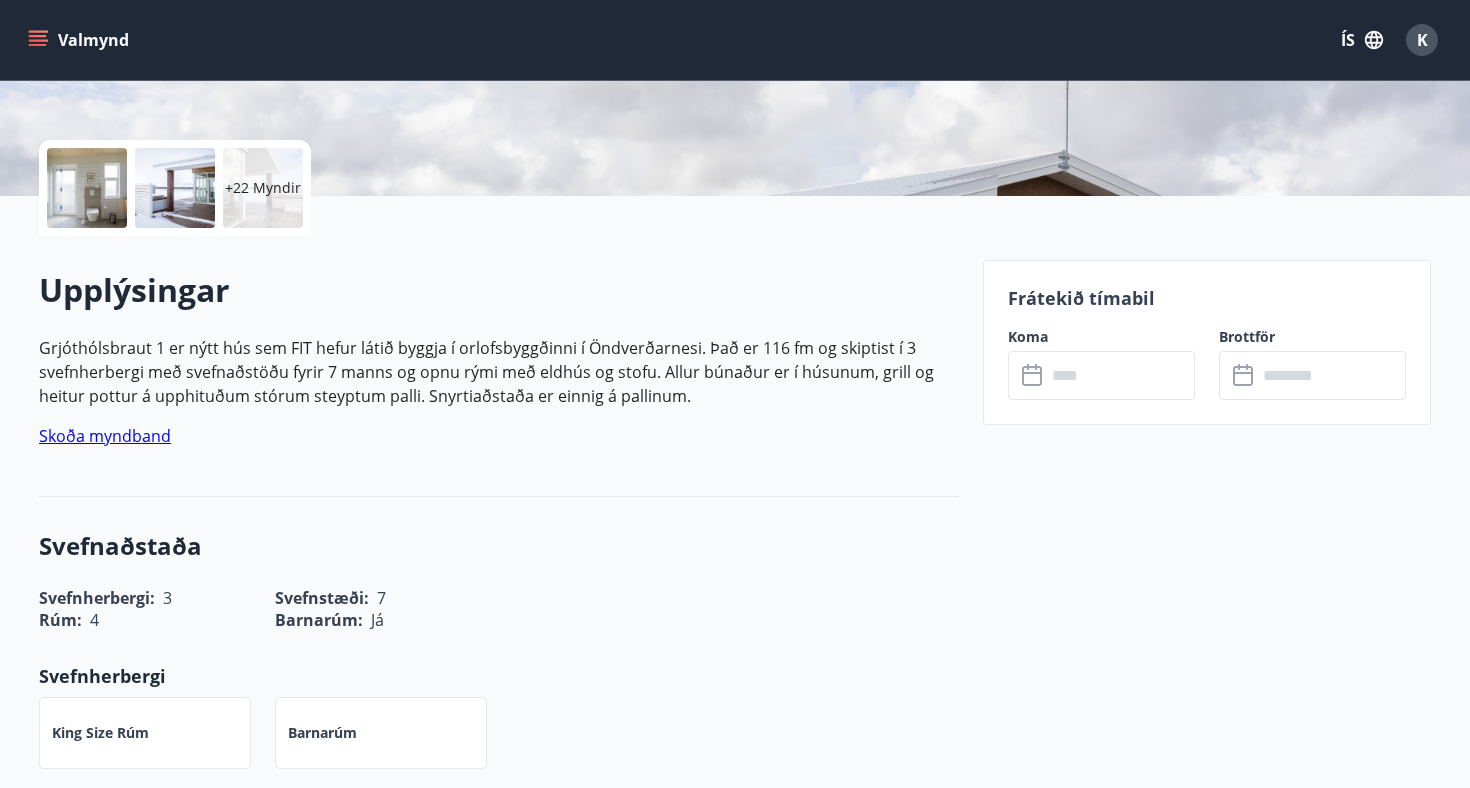 click at bounding box center (1120, 375) 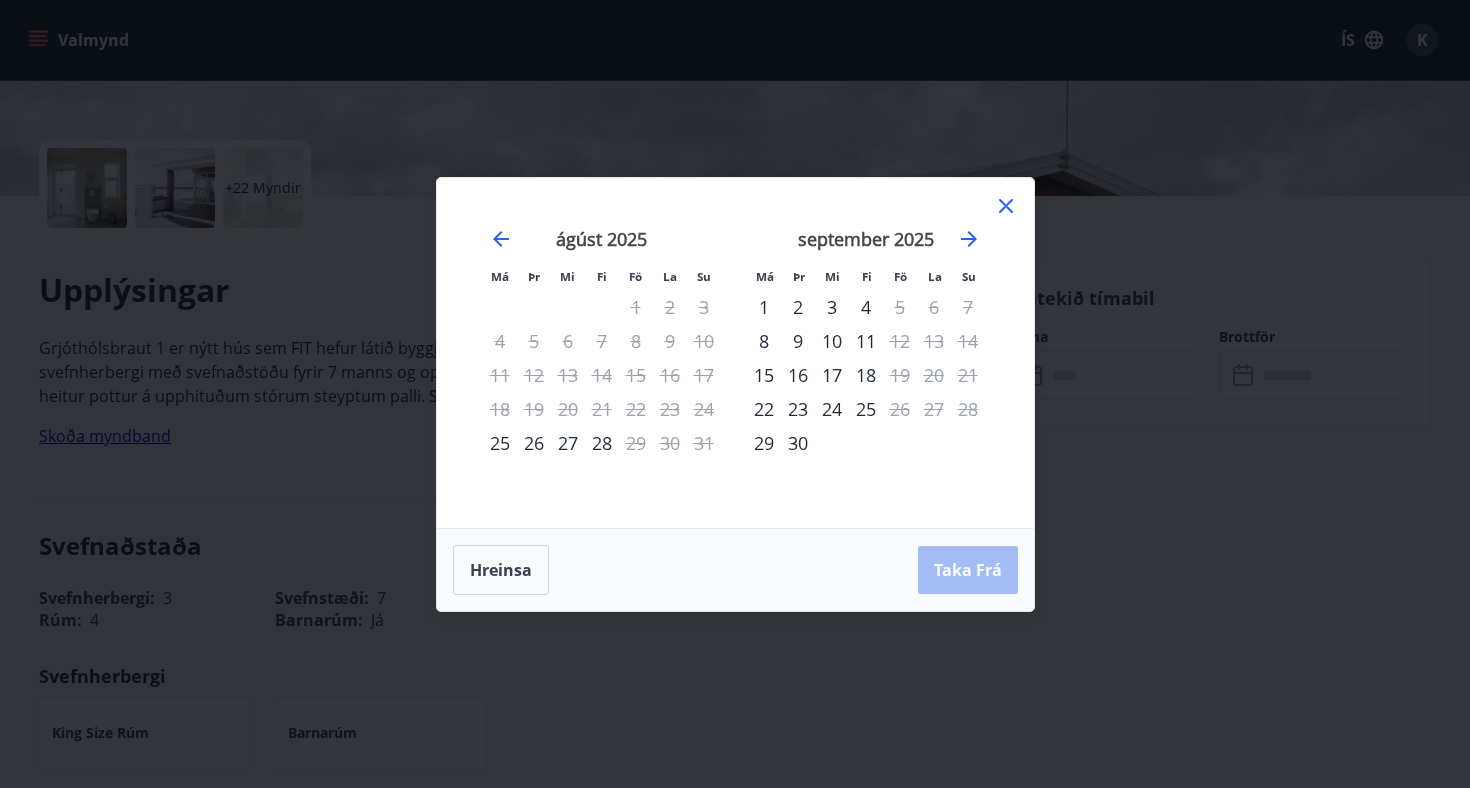 click on "september 2025" at bounding box center [866, 246] 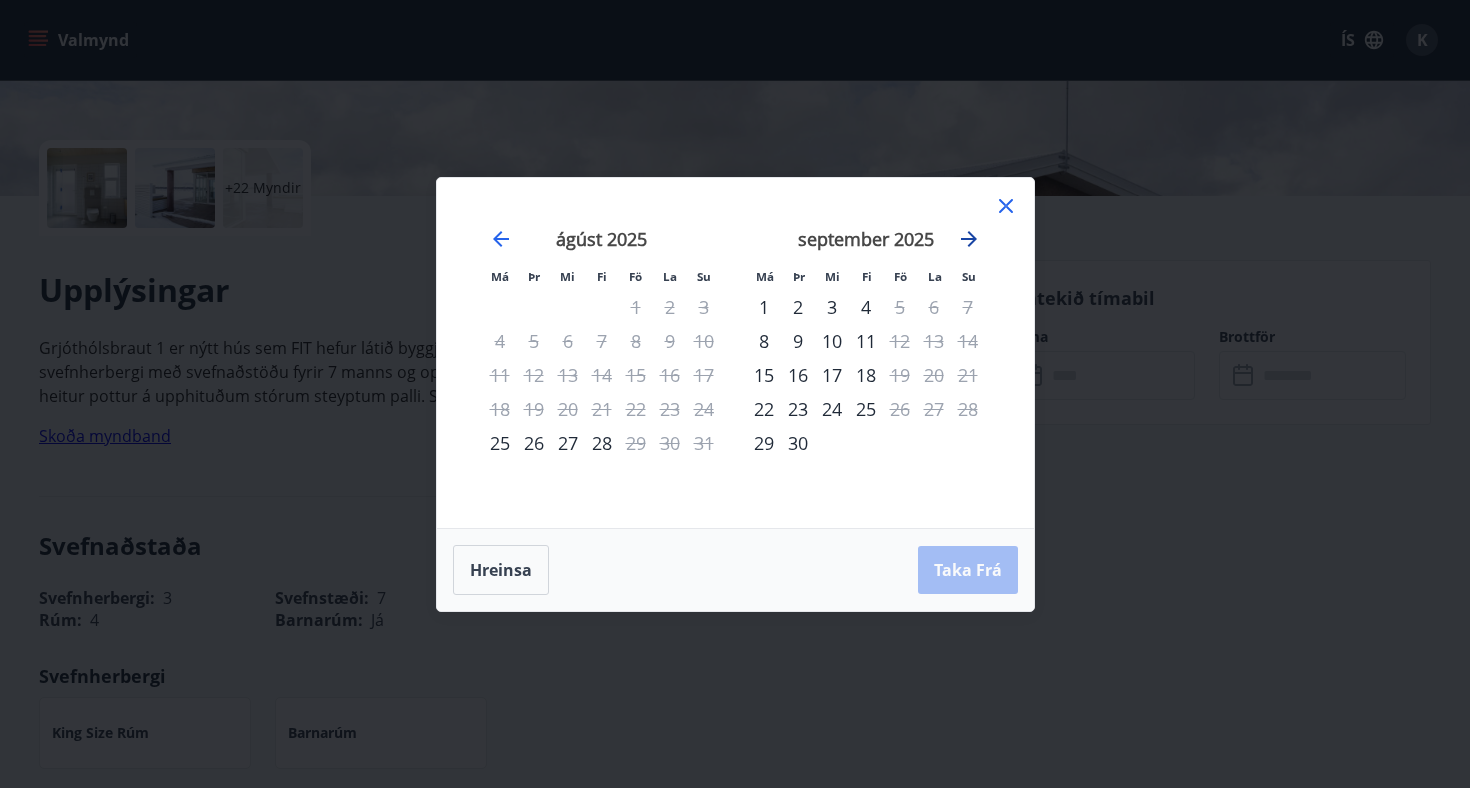 click 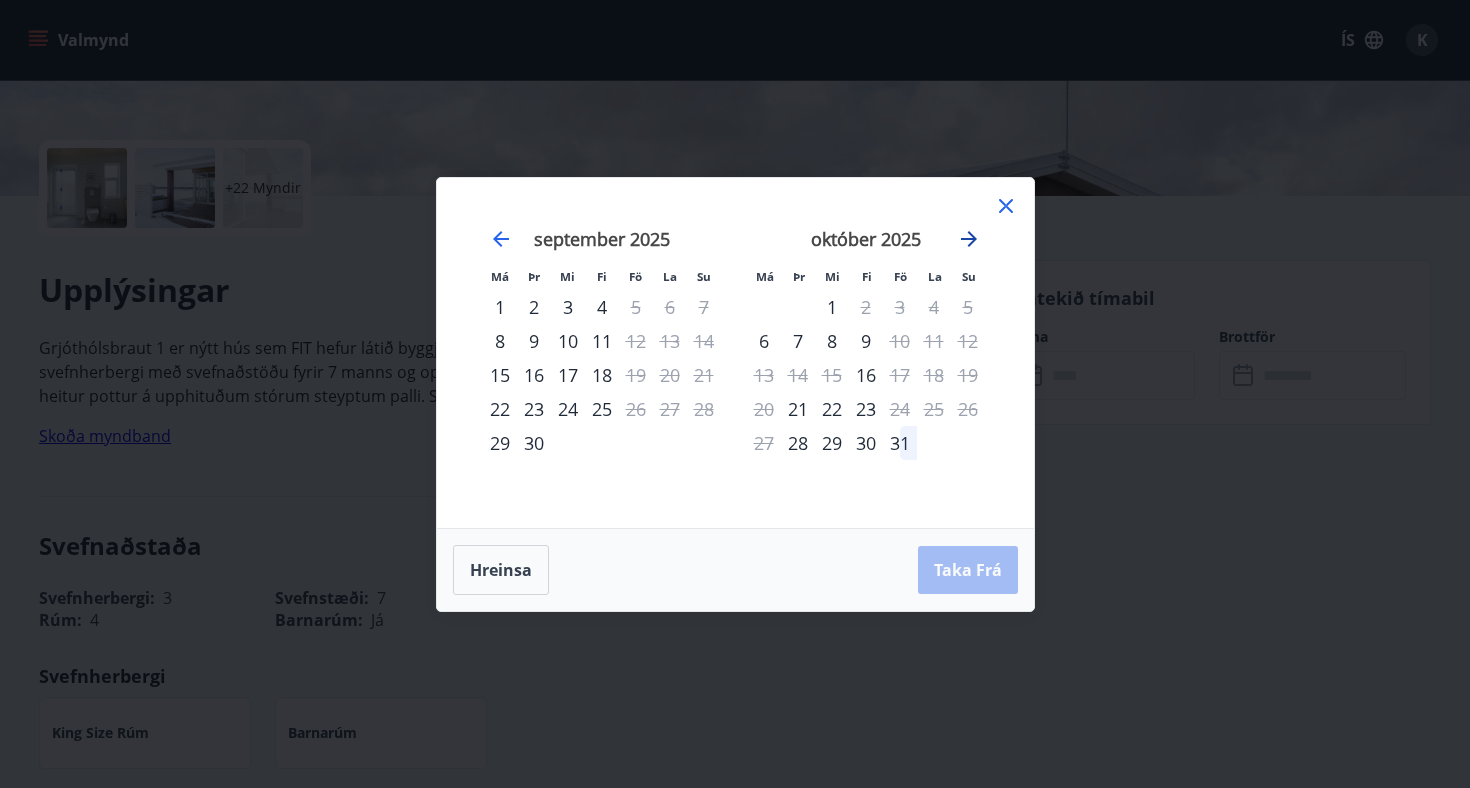 click 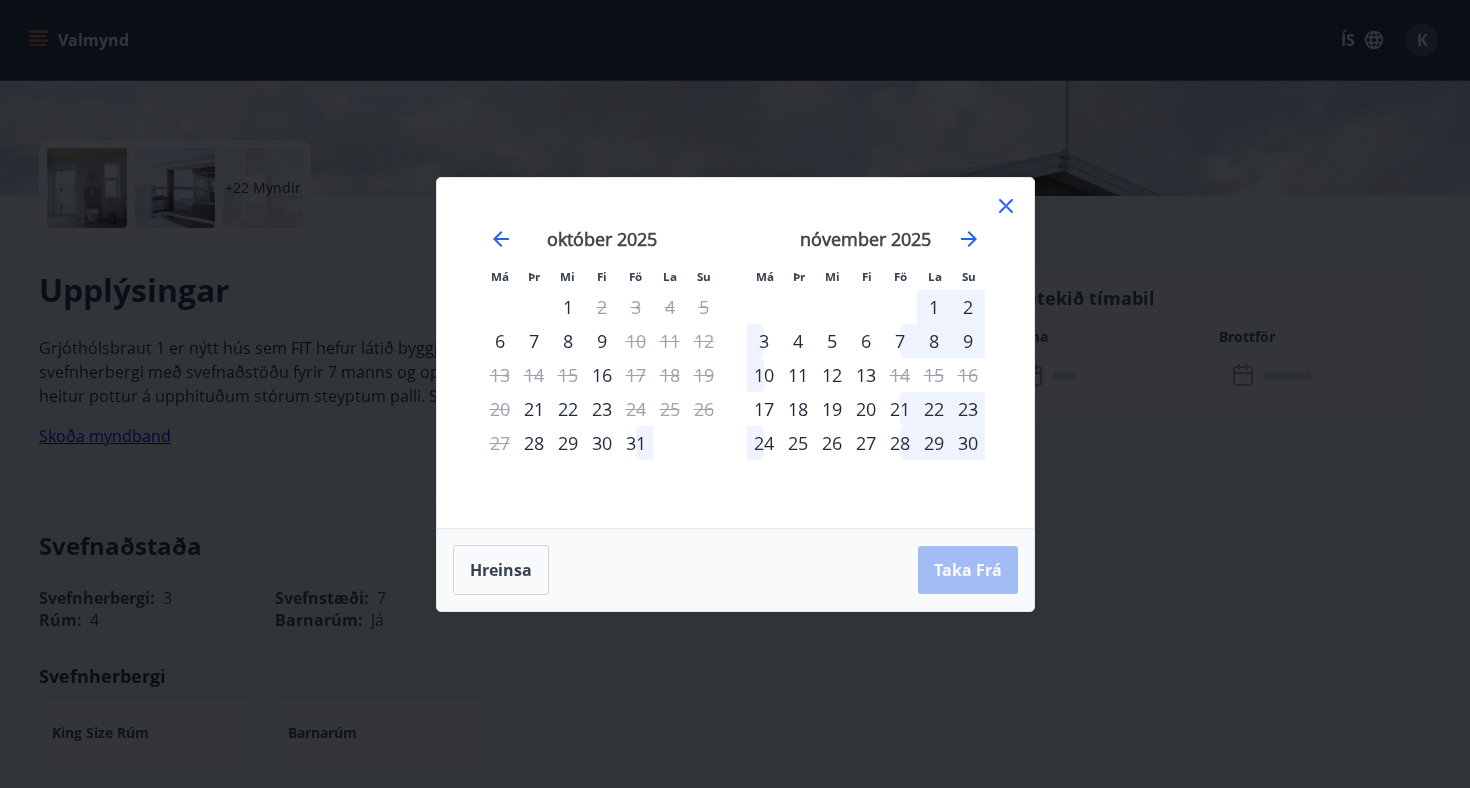 click on "7" at bounding box center (900, 341) 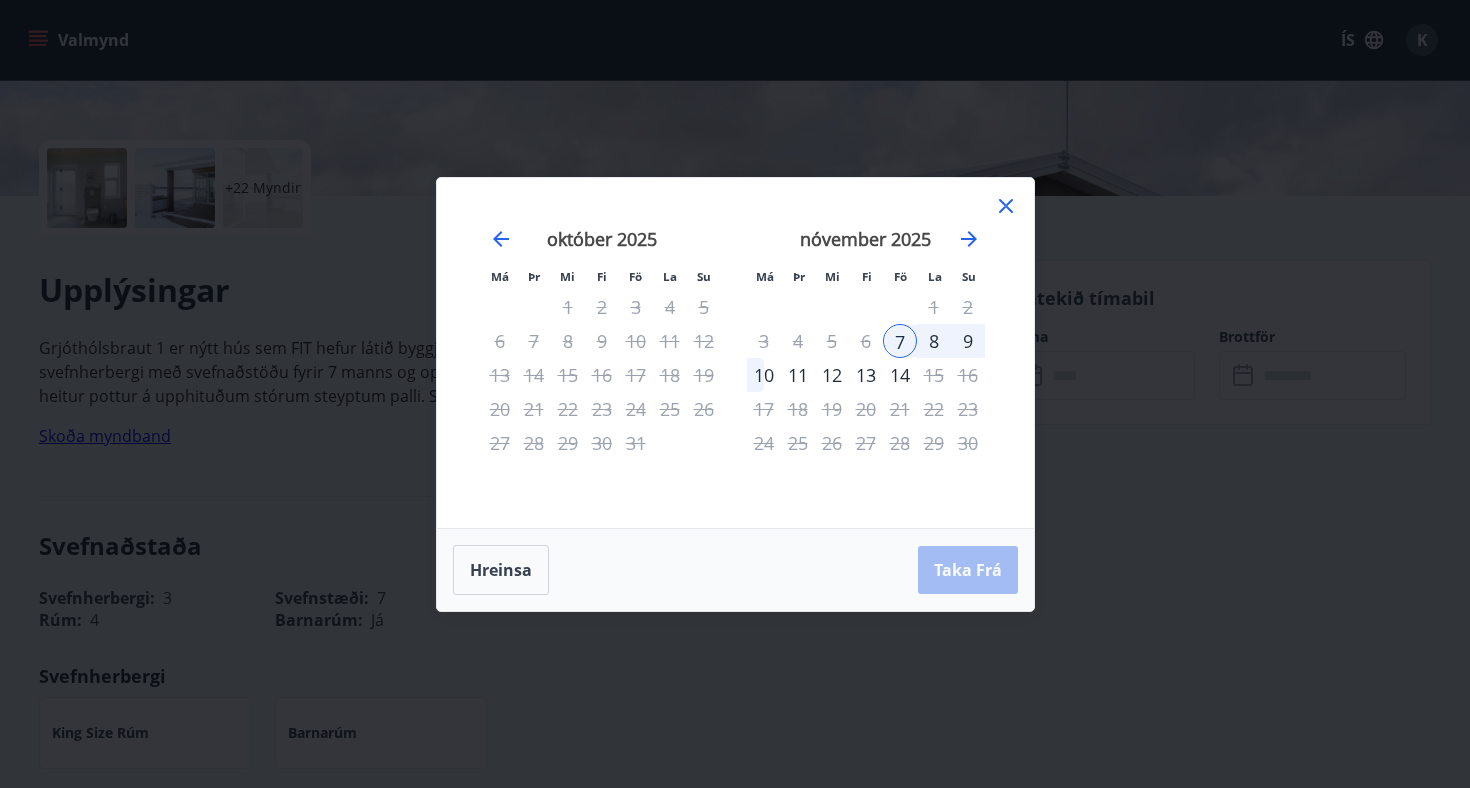 click on "9" at bounding box center (968, 341) 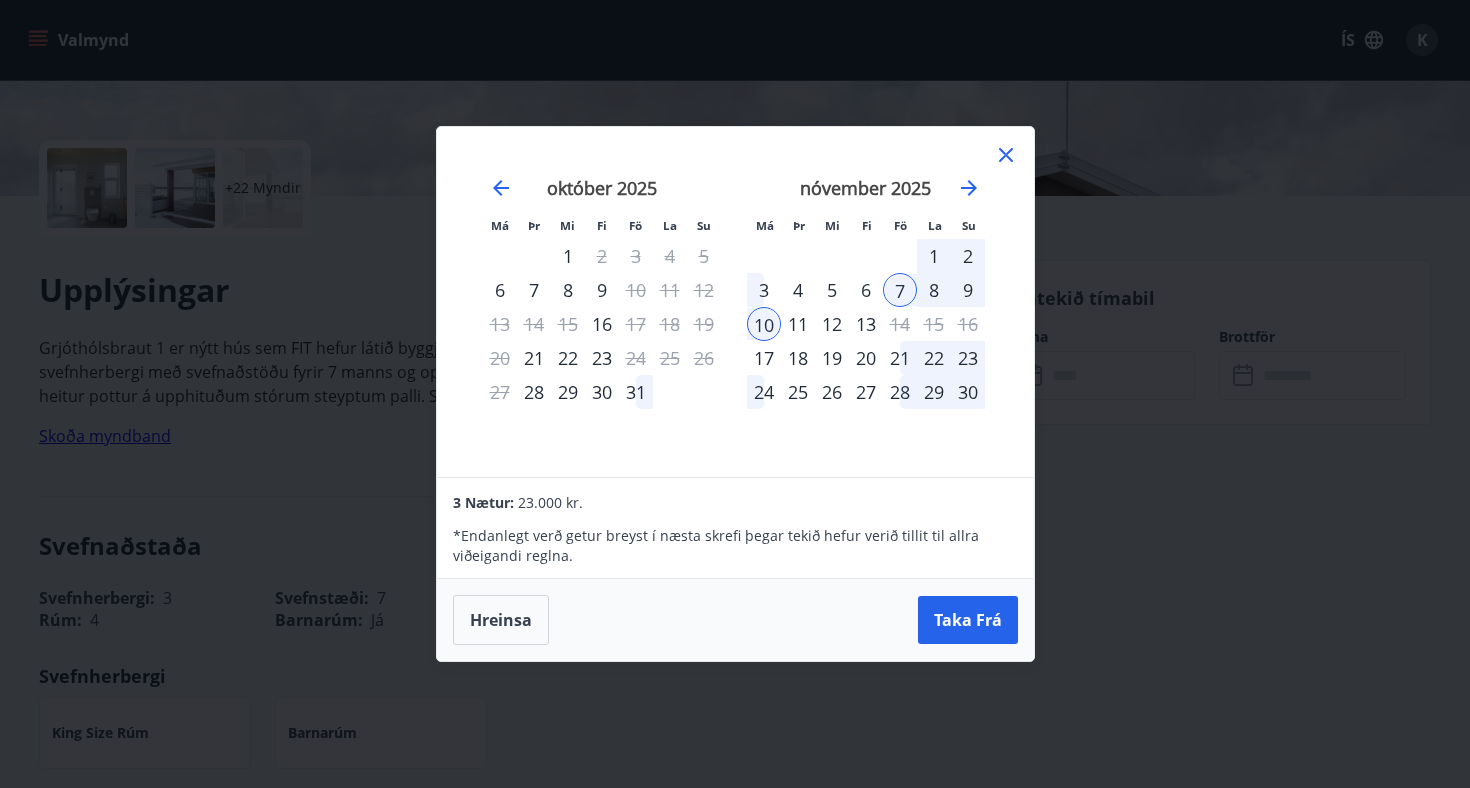 click 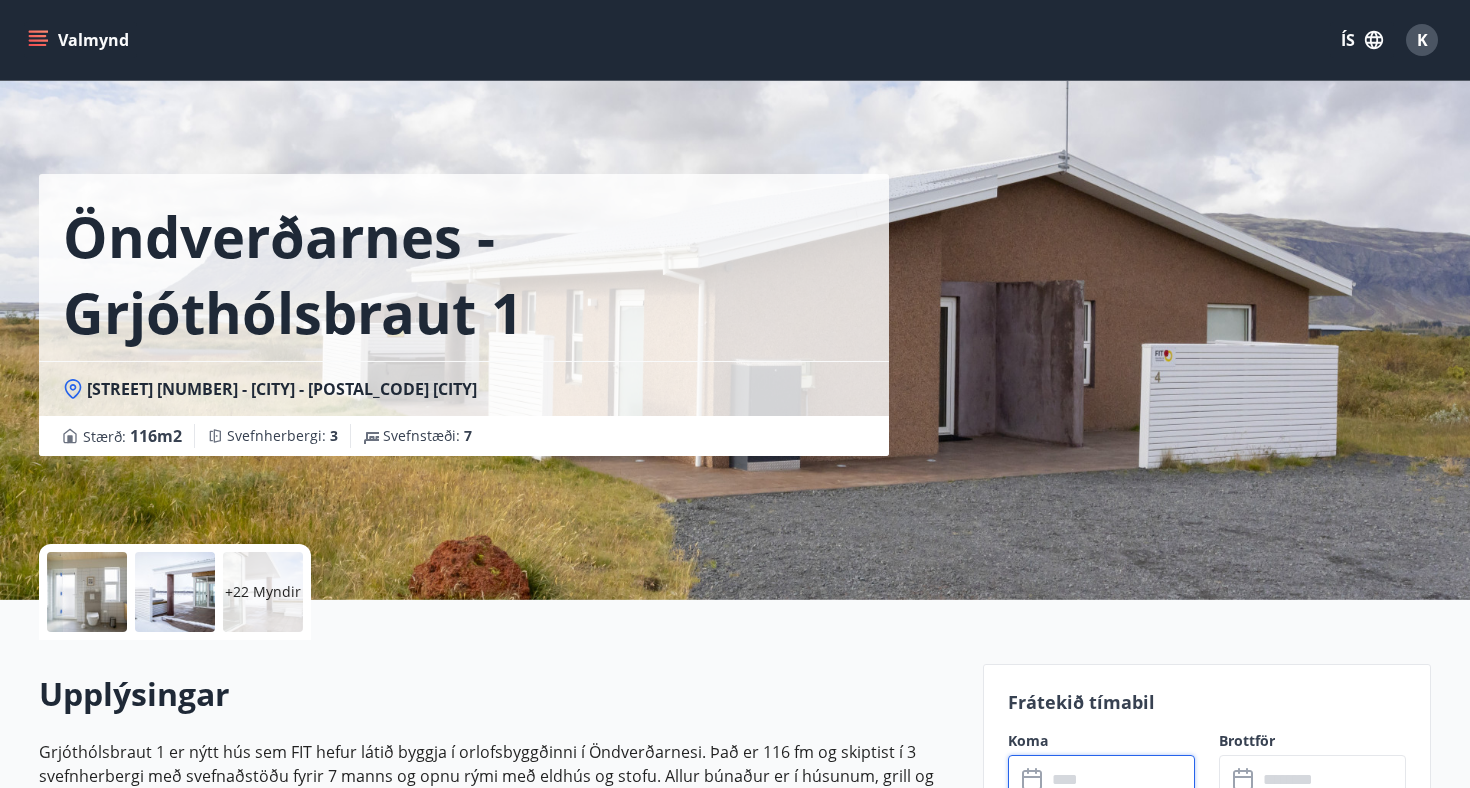 scroll, scrollTop: 0, scrollLeft: 0, axis: both 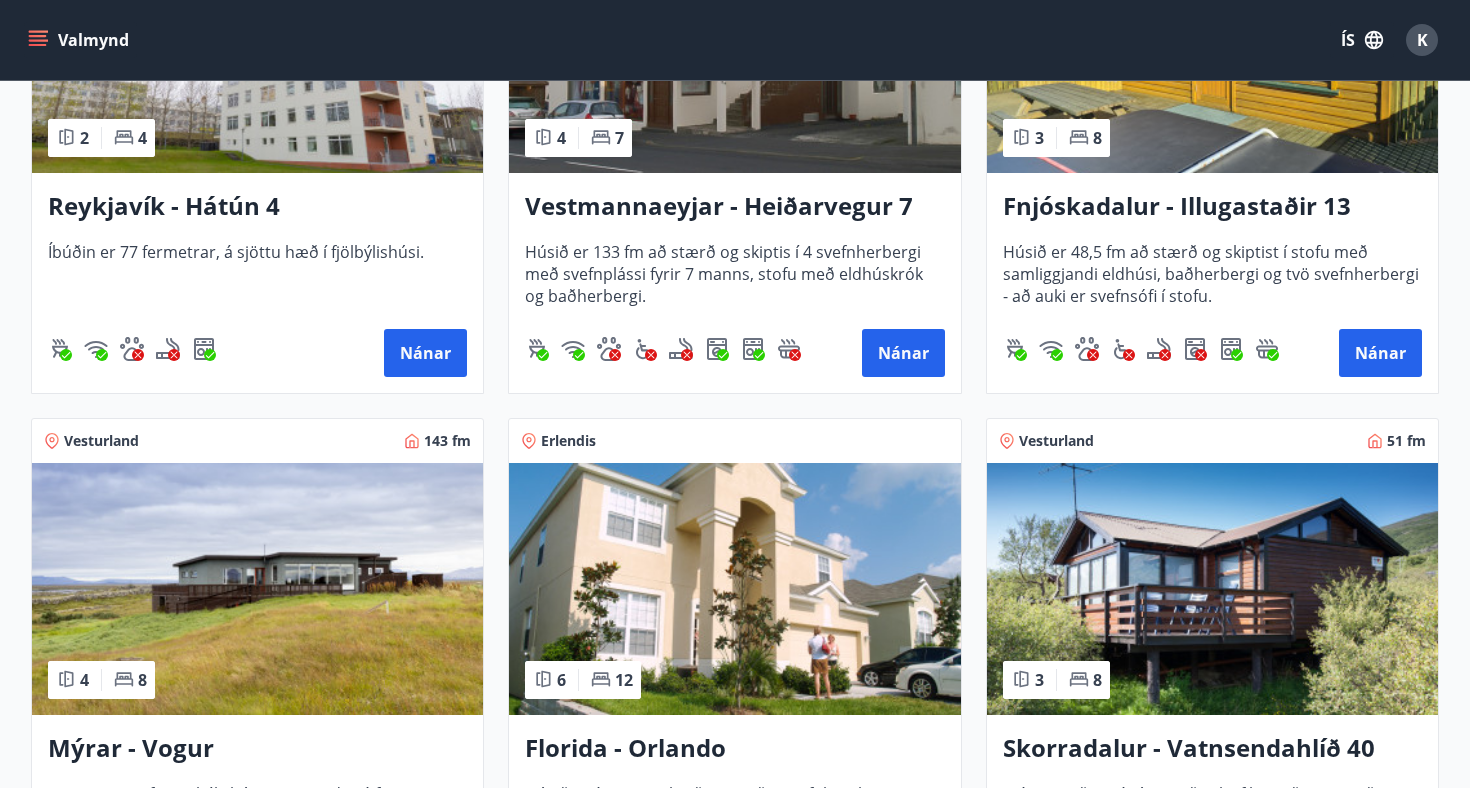 click 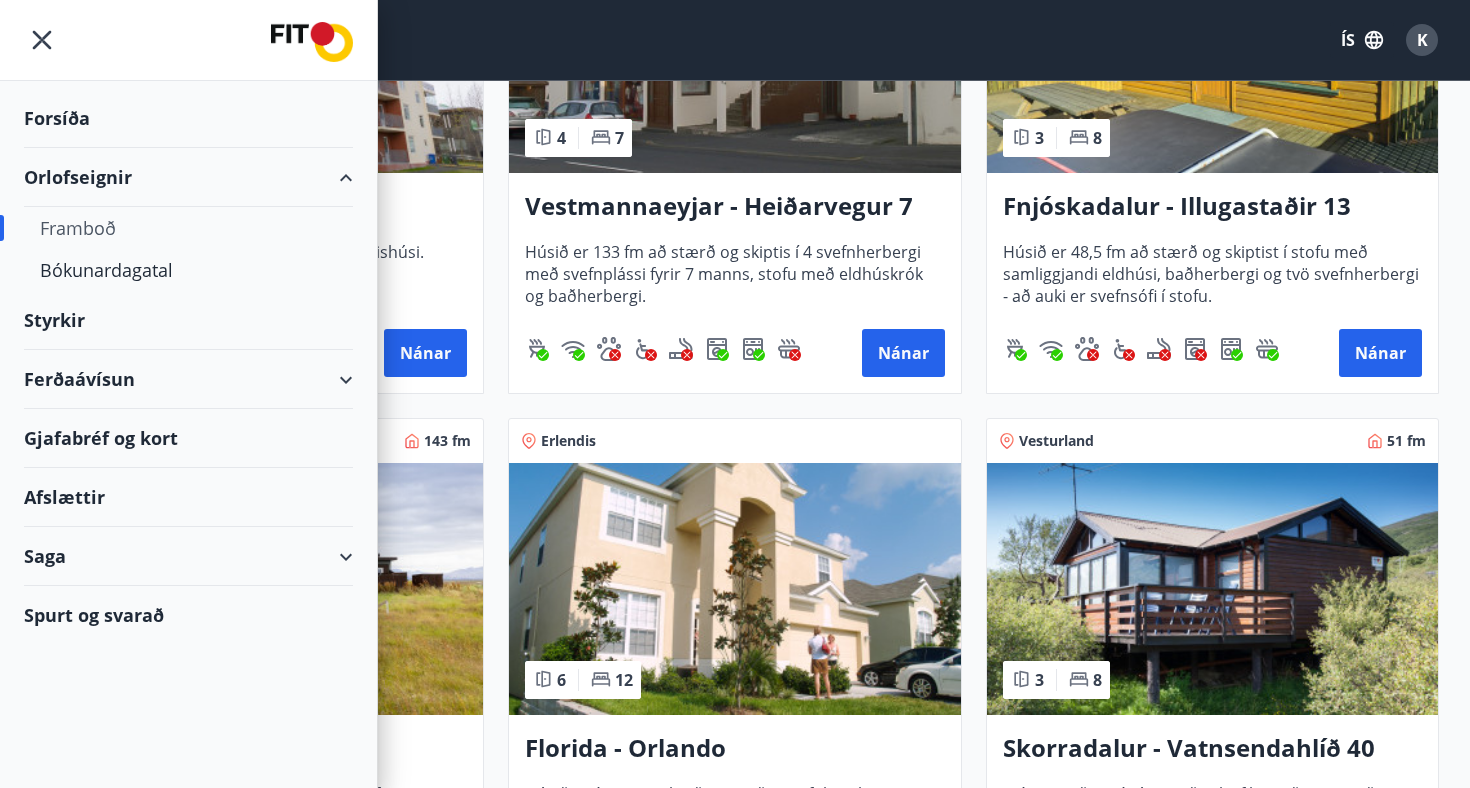 click on "Styrkir" at bounding box center (188, 118) 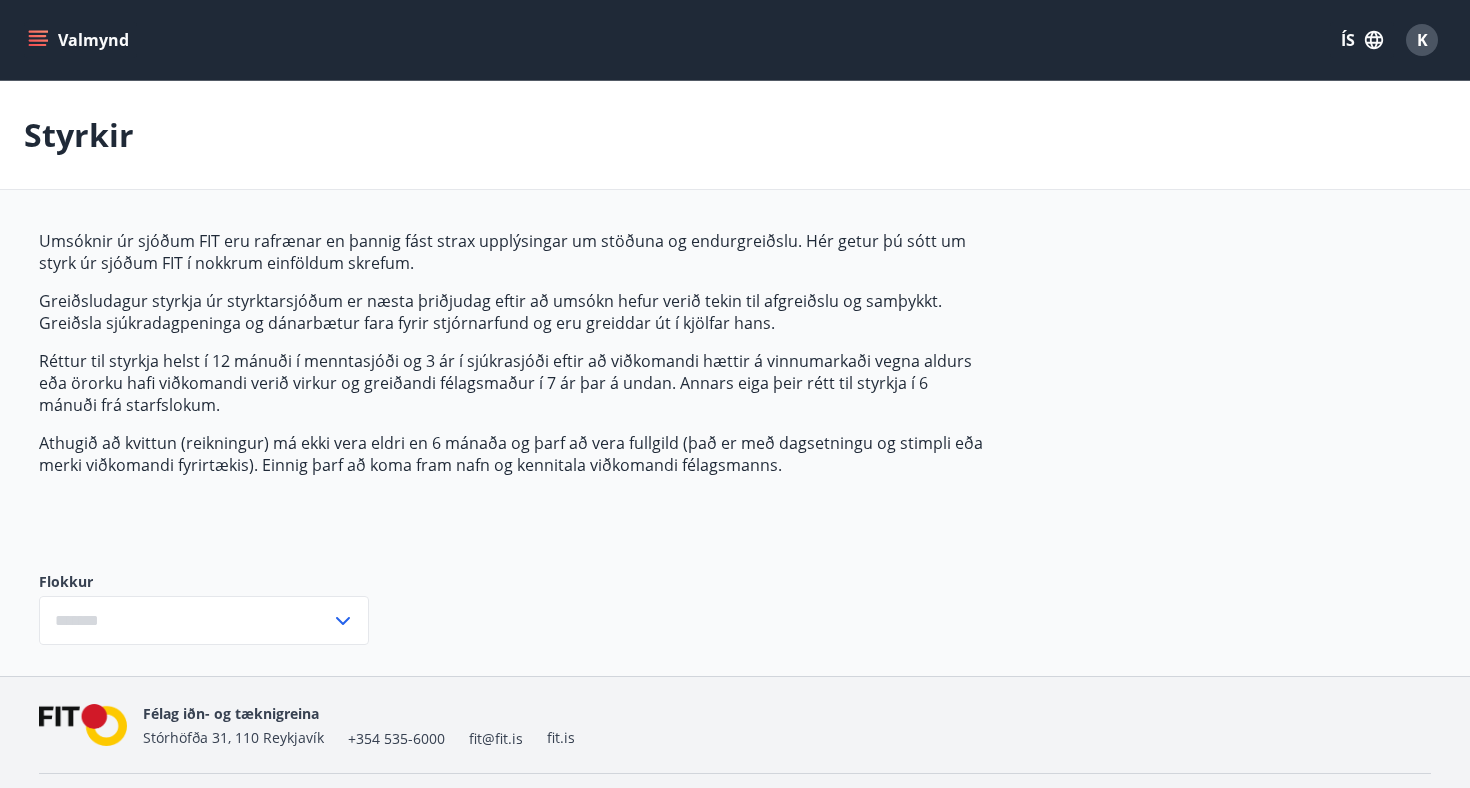 type on "***" 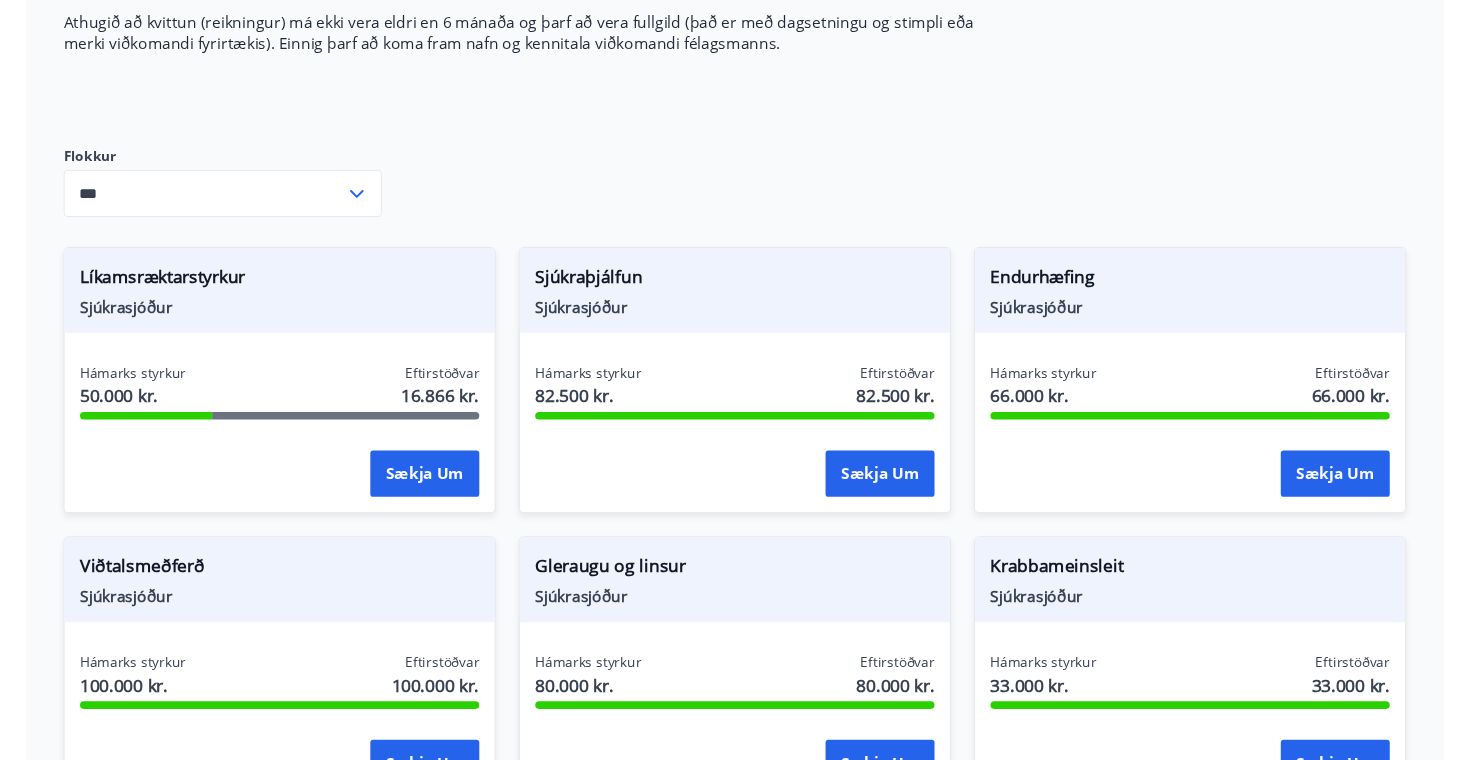 scroll, scrollTop: 439, scrollLeft: 0, axis: vertical 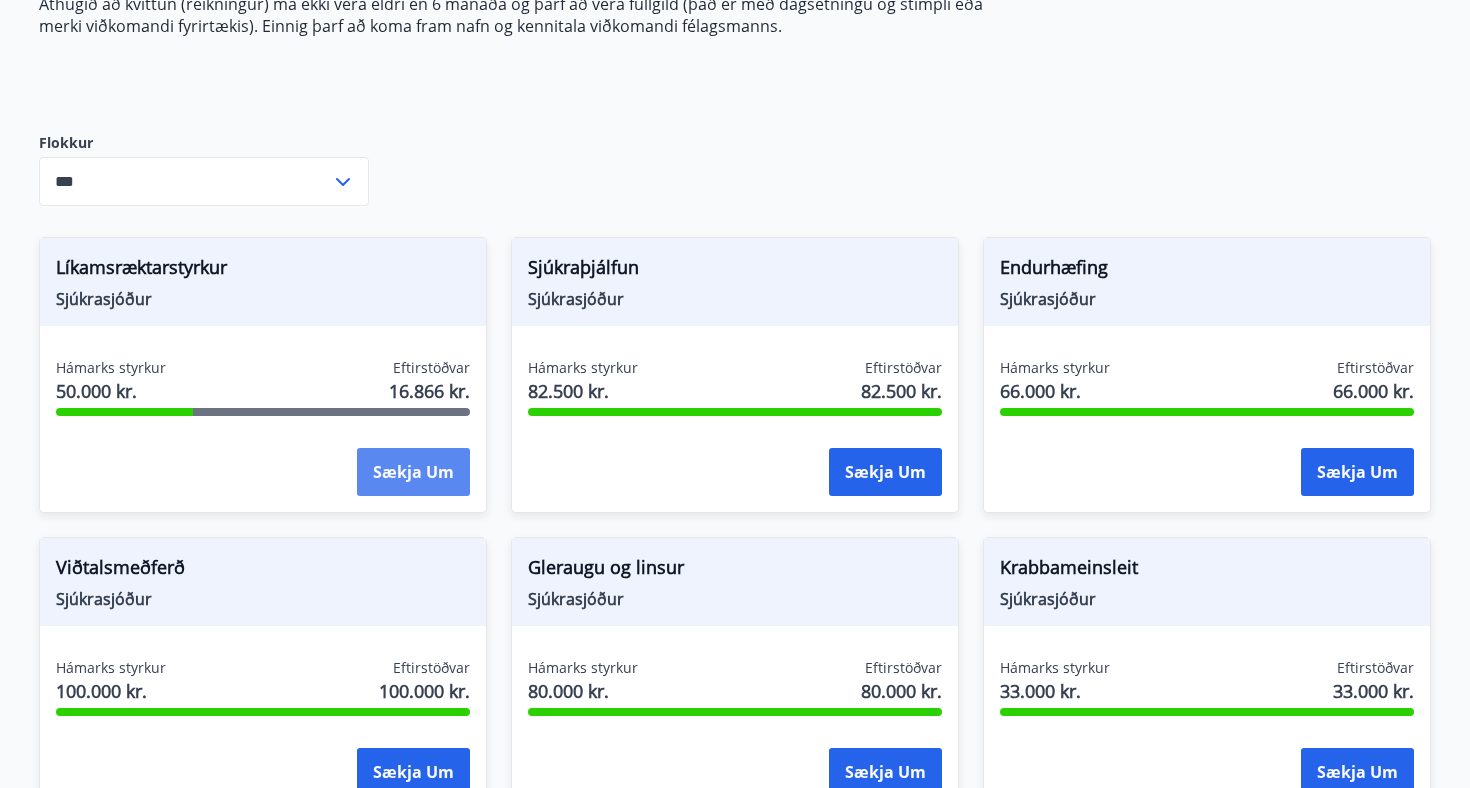 click on "Sækja um" at bounding box center [413, 472] 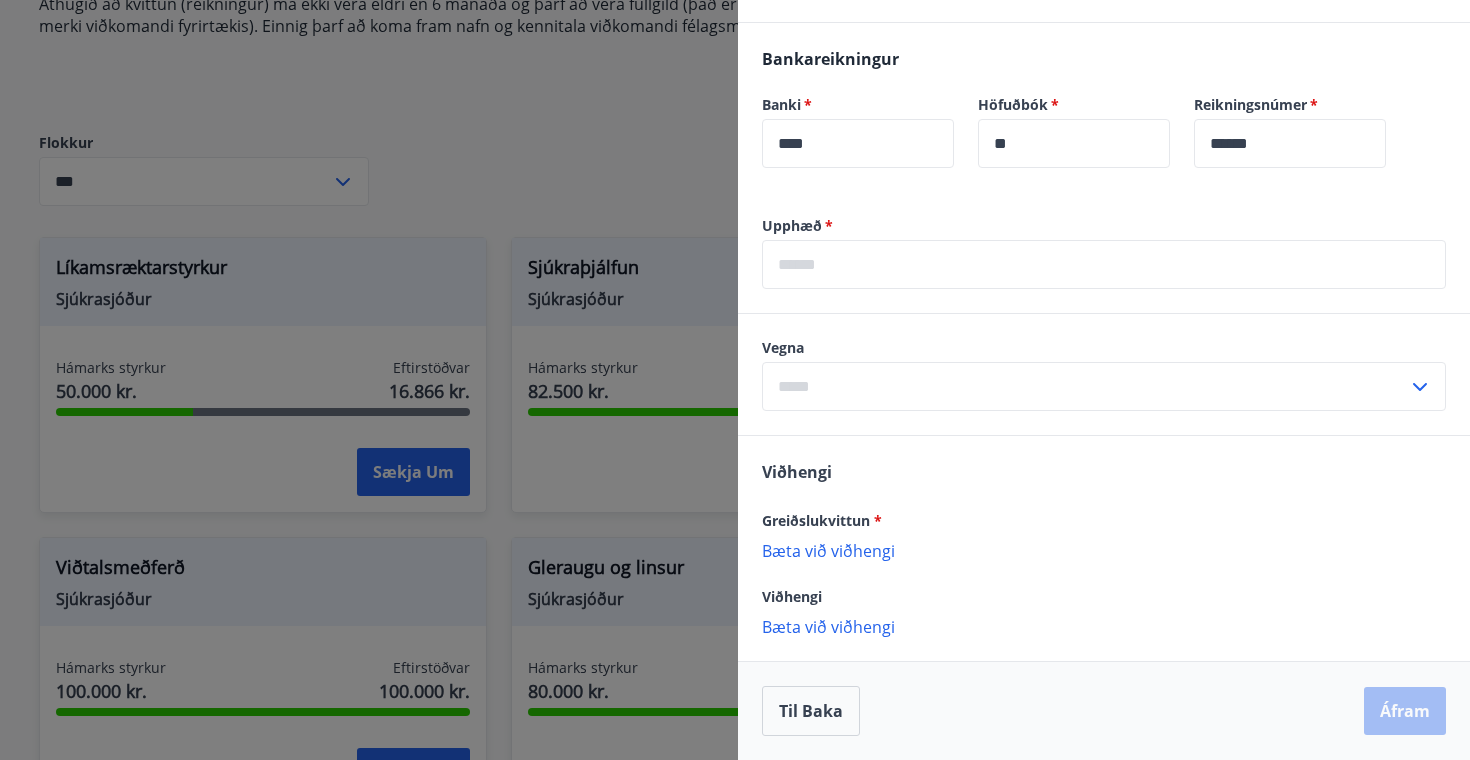scroll, scrollTop: 647, scrollLeft: 0, axis: vertical 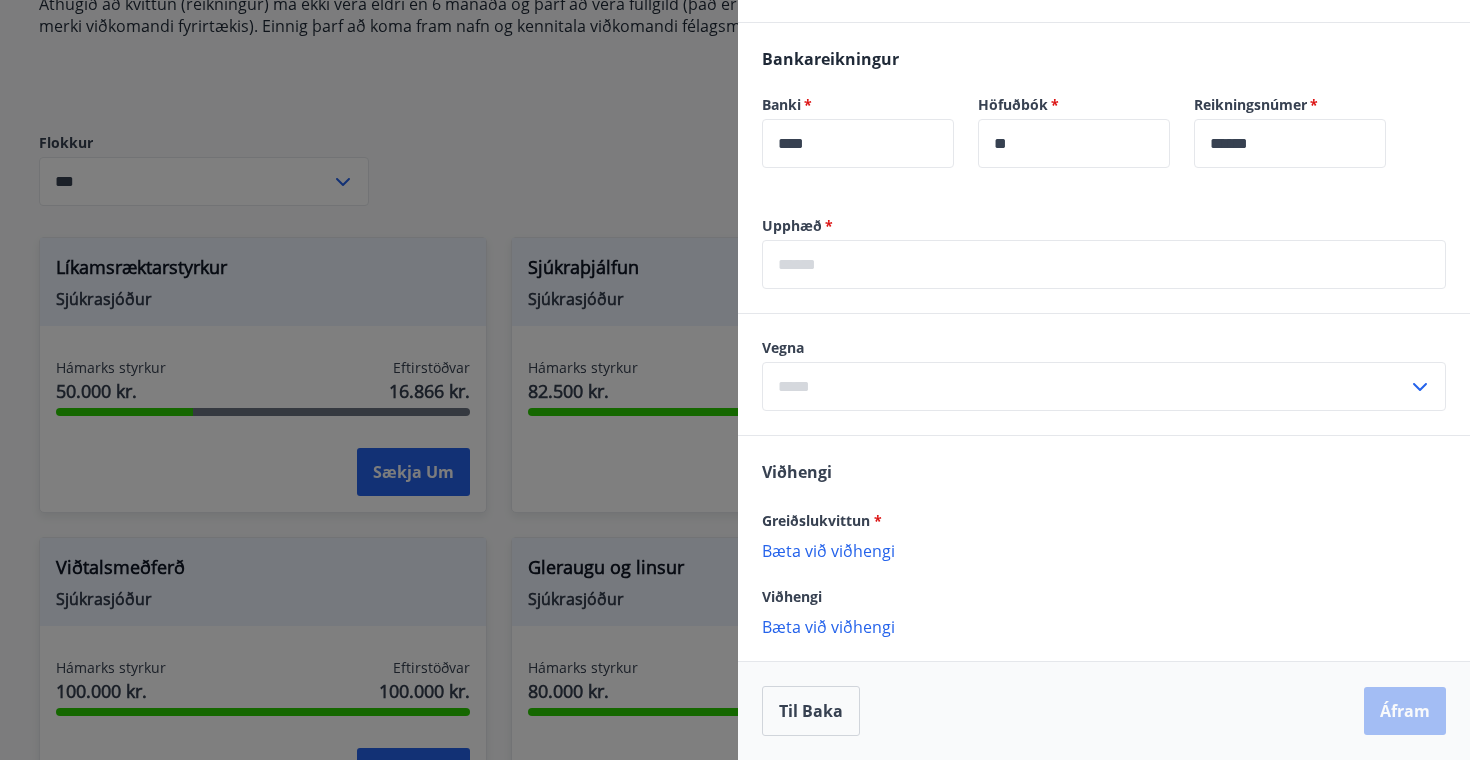 click on "Bæta við viðhengi" at bounding box center [1104, 550] 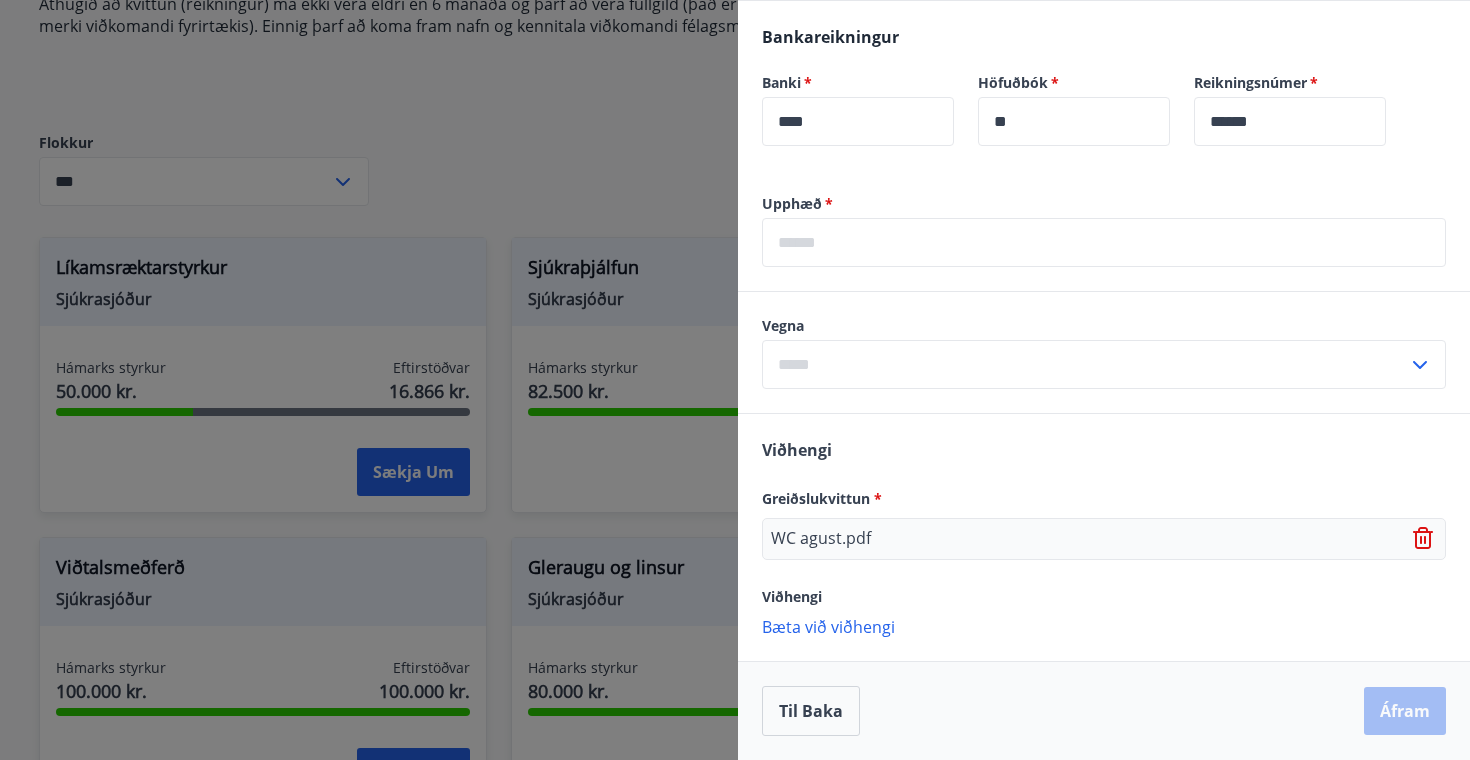 scroll, scrollTop: 669, scrollLeft: 0, axis: vertical 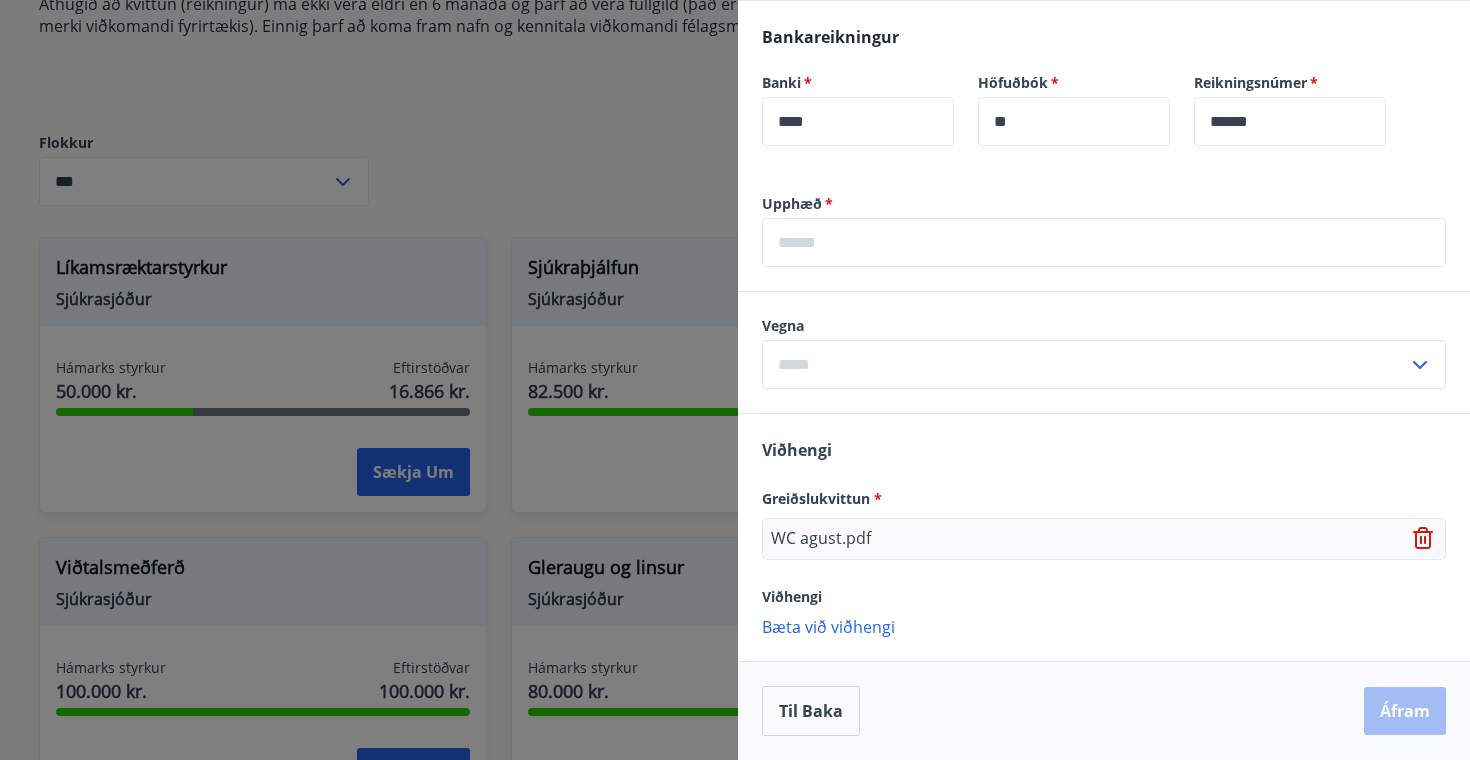 click on "Bæta við viðhengi" at bounding box center (1104, 626) 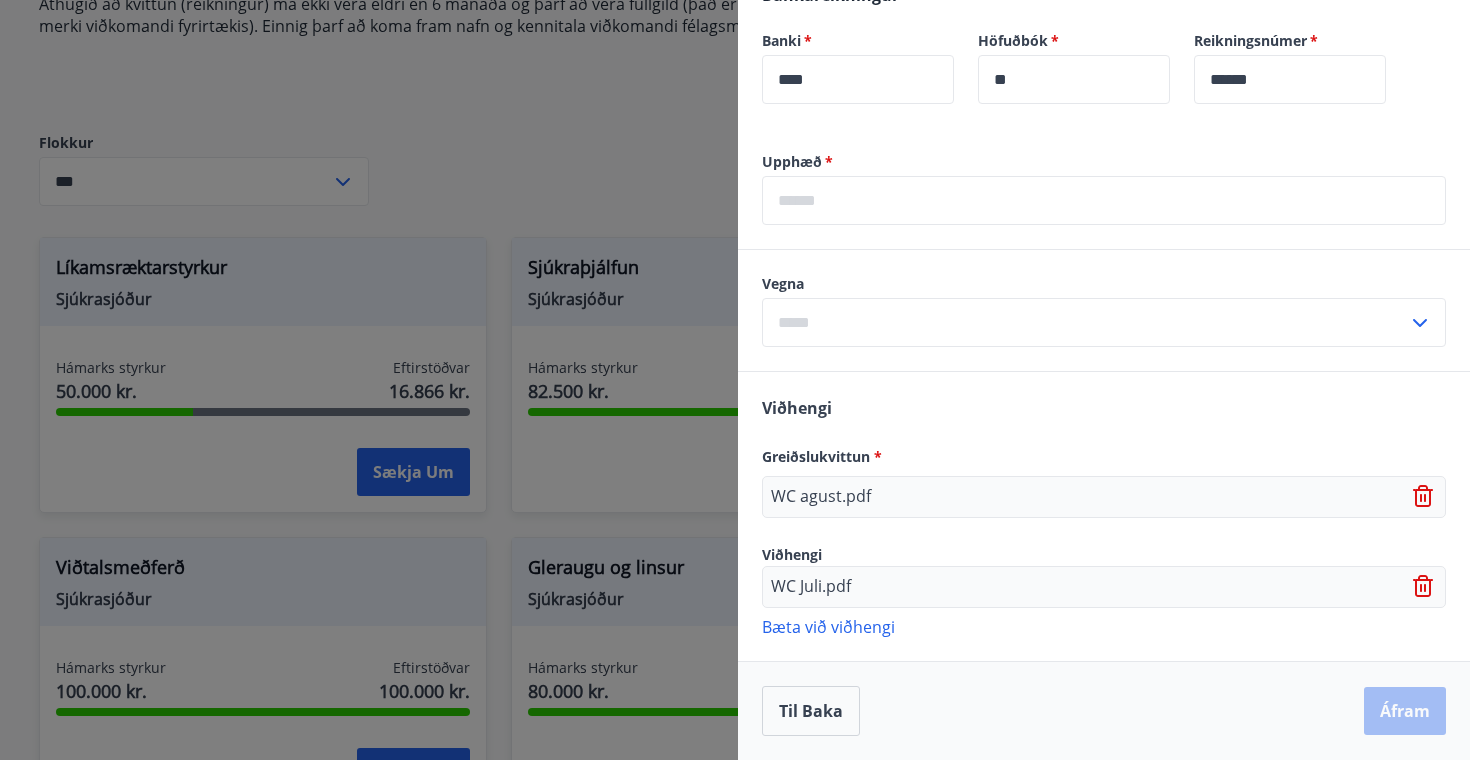 scroll, scrollTop: 711, scrollLeft: 0, axis: vertical 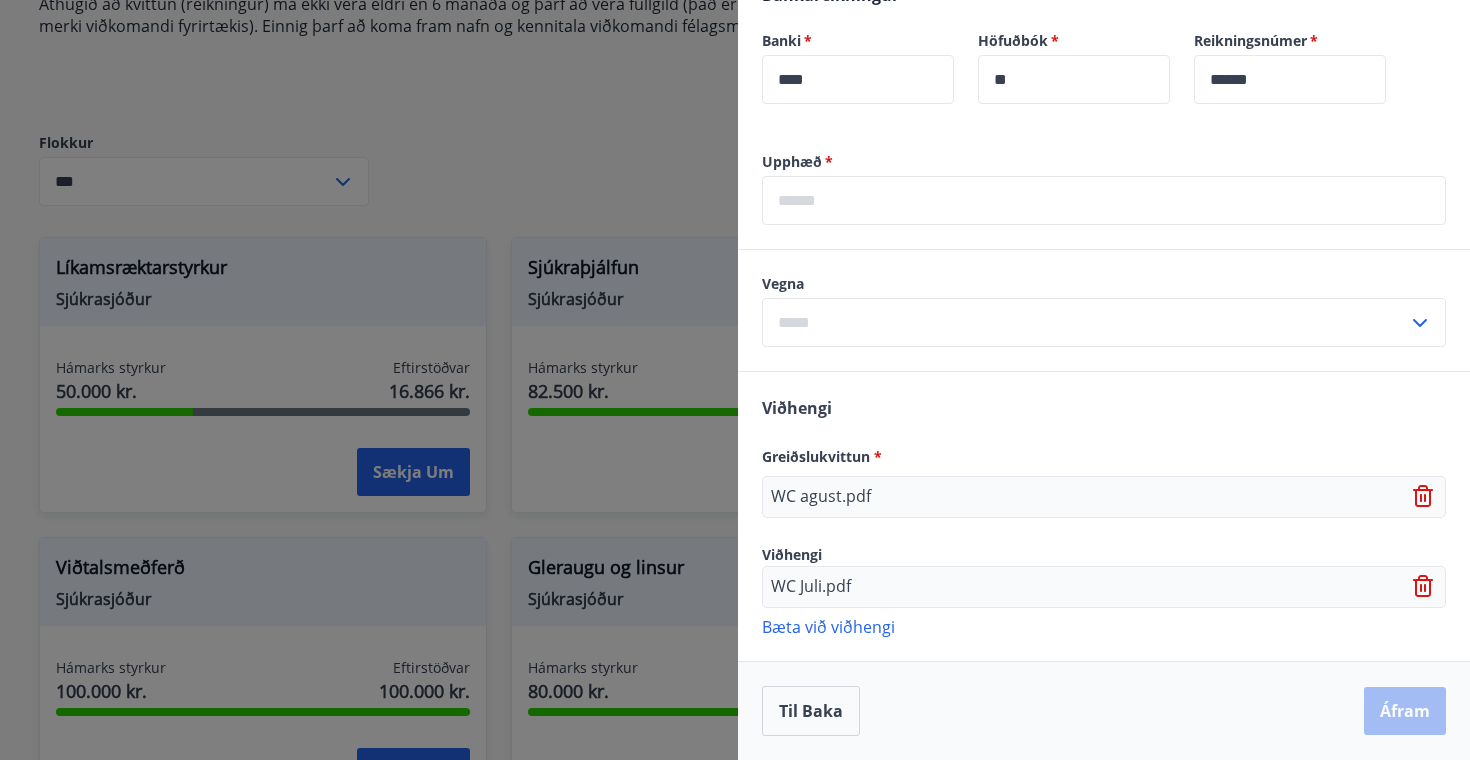 click at bounding box center (1104, 200) 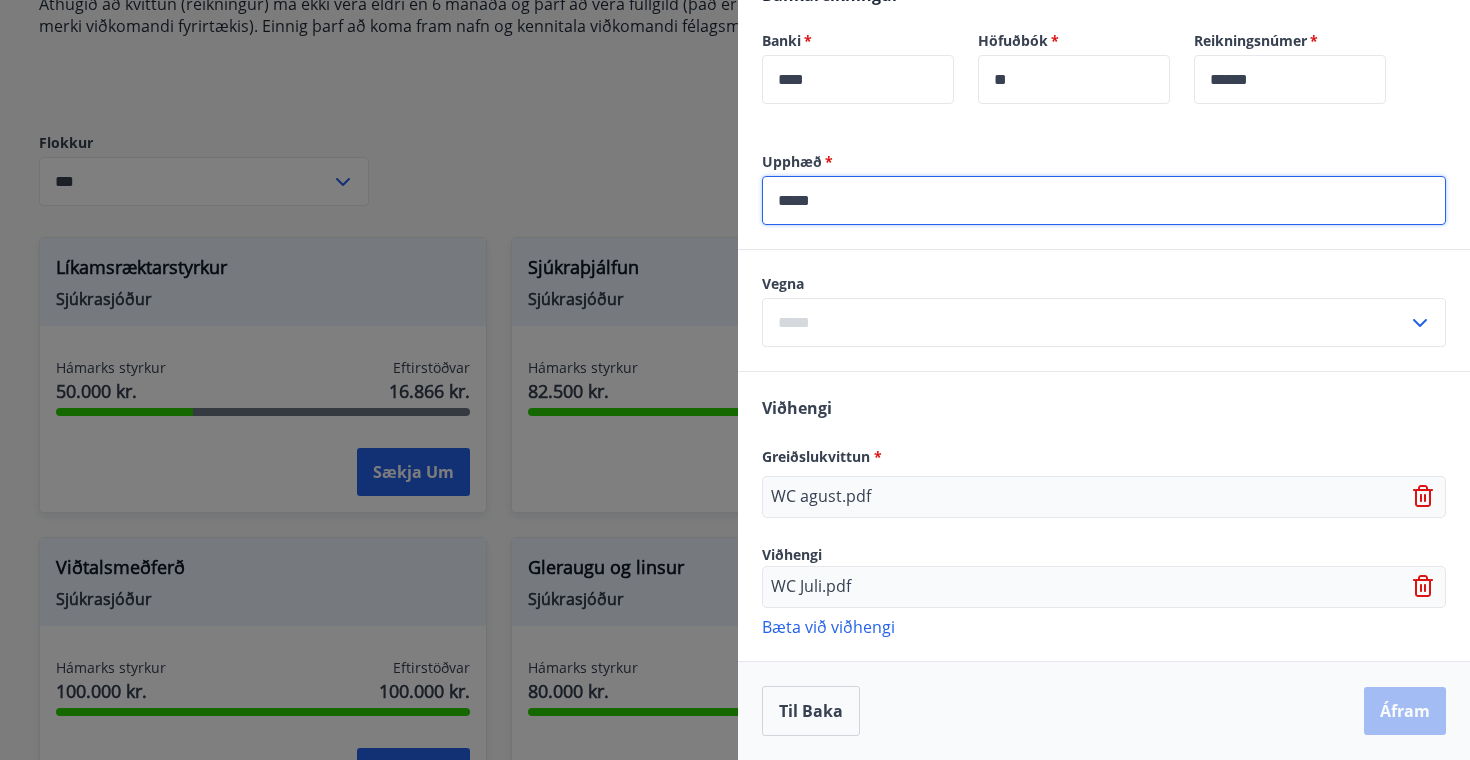 type on "*****" 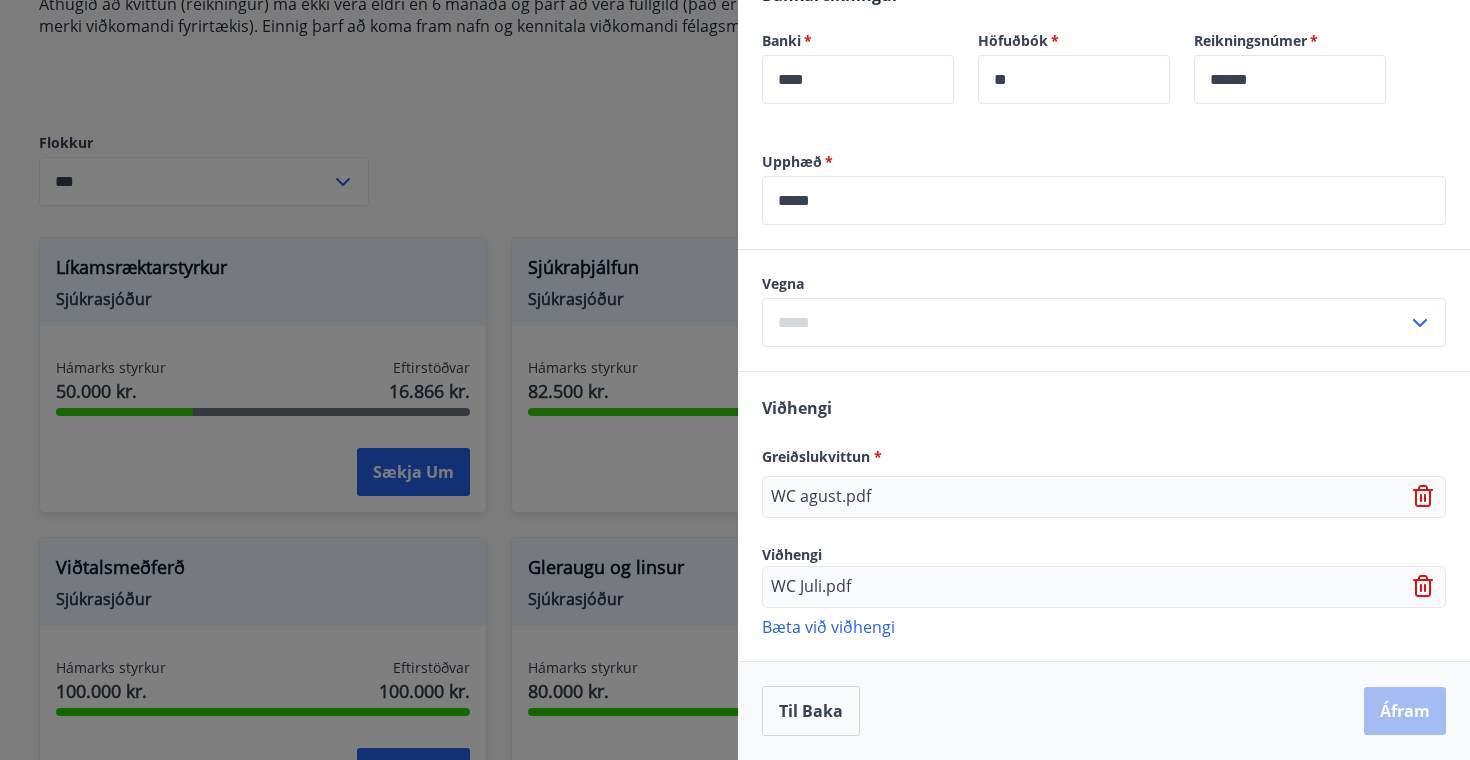 click at bounding box center (1085, 322) 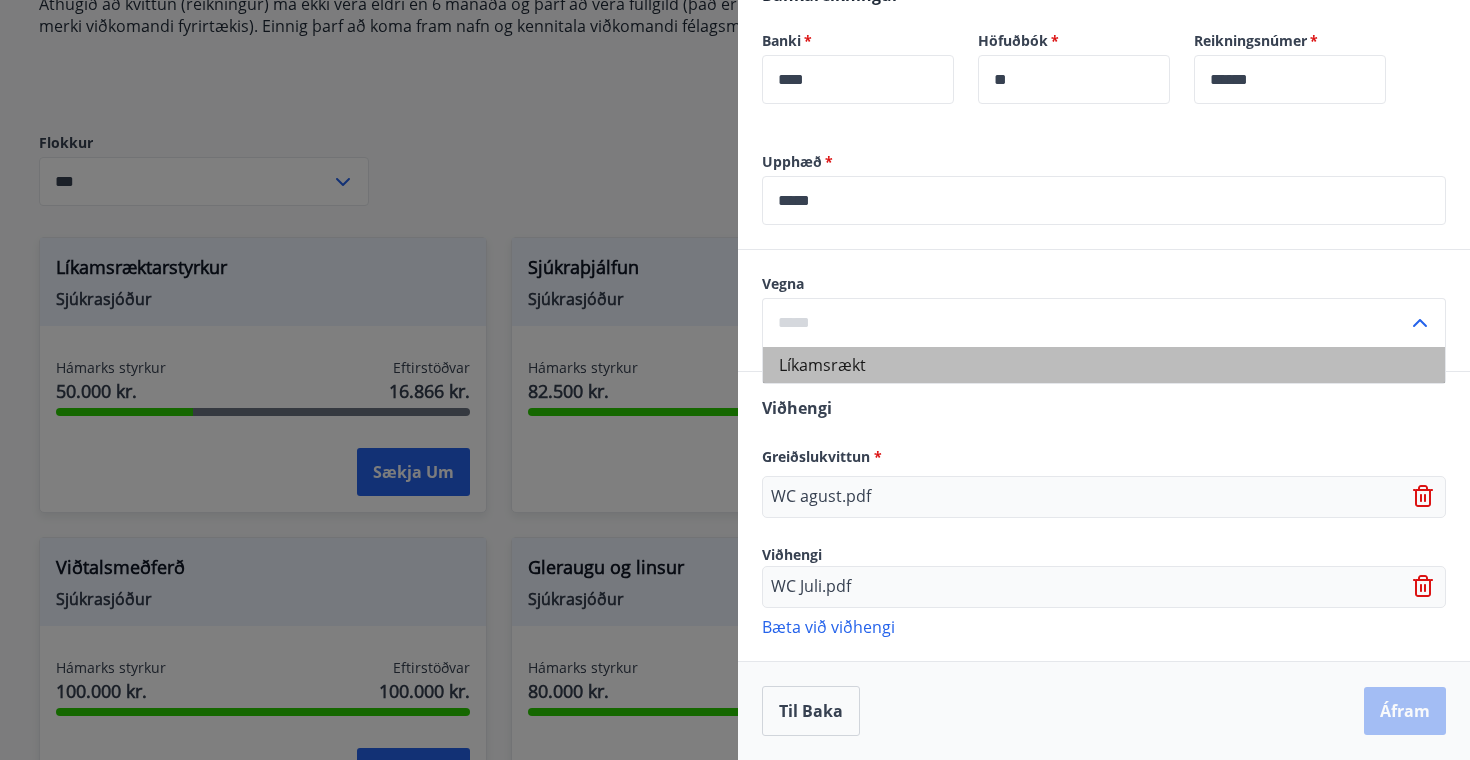 click on "Líkamsrækt" at bounding box center (1104, 365) 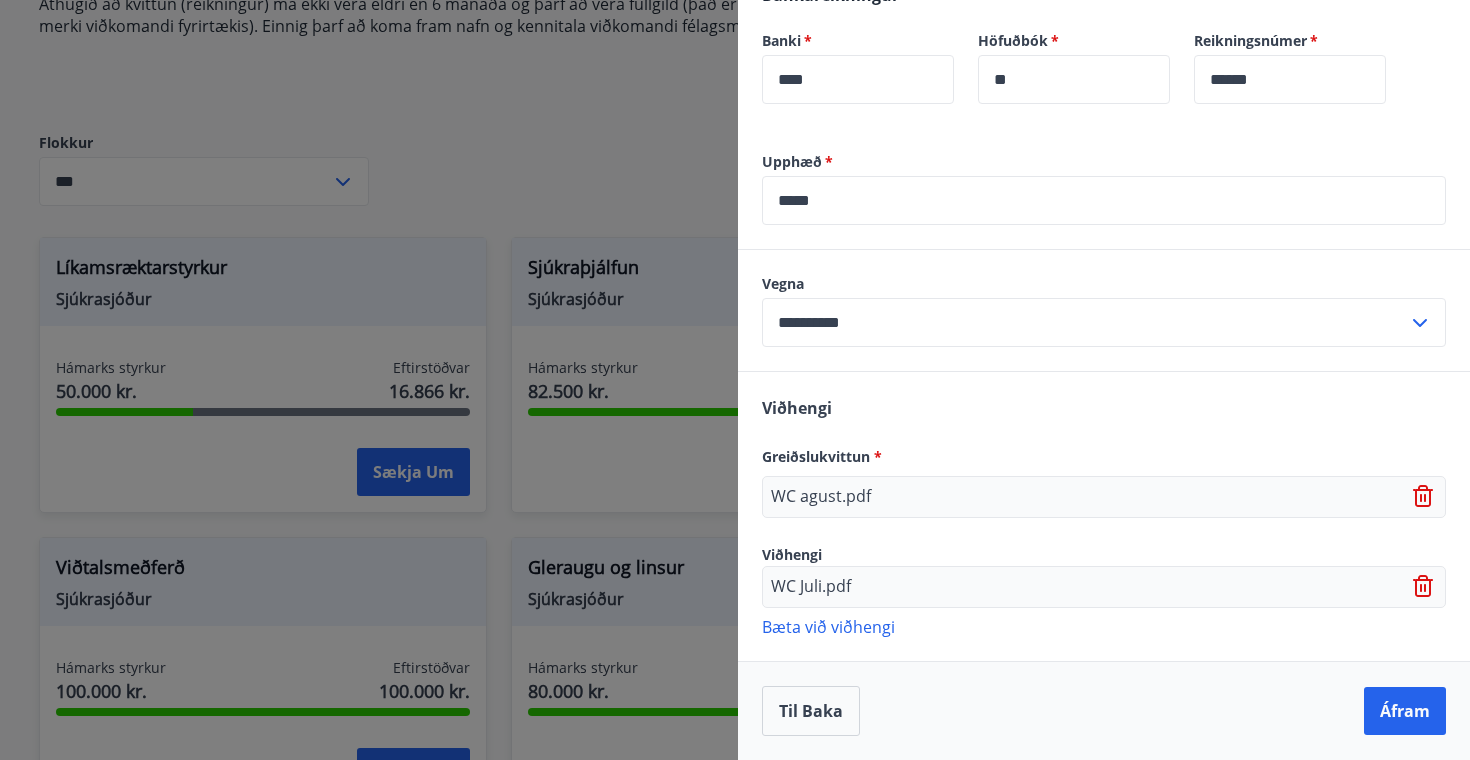 scroll, scrollTop: 711, scrollLeft: 0, axis: vertical 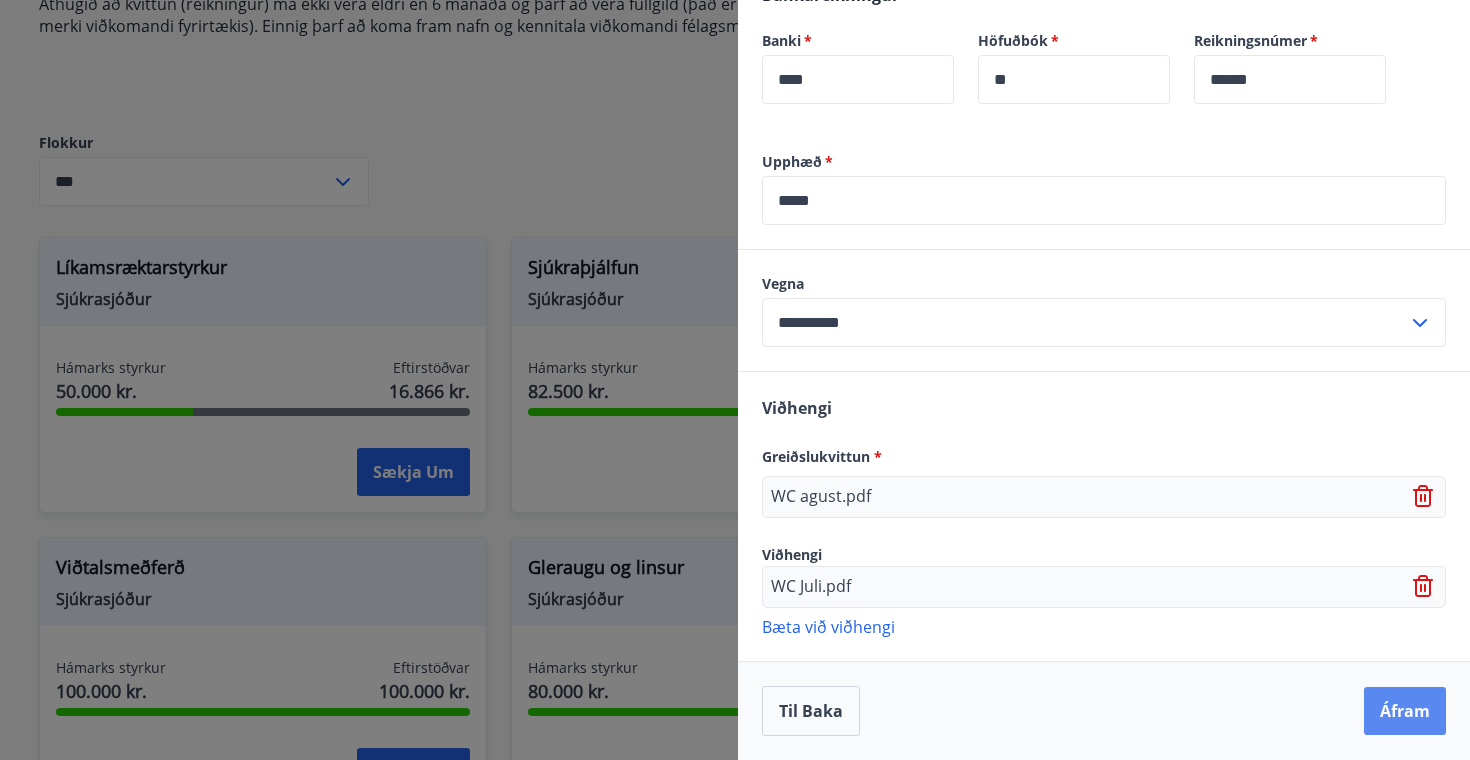 click on "Áfram" at bounding box center [1405, 711] 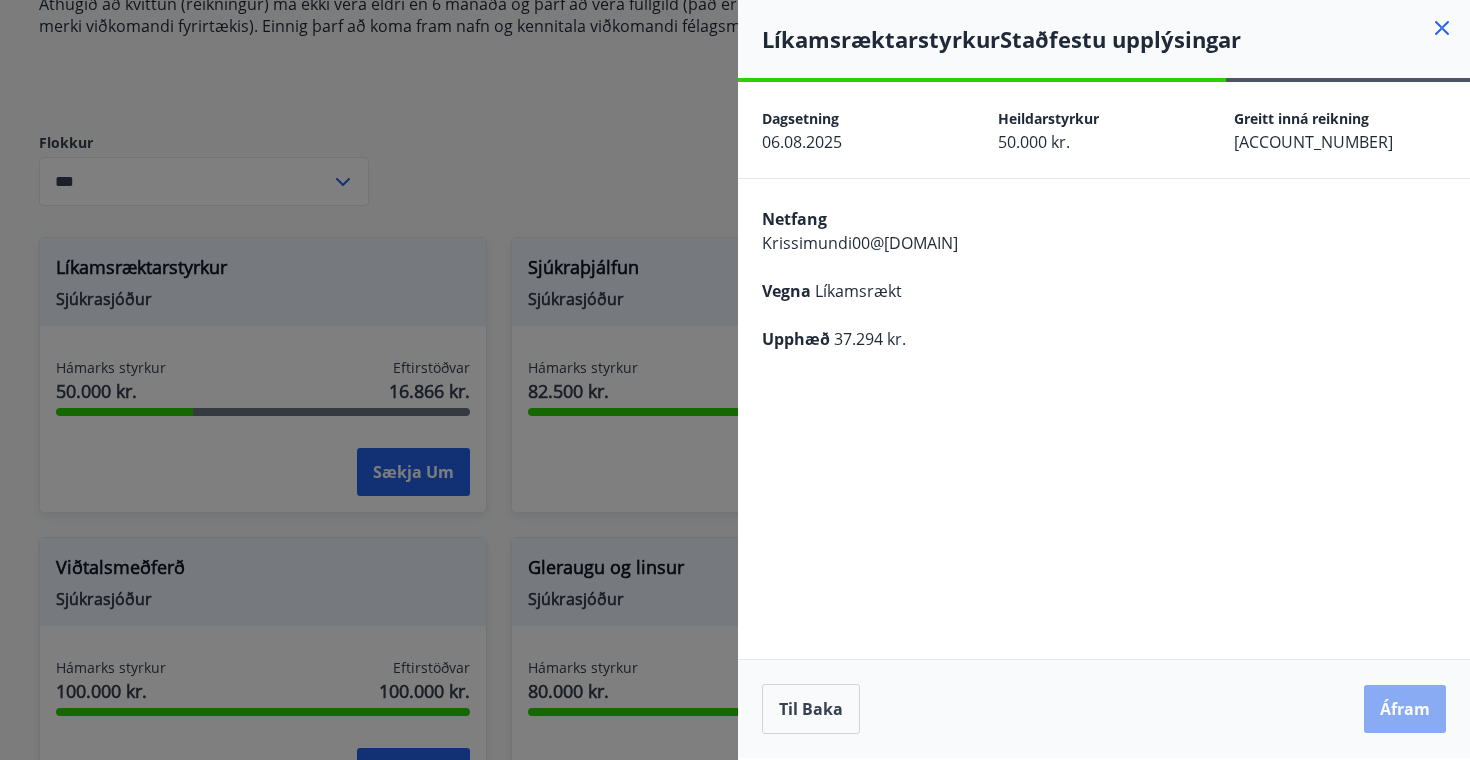 click on "Áfram" at bounding box center (1405, 709) 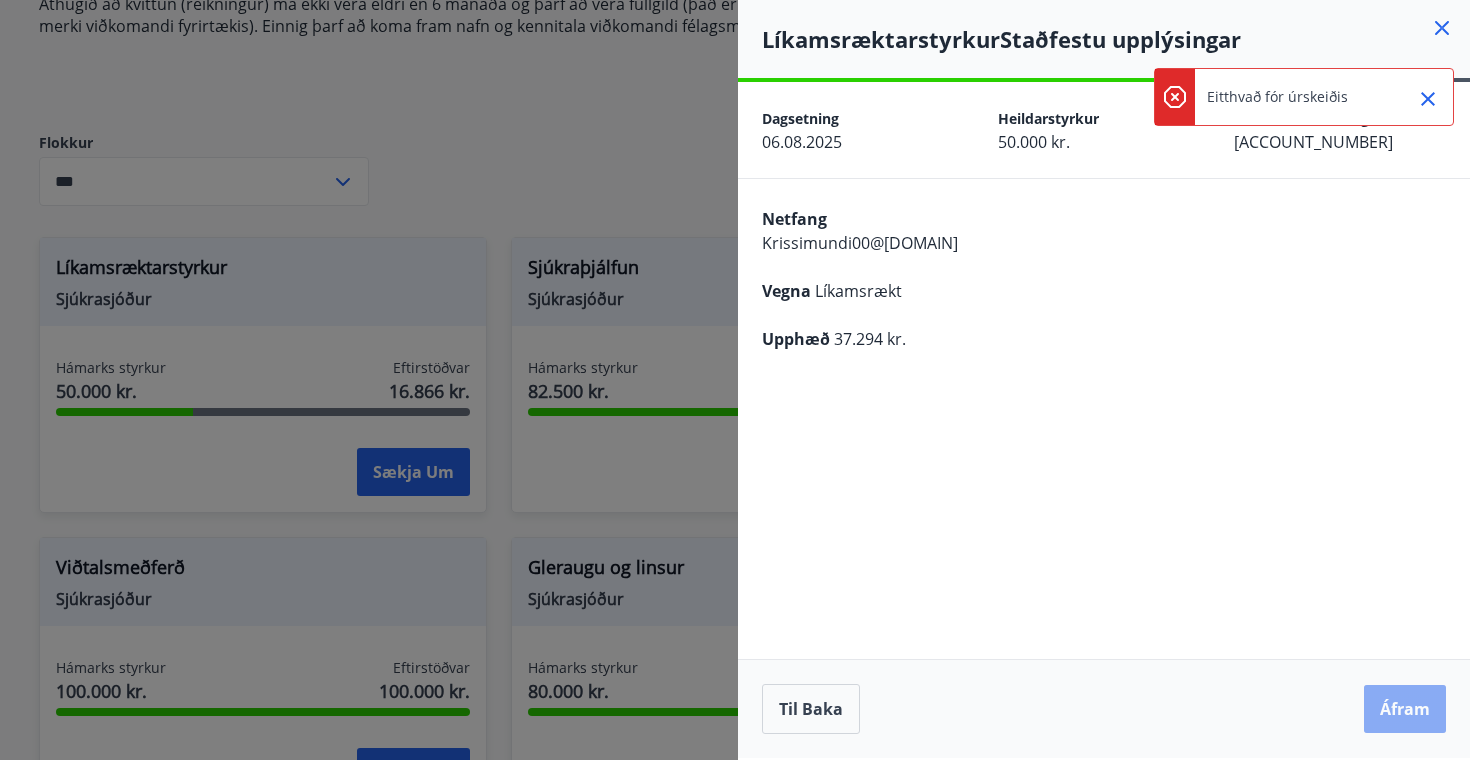 click on "Áfram" at bounding box center [1405, 709] 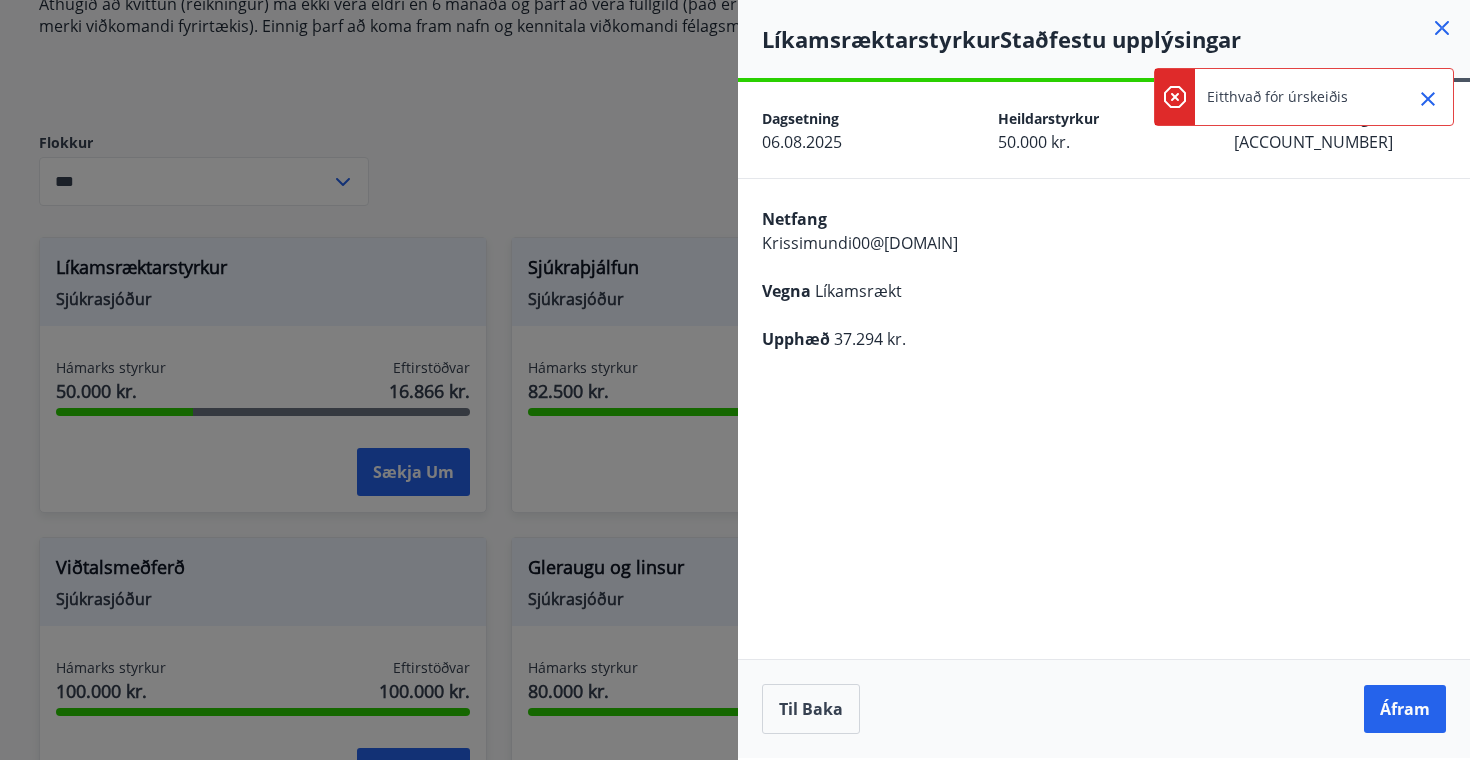 click 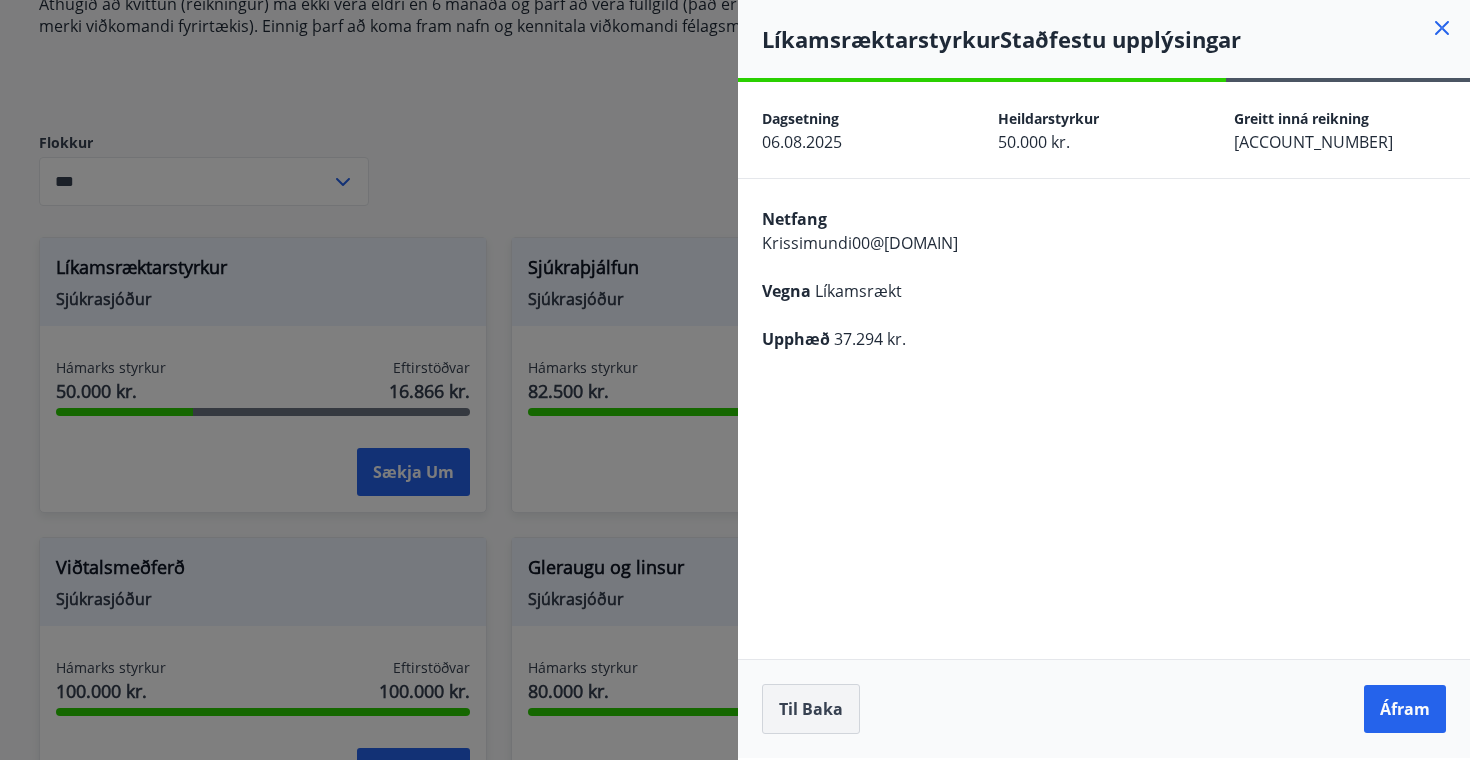 click on "Til baka" at bounding box center (811, 709) 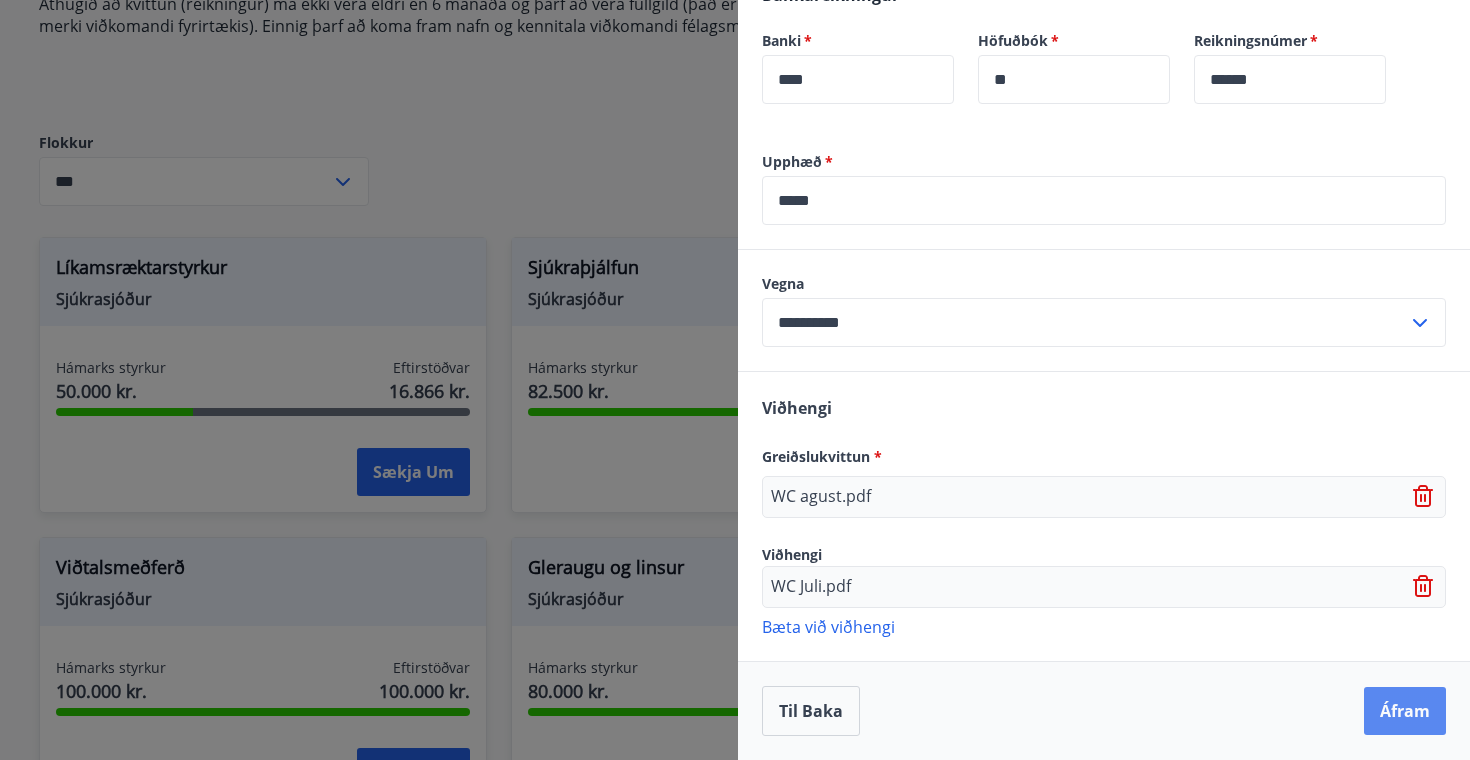 scroll, scrollTop: 711, scrollLeft: 0, axis: vertical 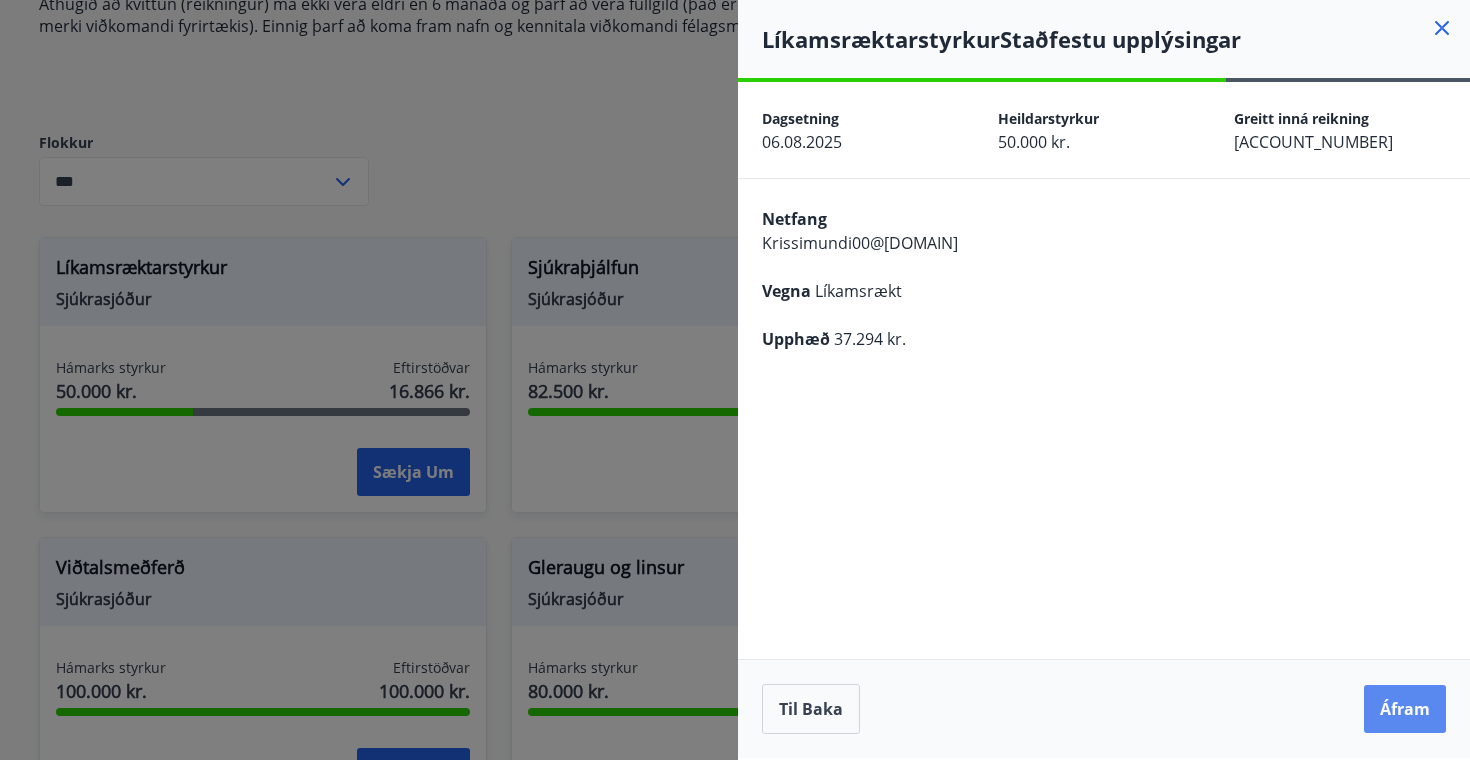 click on "Áfram" at bounding box center [1405, 709] 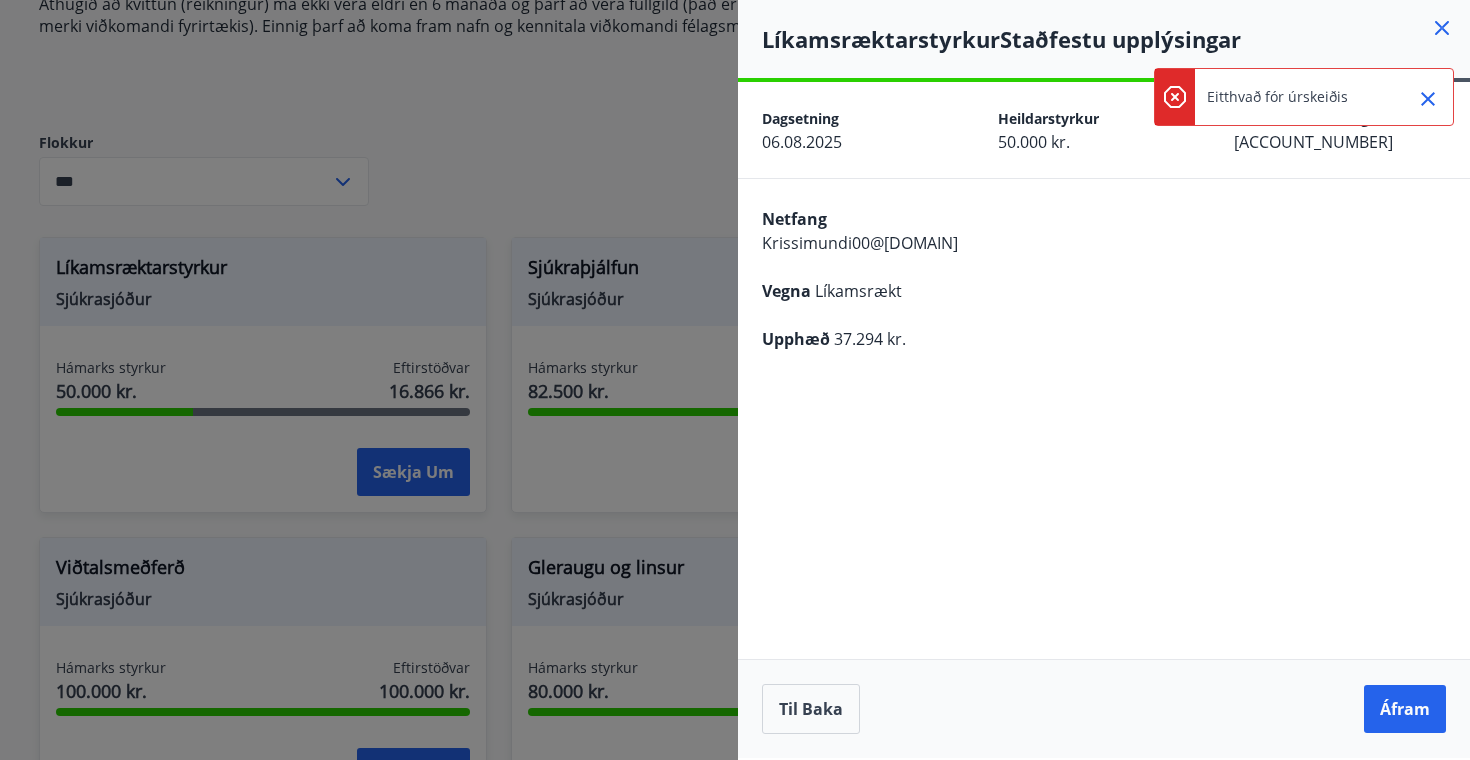 click on "Eitthvað fór úrskeiðis" at bounding box center [1277, 97] 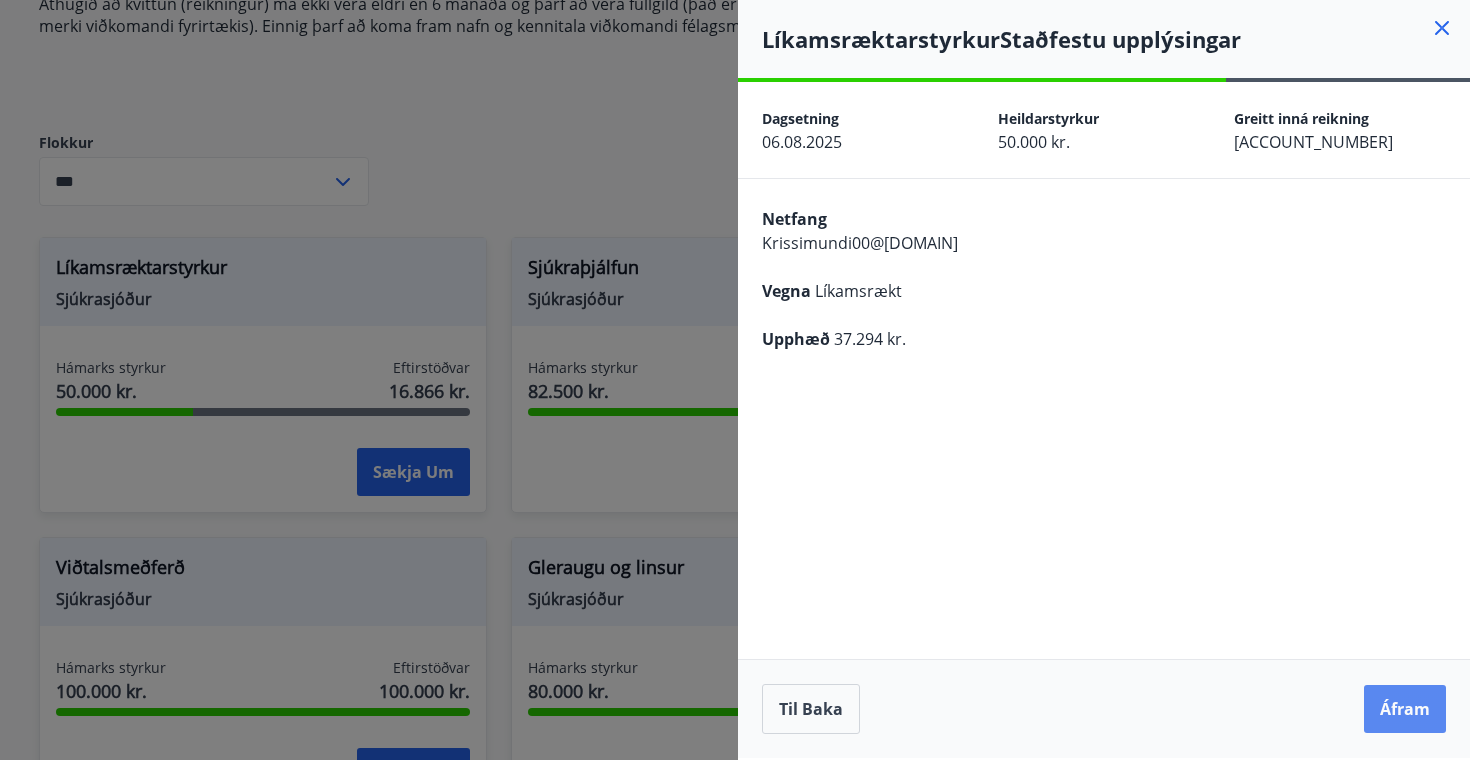 click on "Áfram" at bounding box center (1405, 709) 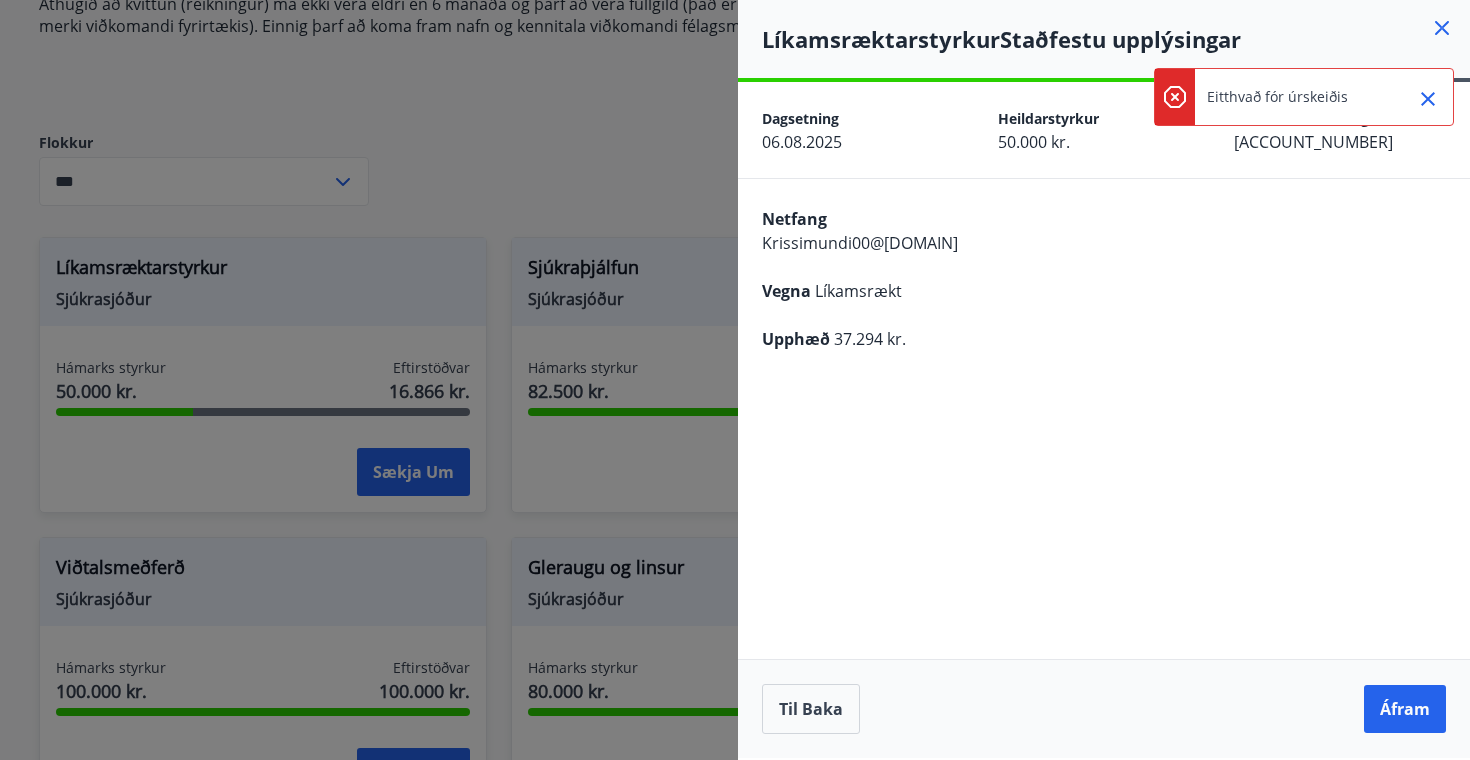 click 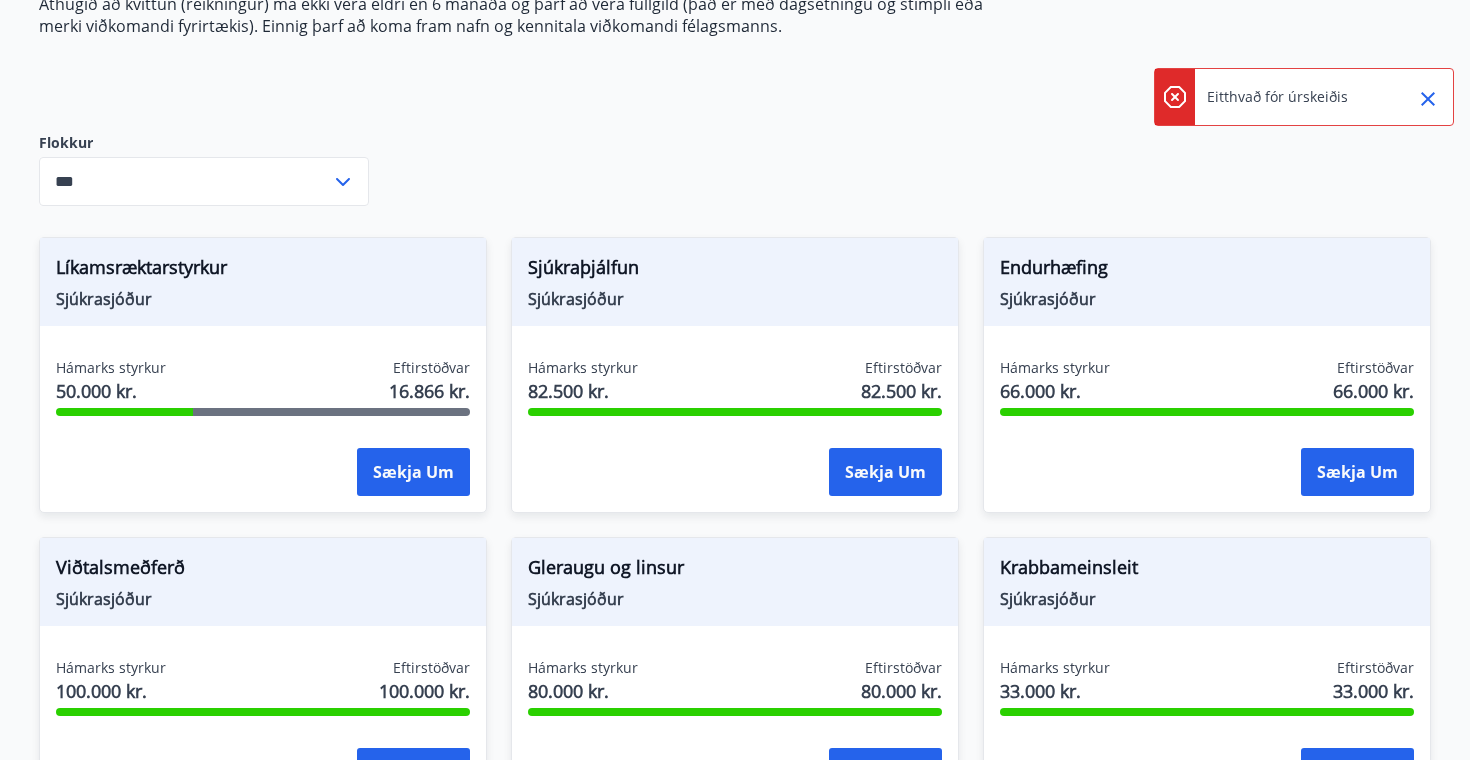 click 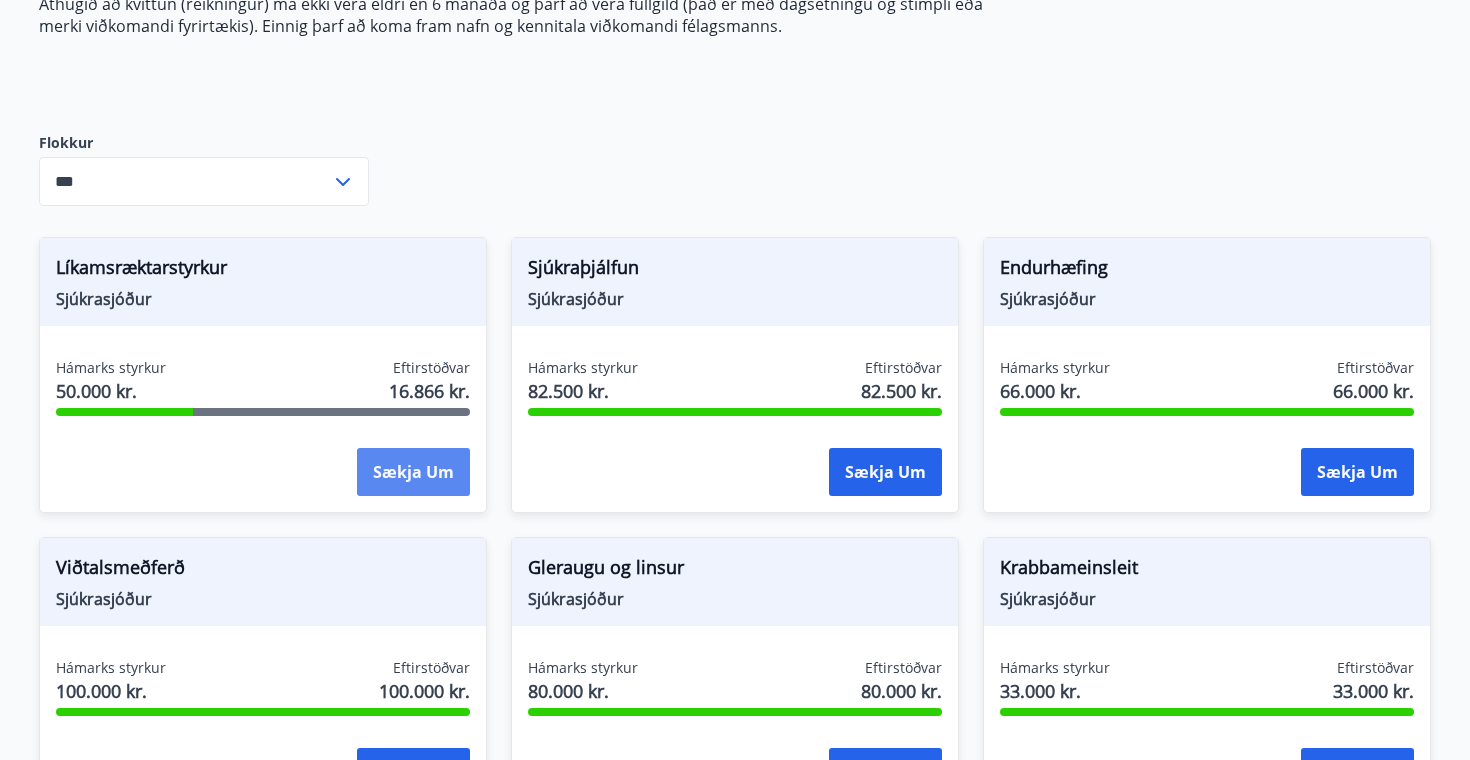 click on "Sækja um" at bounding box center [413, 472] 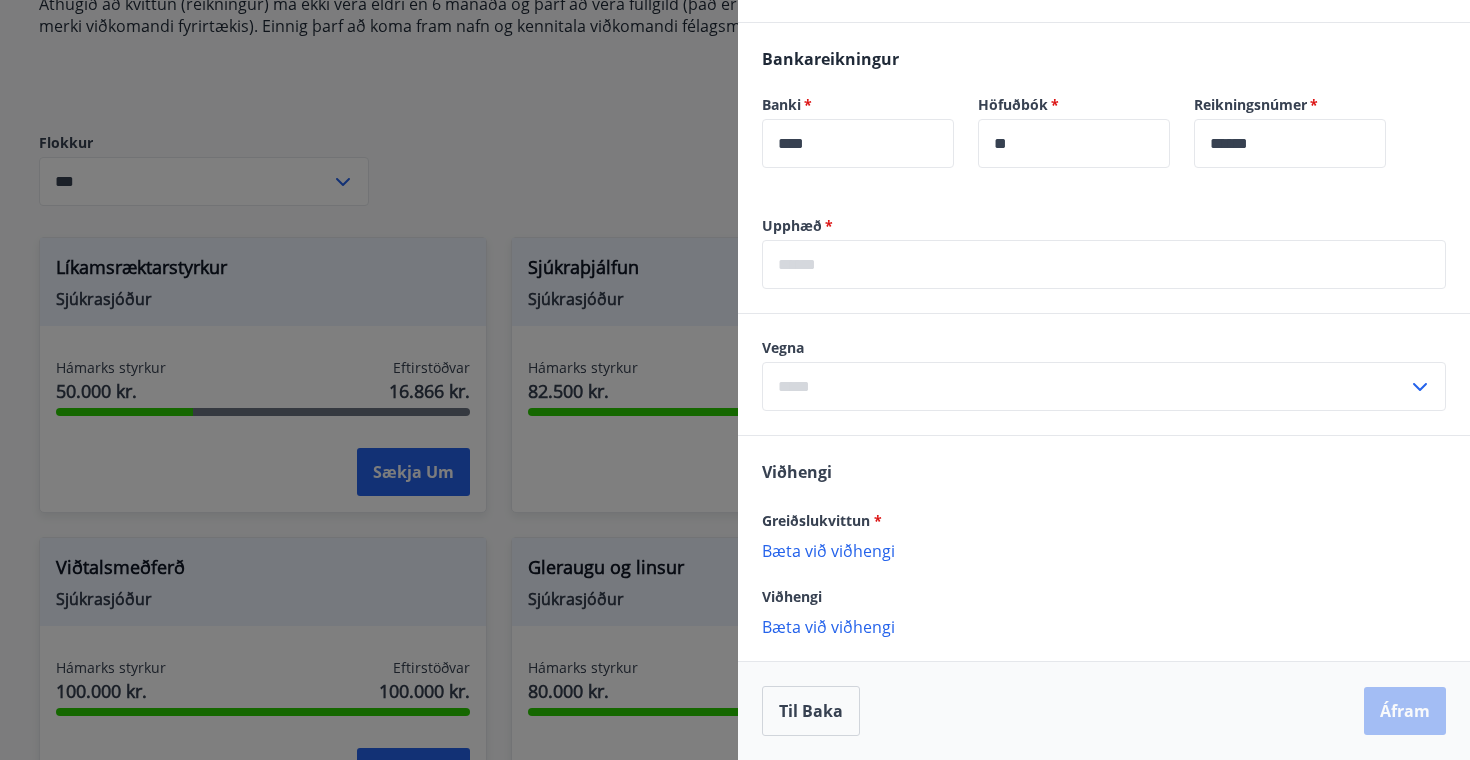 scroll, scrollTop: 647, scrollLeft: 0, axis: vertical 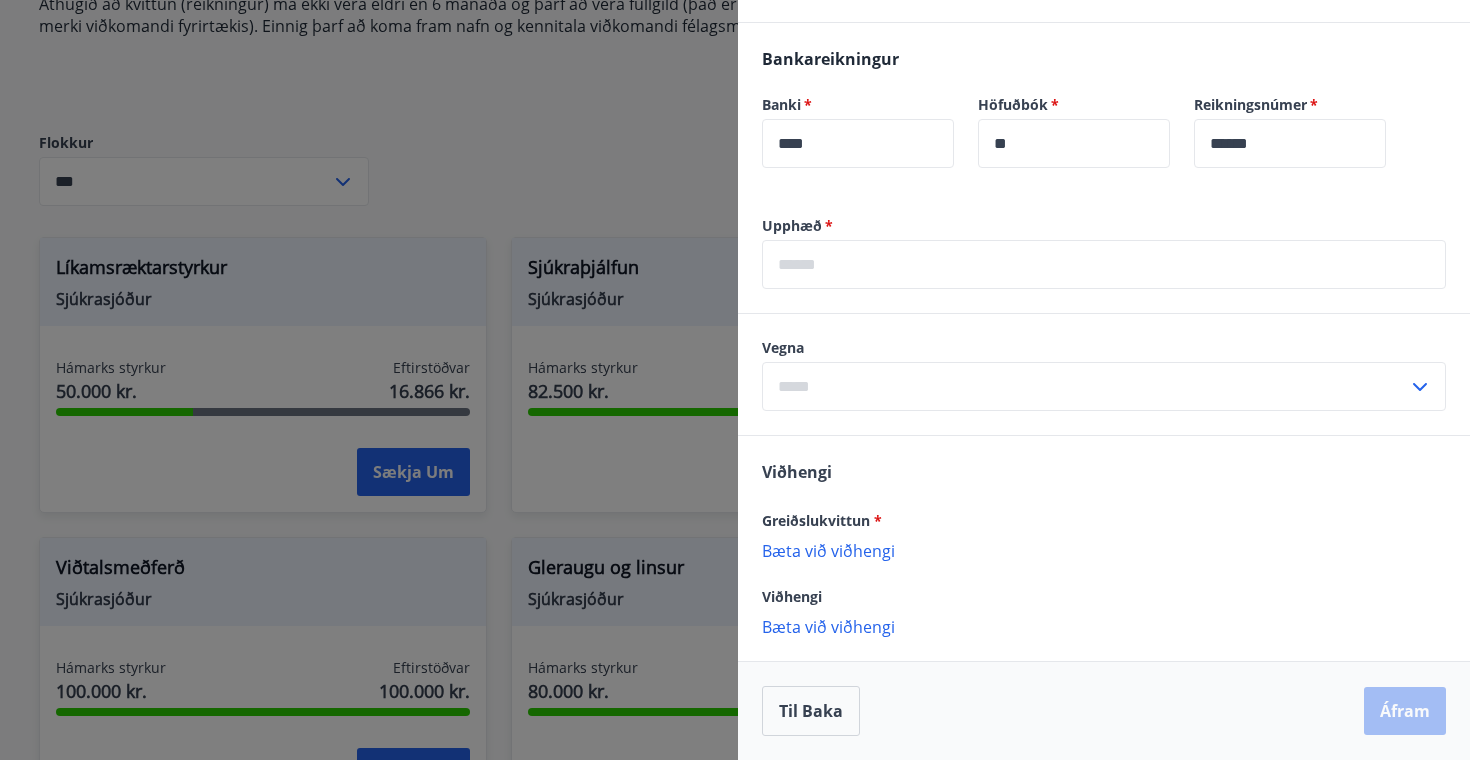 click on "Bæta við viðhengi" at bounding box center [1104, 550] 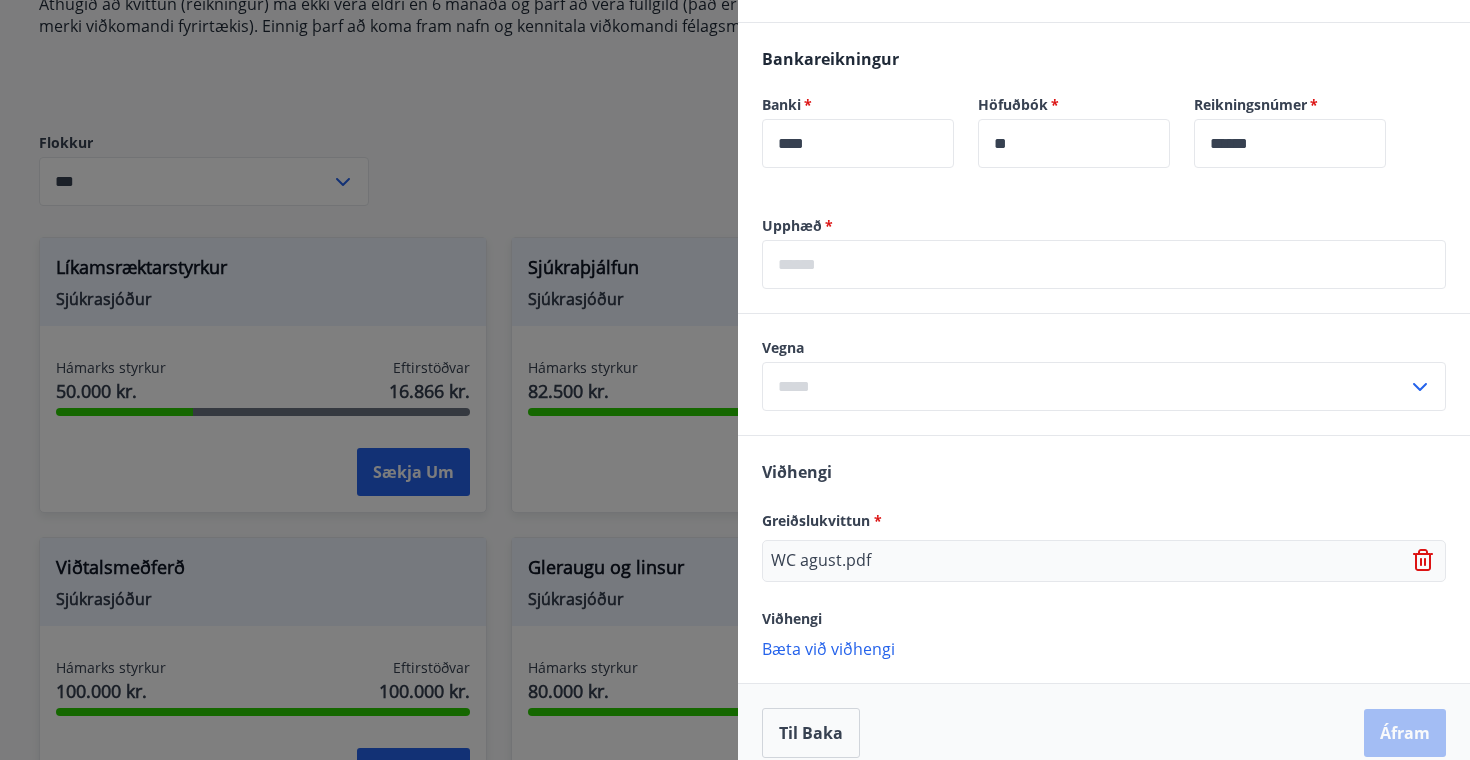click on "Bæta við viðhengi" at bounding box center (1104, 648) 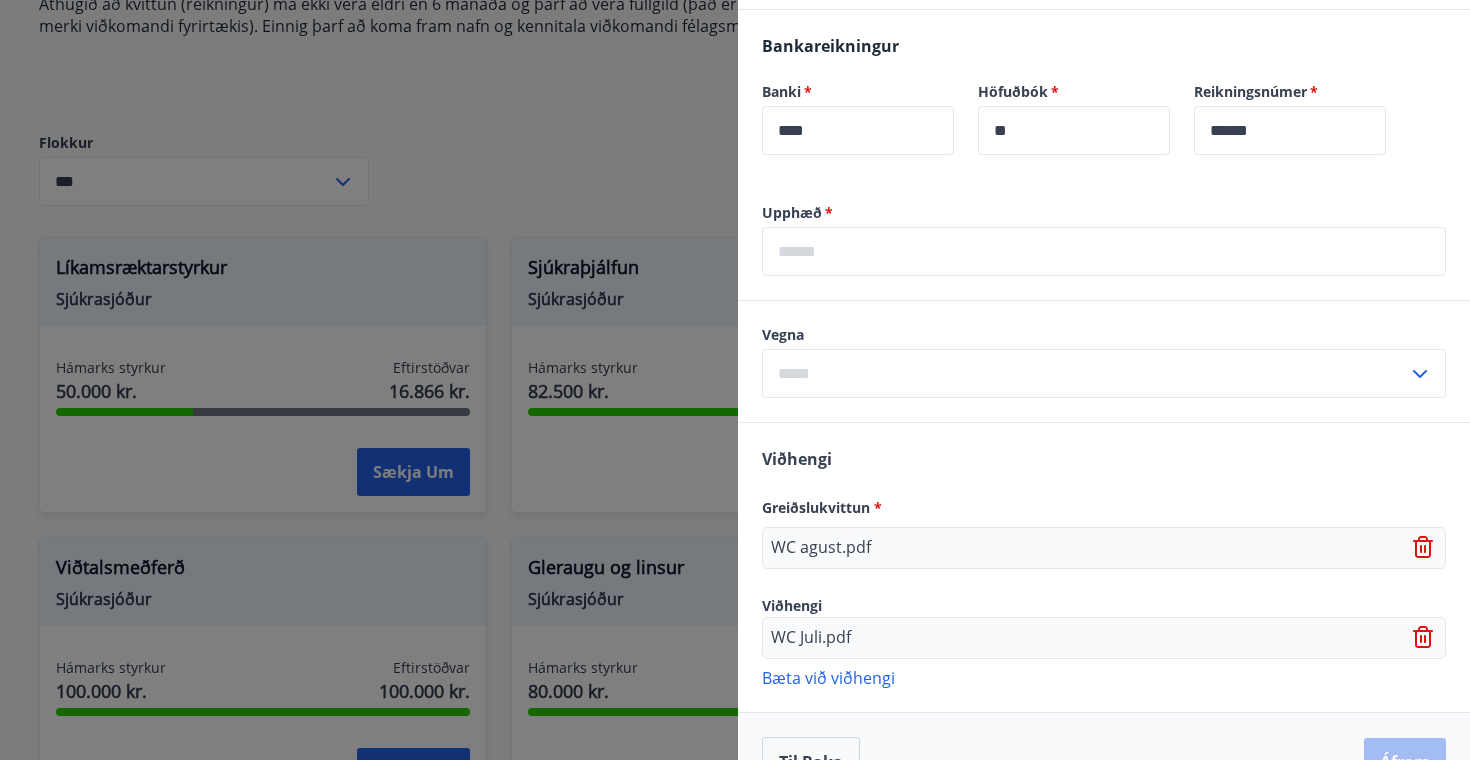 scroll, scrollTop: 669, scrollLeft: 0, axis: vertical 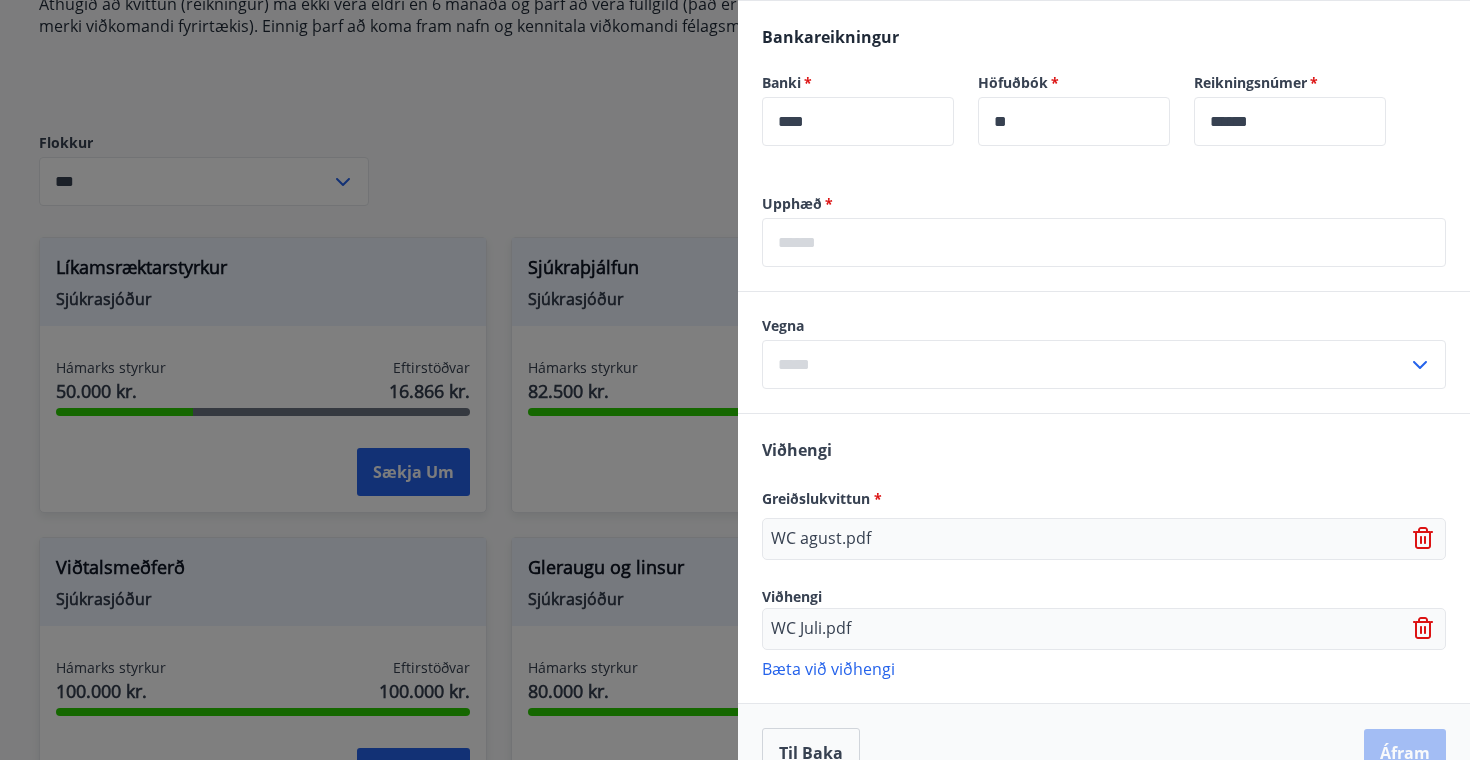 click at bounding box center (1104, 242) 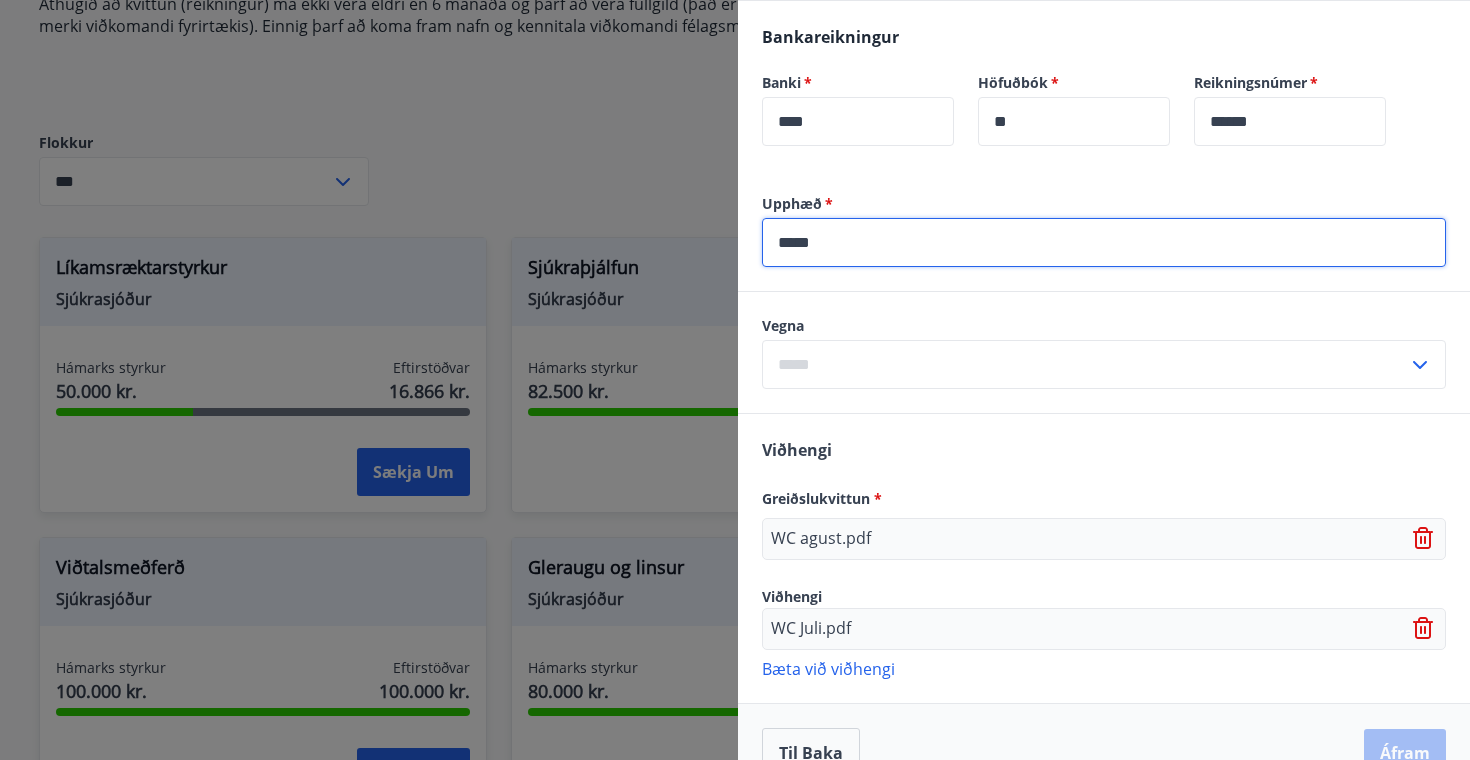 type on "*****" 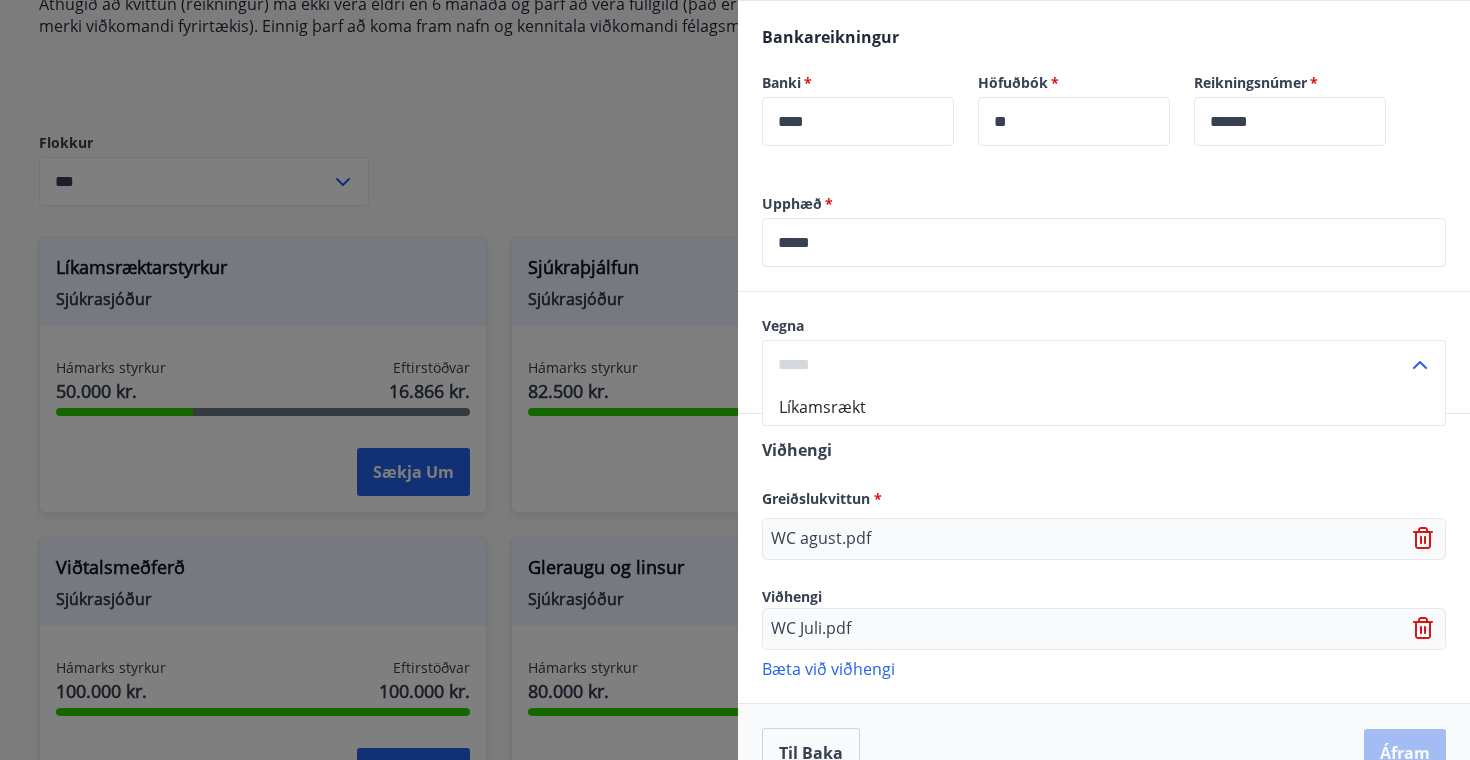 click on "Líkamsrækt" at bounding box center (1104, 407) 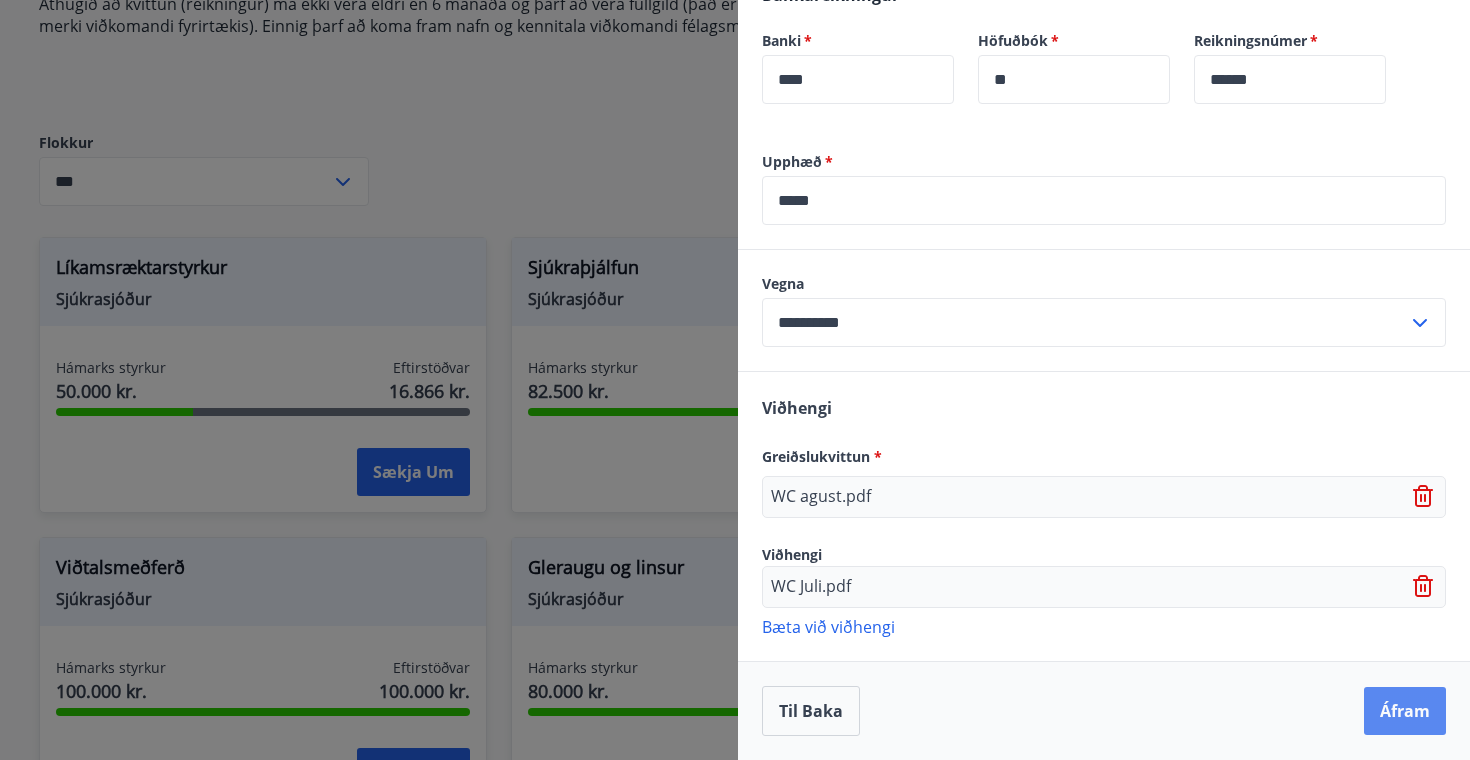 scroll, scrollTop: 711, scrollLeft: 0, axis: vertical 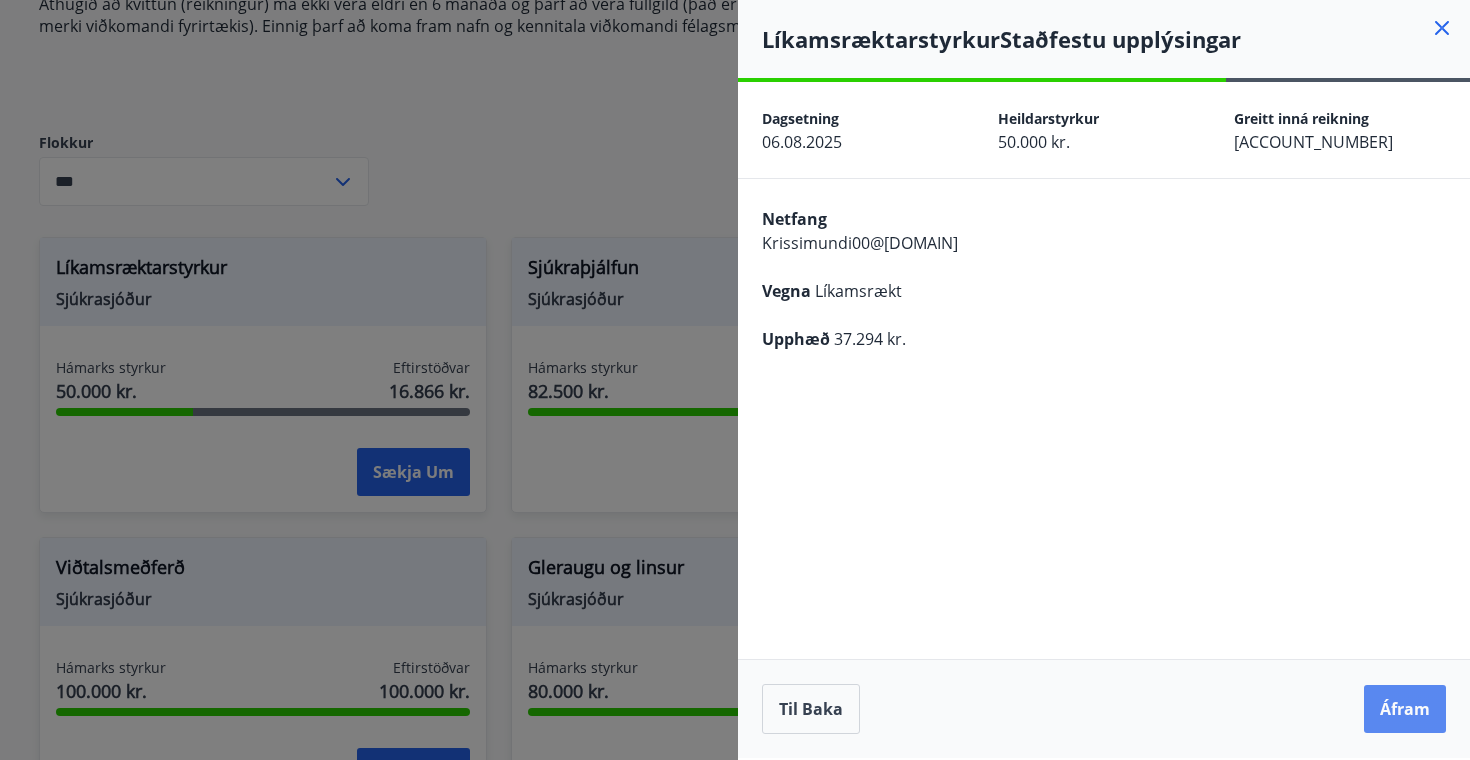 click on "Áfram" at bounding box center [1405, 709] 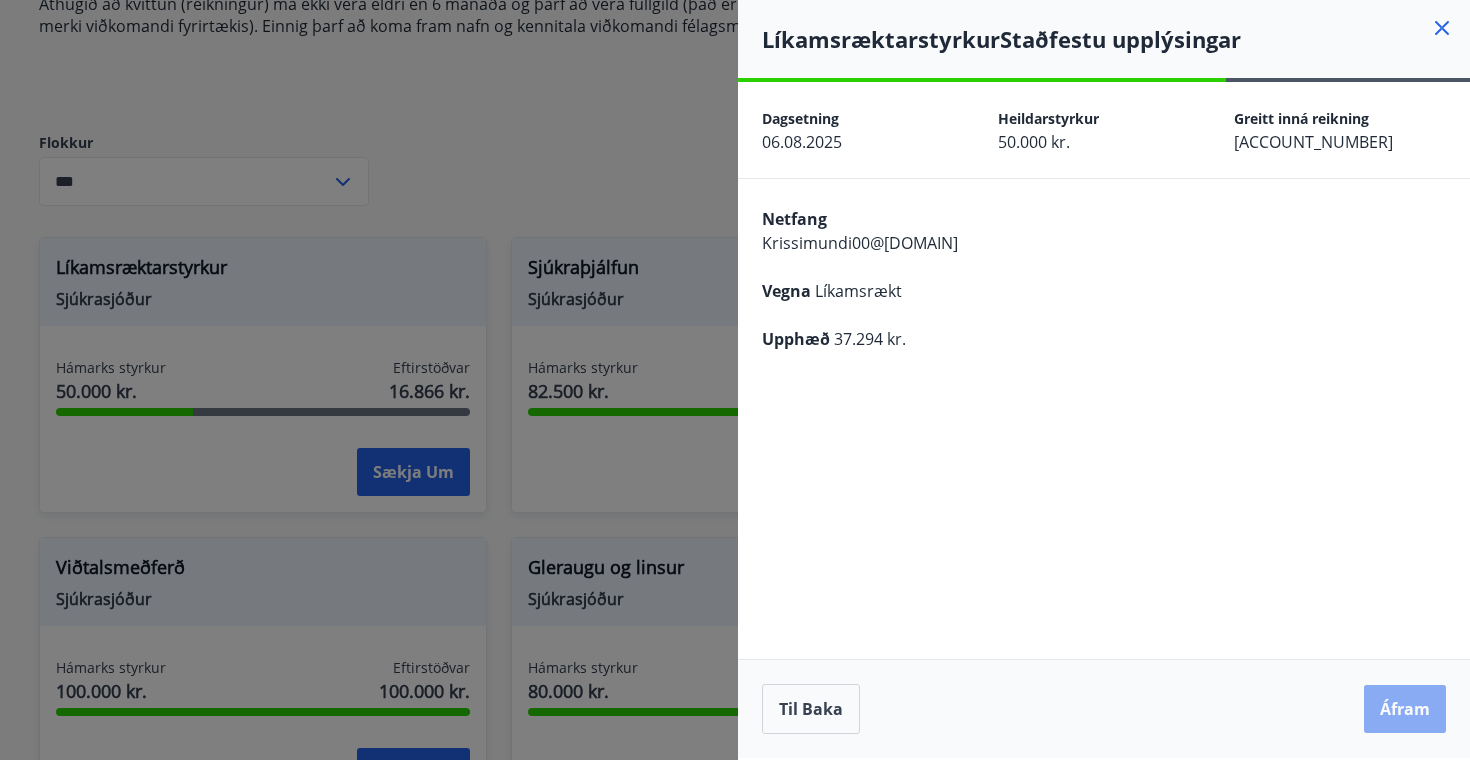click on "Áfram" at bounding box center [1405, 709] 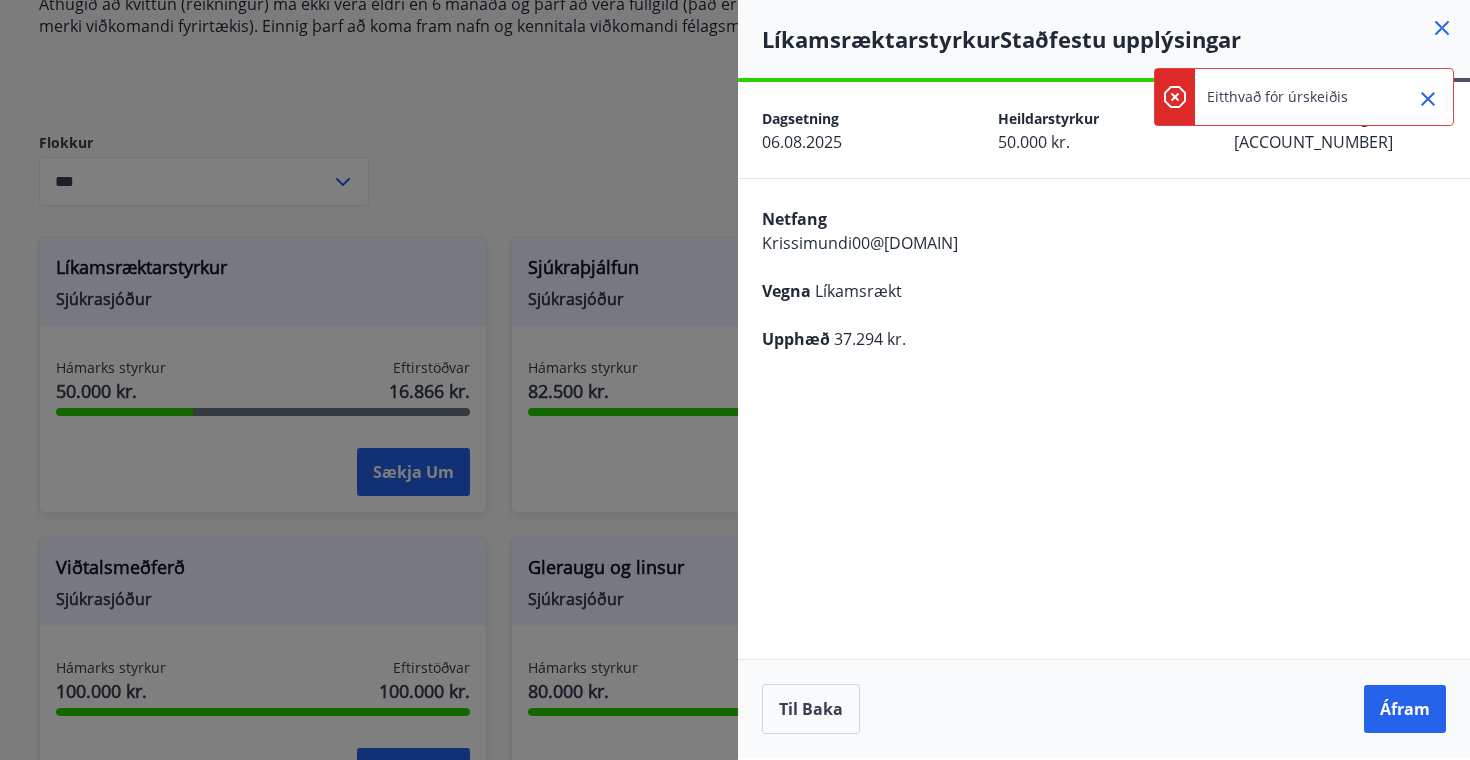 click at bounding box center (1420, 97) 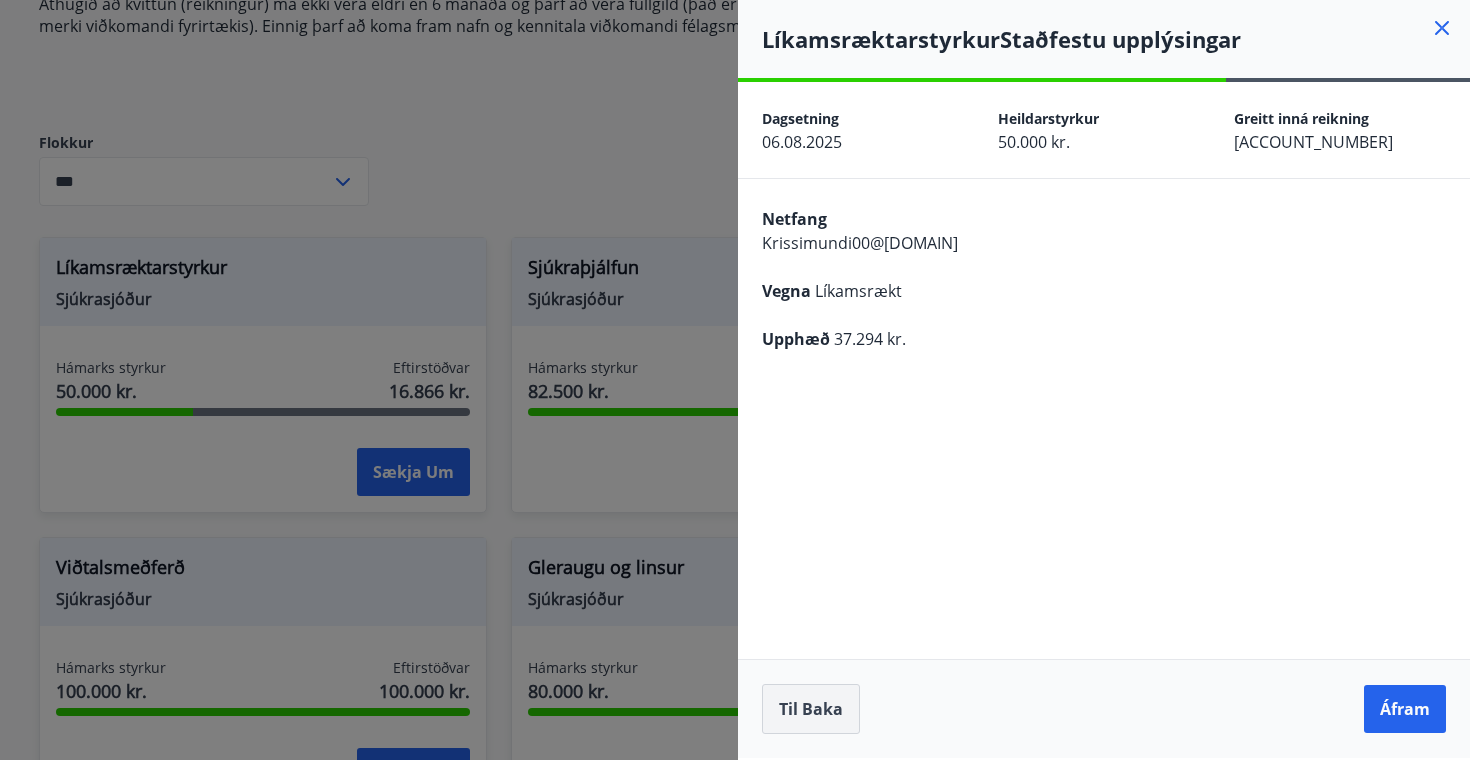 click on "Til baka" at bounding box center (811, 709) 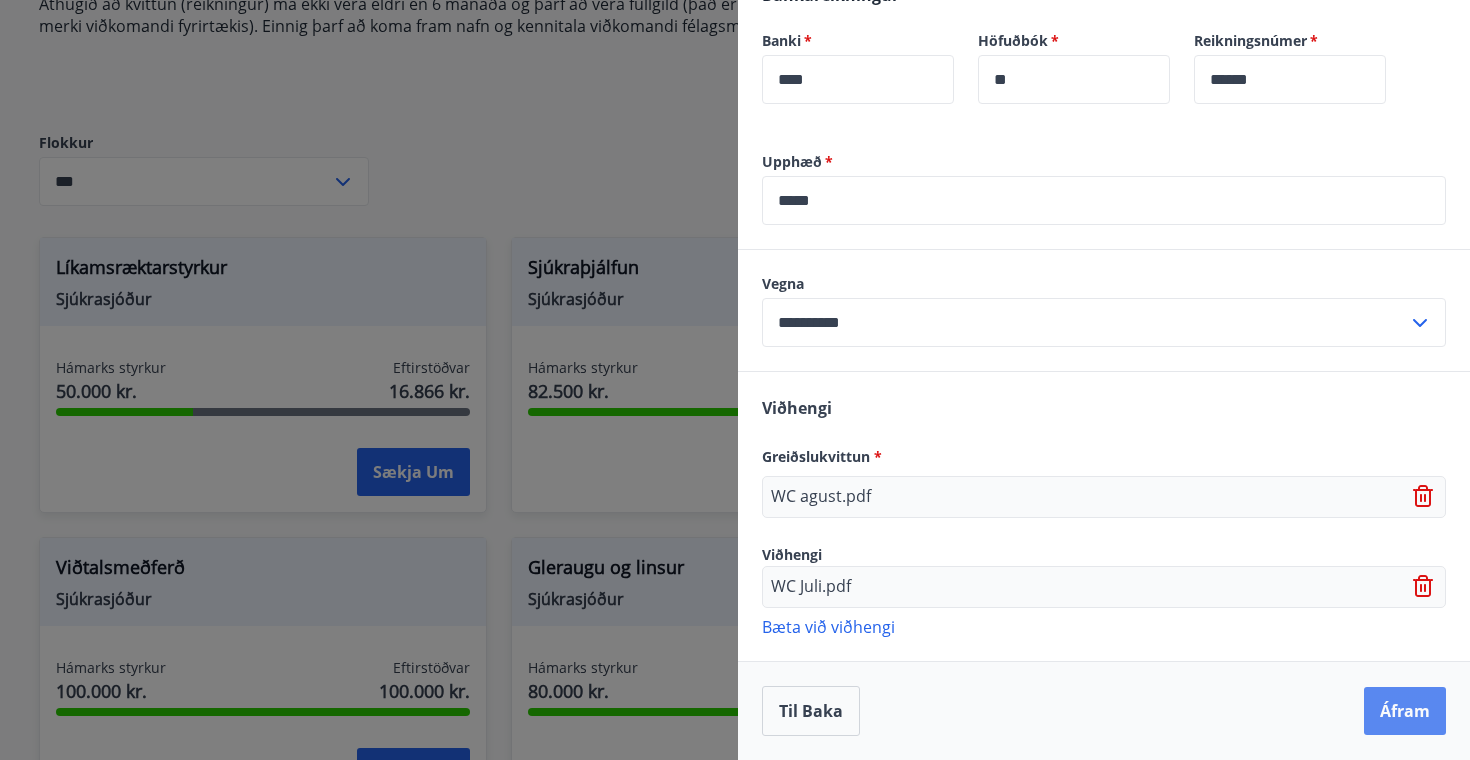 scroll, scrollTop: 711, scrollLeft: 0, axis: vertical 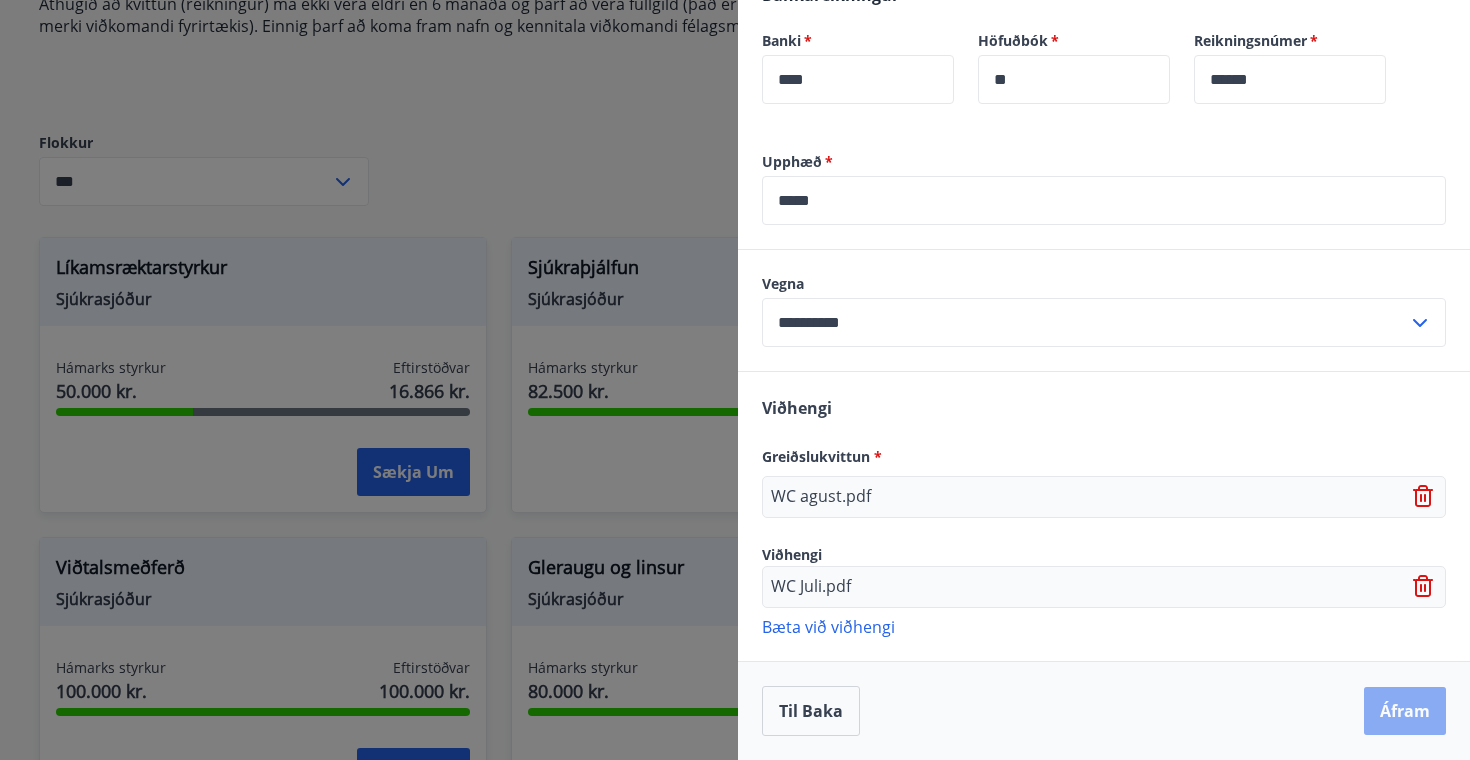 click on "Áfram" at bounding box center [1405, 711] 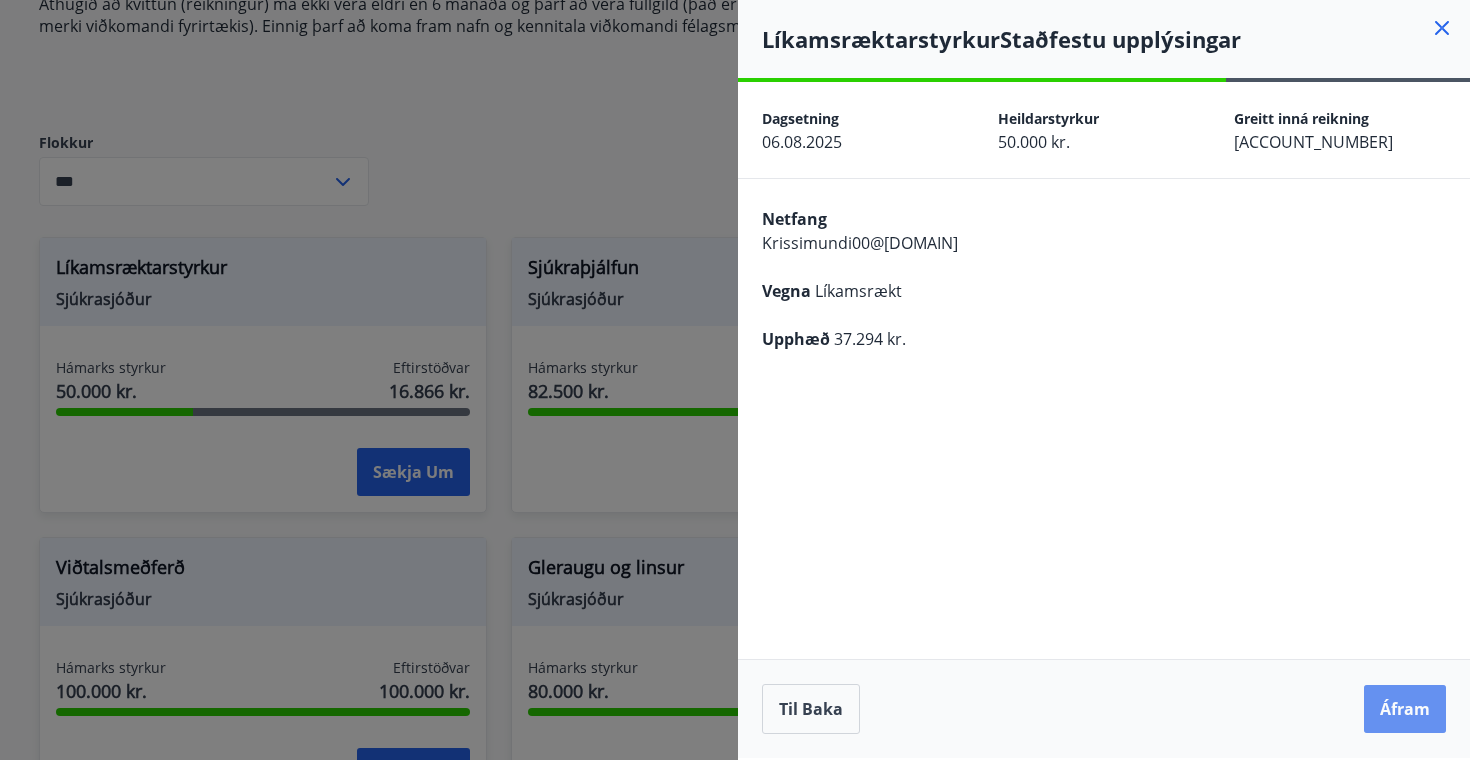 click on "Áfram" at bounding box center [1405, 709] 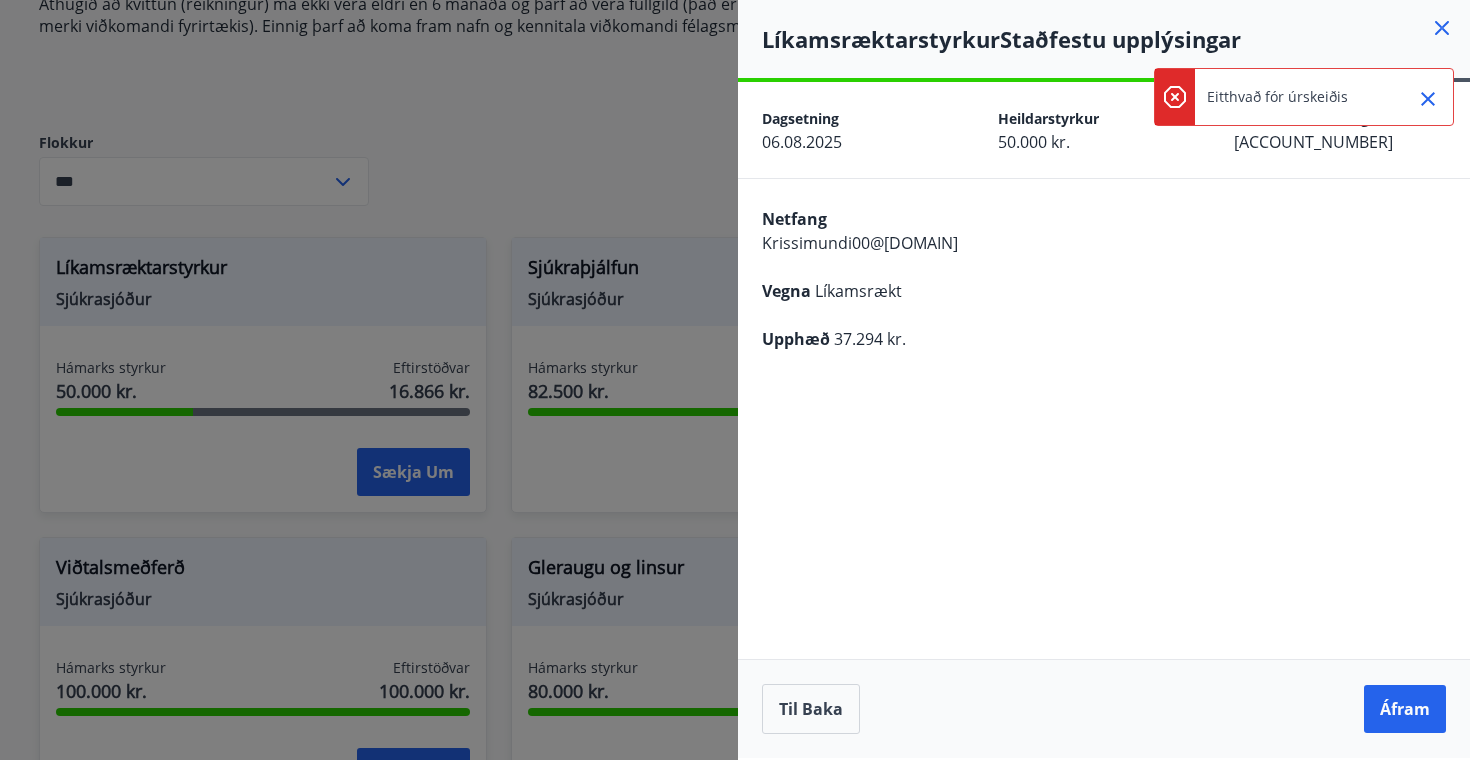 click 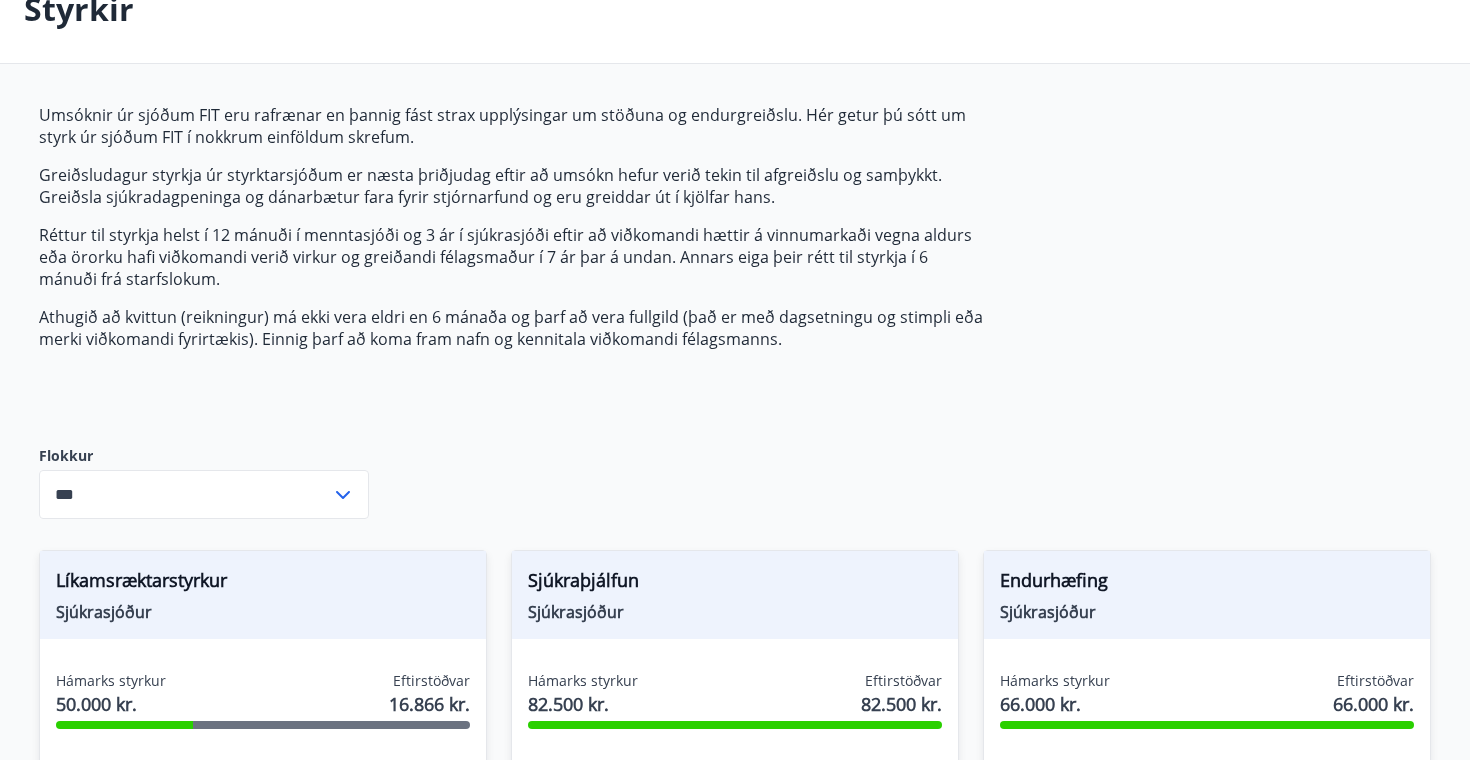scroll, scrollTop: 124, scrollLeft: 0, axis: vertical 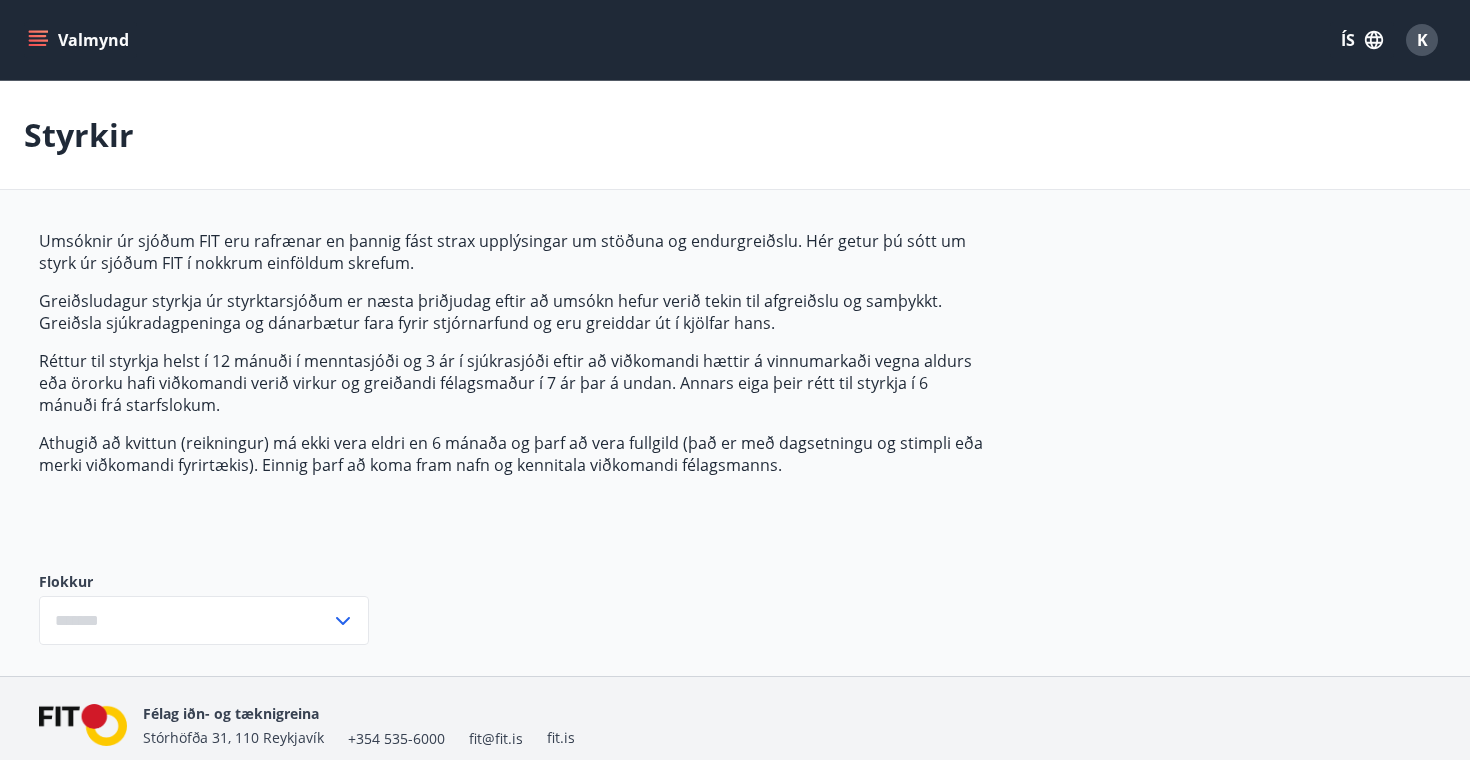 type on "***" 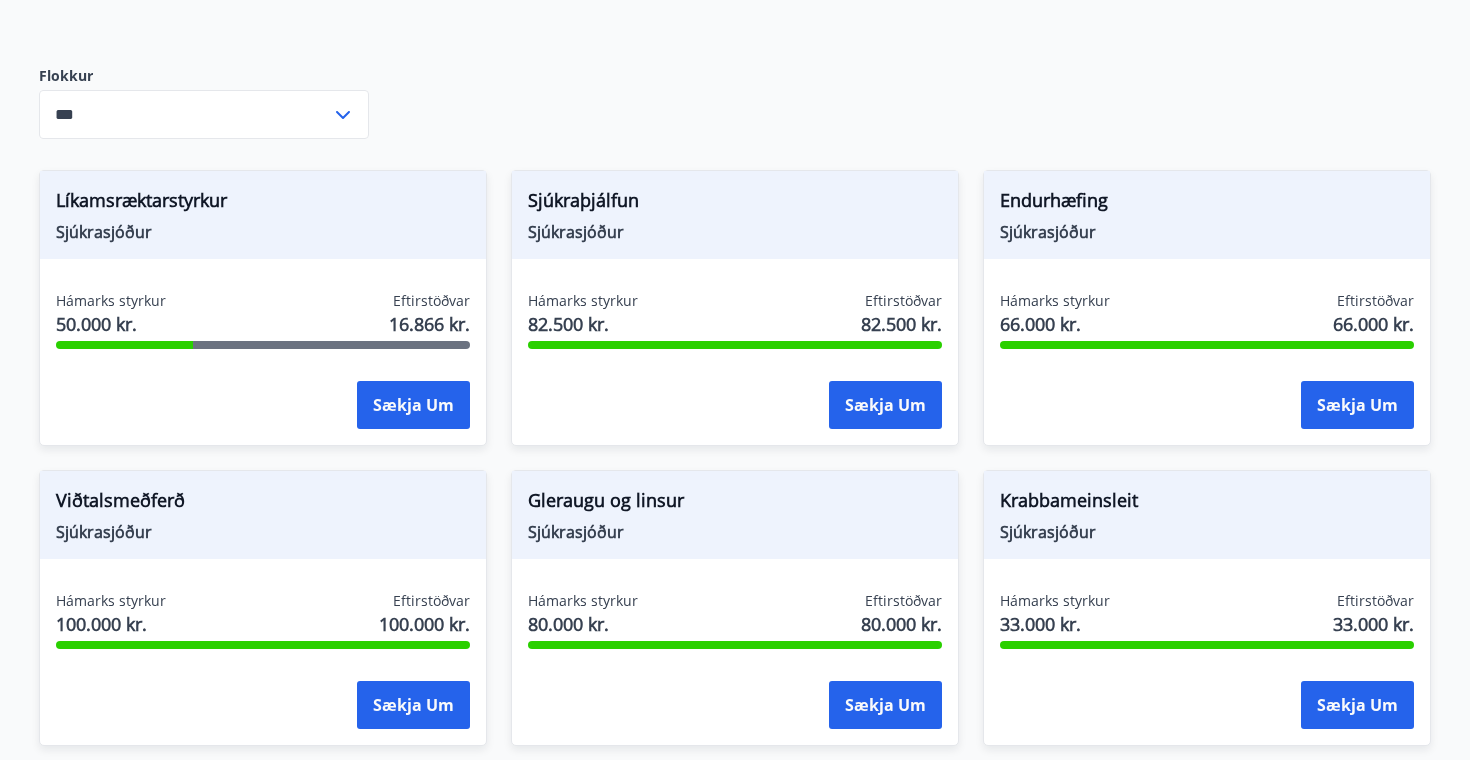 scroll, scrollTop: 521, scrollLeft: 0, axis: vertical 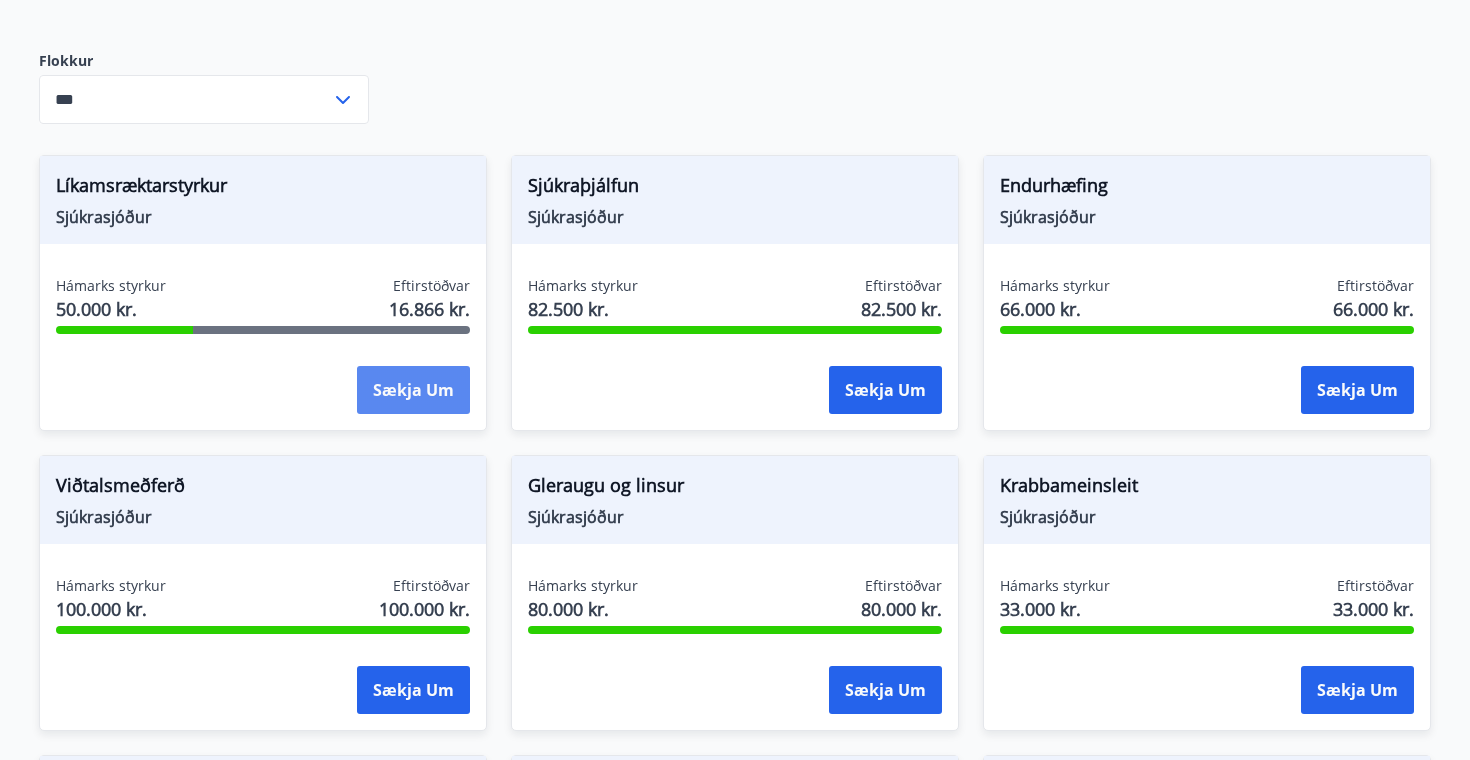 click on "Sækja um" at bounding box center (413, 390) 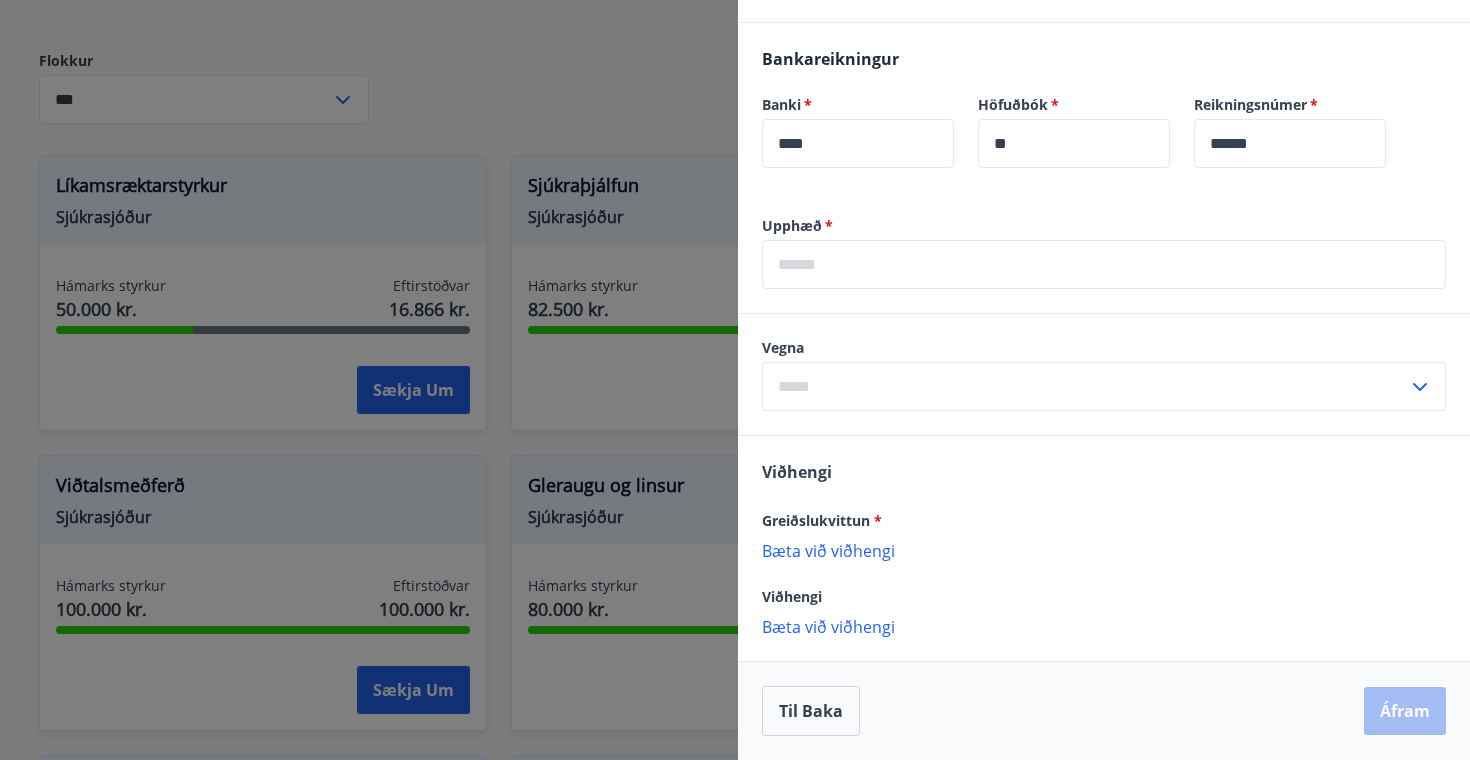 scroll, scrollTop: 469, scrollLeft: 0, axis: vertical 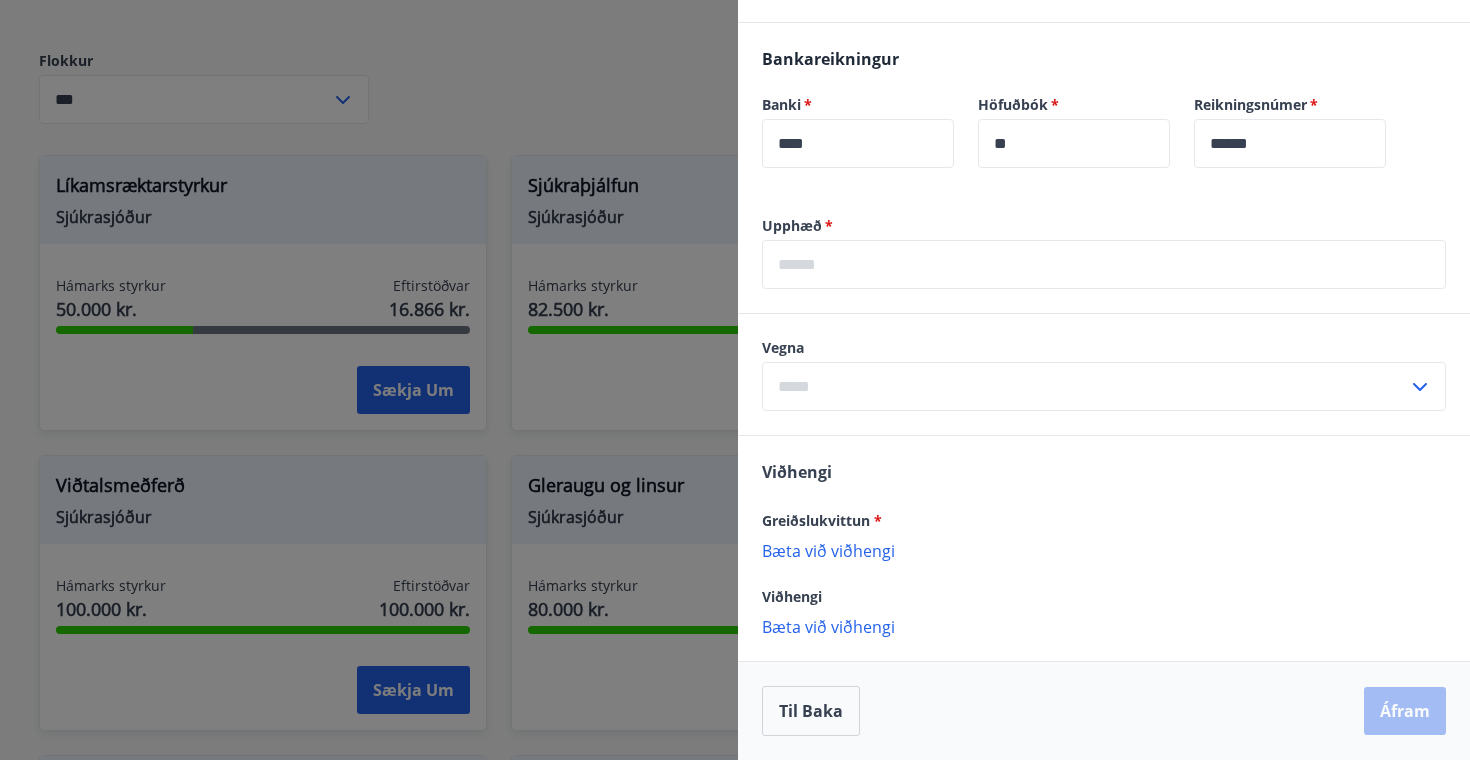 click at bounding box center (1085, 386) 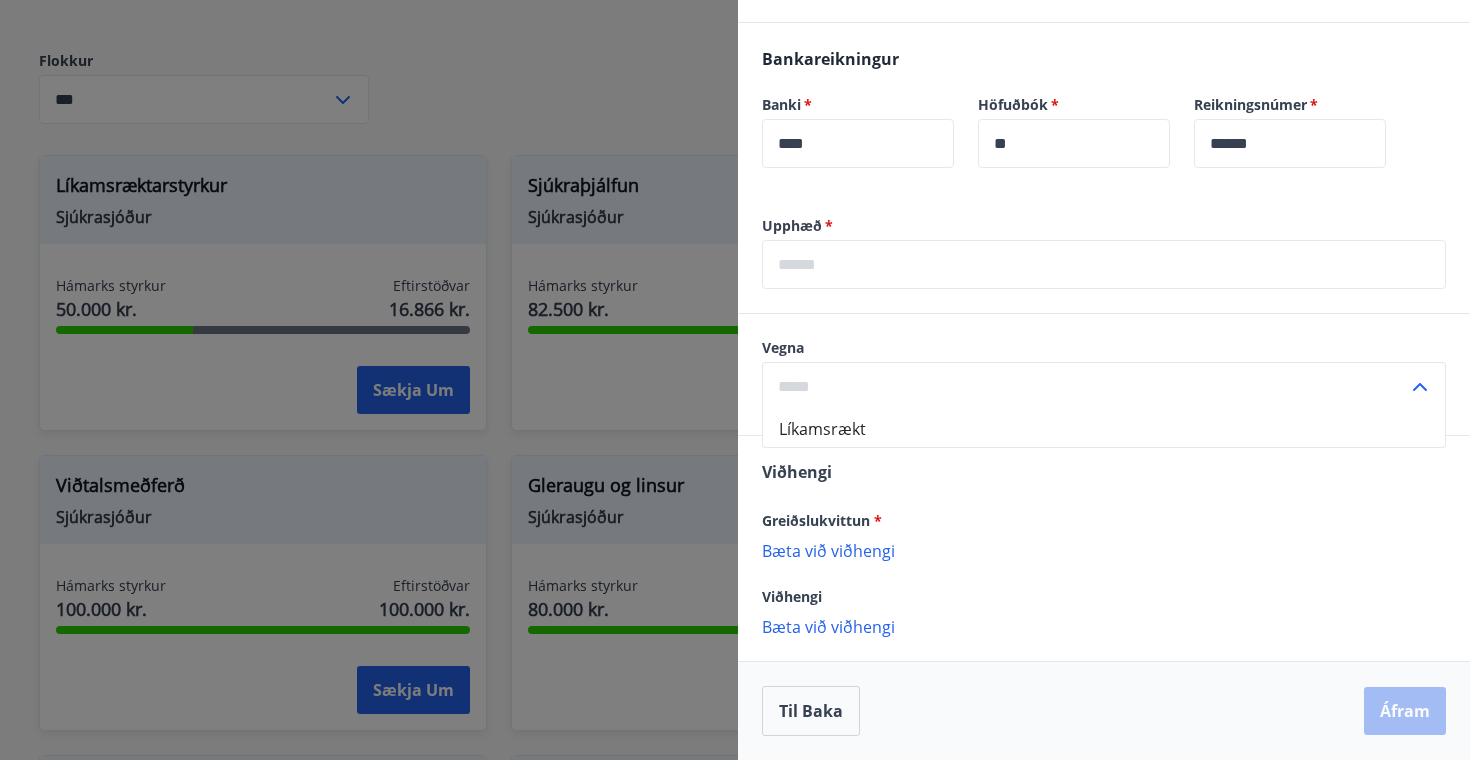 click on "Líkamsrækt" at bounding box center (1104, 429) 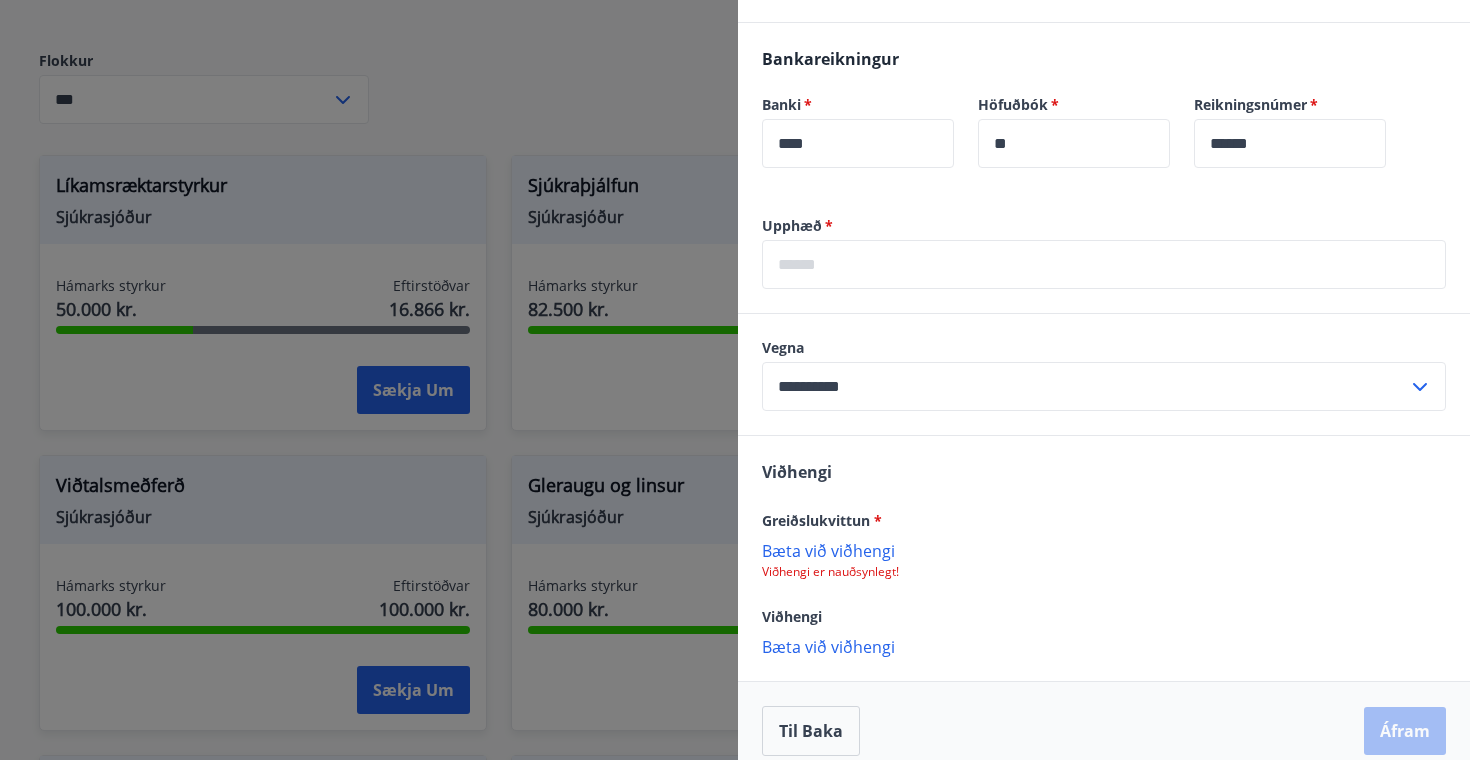 click on "Bæta við viðhengi" at bounding box center [1104, 550] 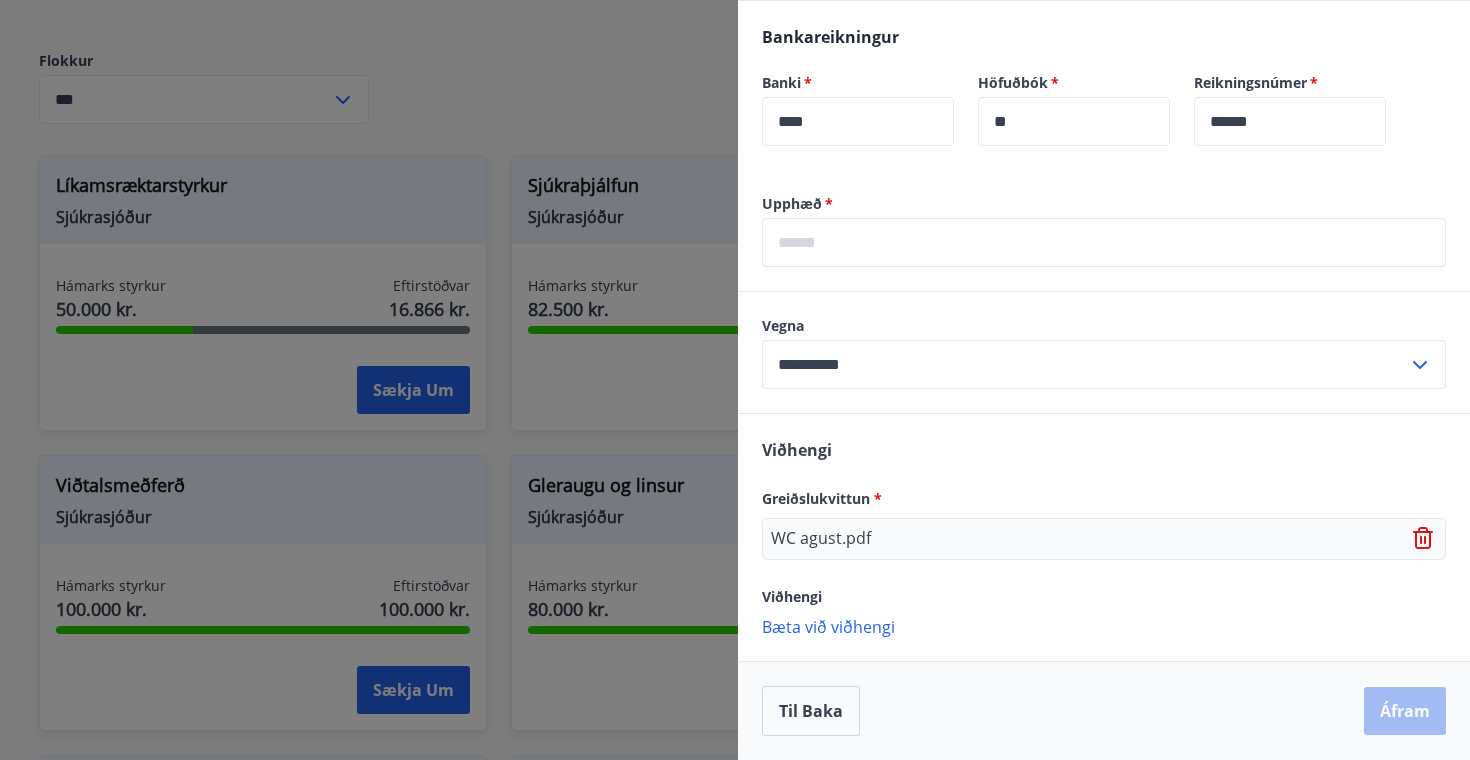 scroll, scrollTop: 669, scrollLeft: 0, axis: vertical 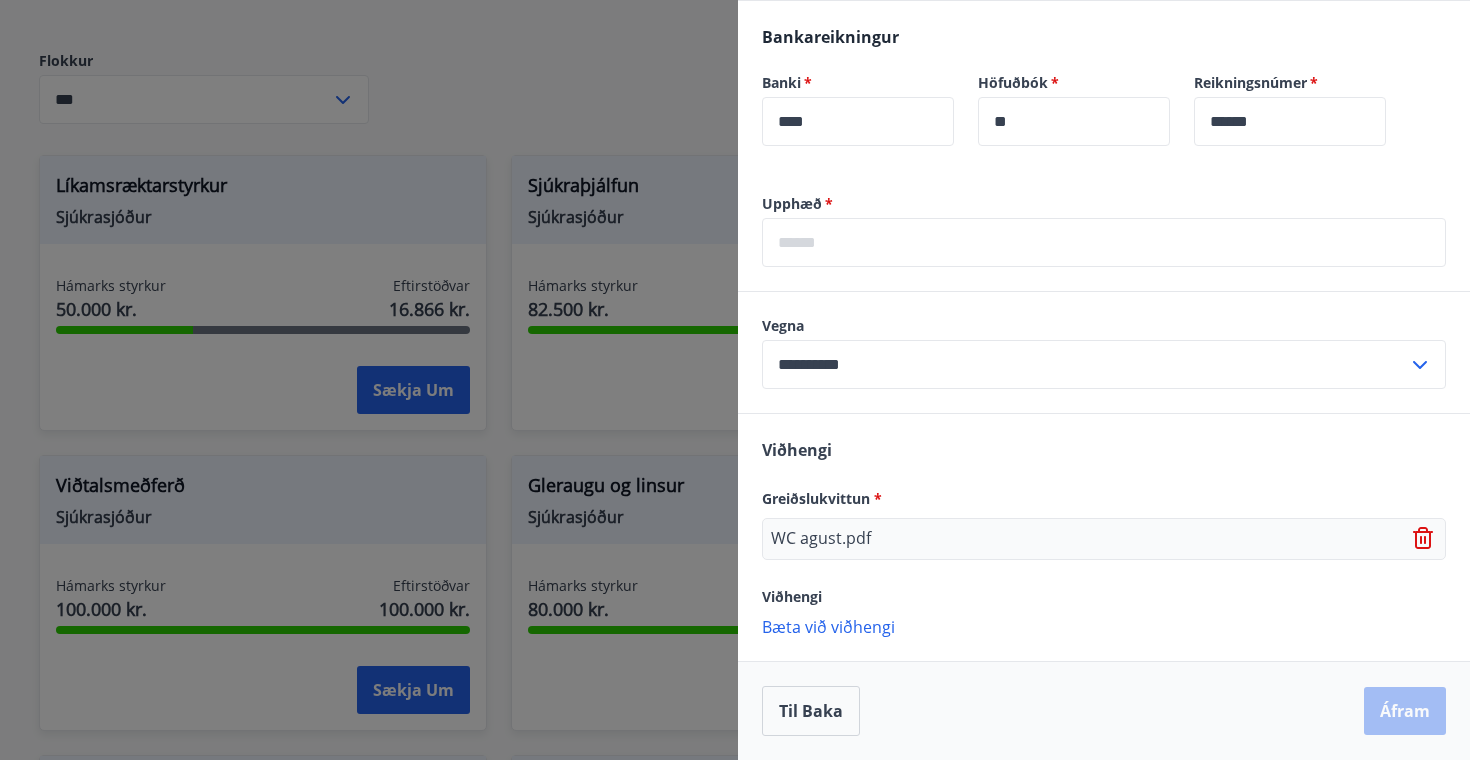 click on "Bæta við viðhengi" at bounding box center [1104, 626] 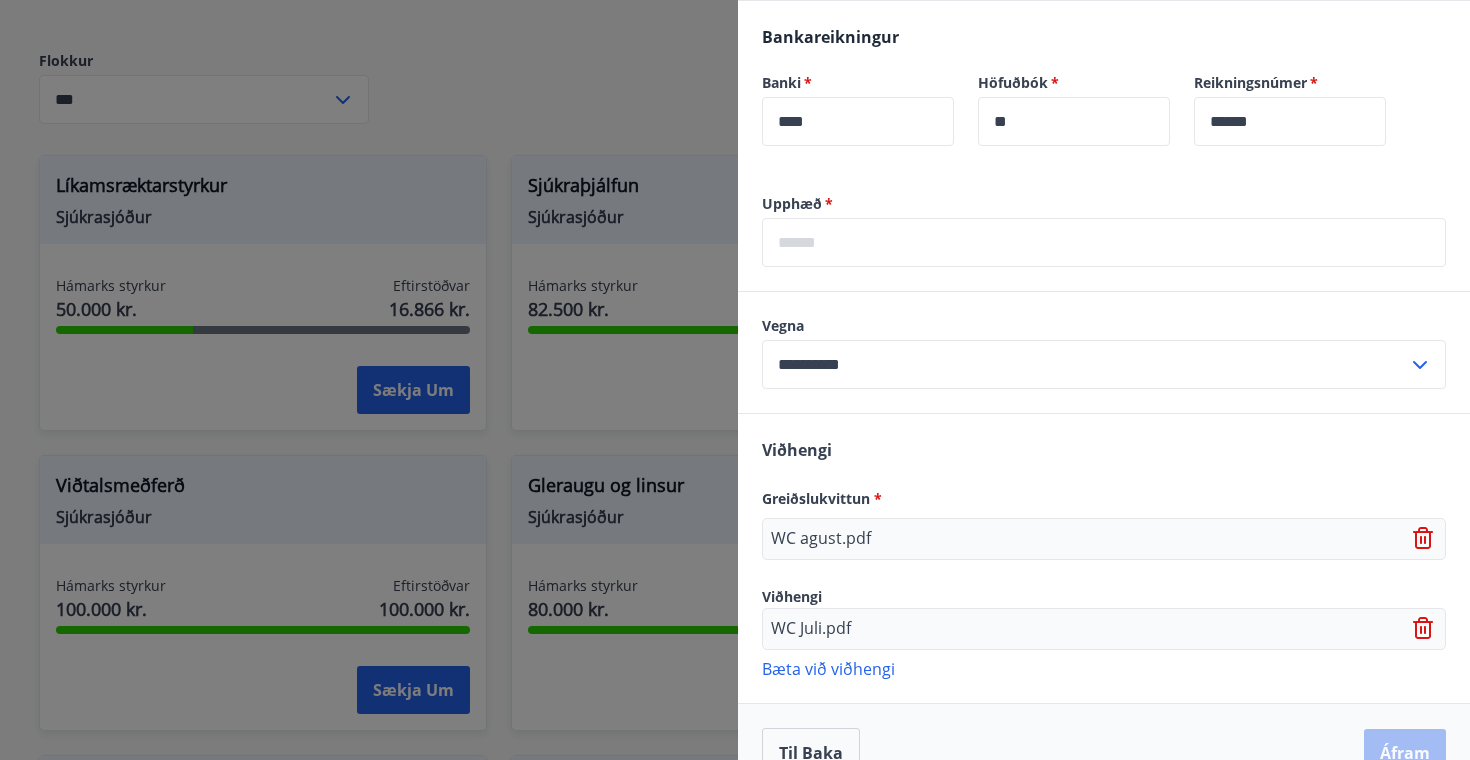 click at bounding box center [1104, 242] 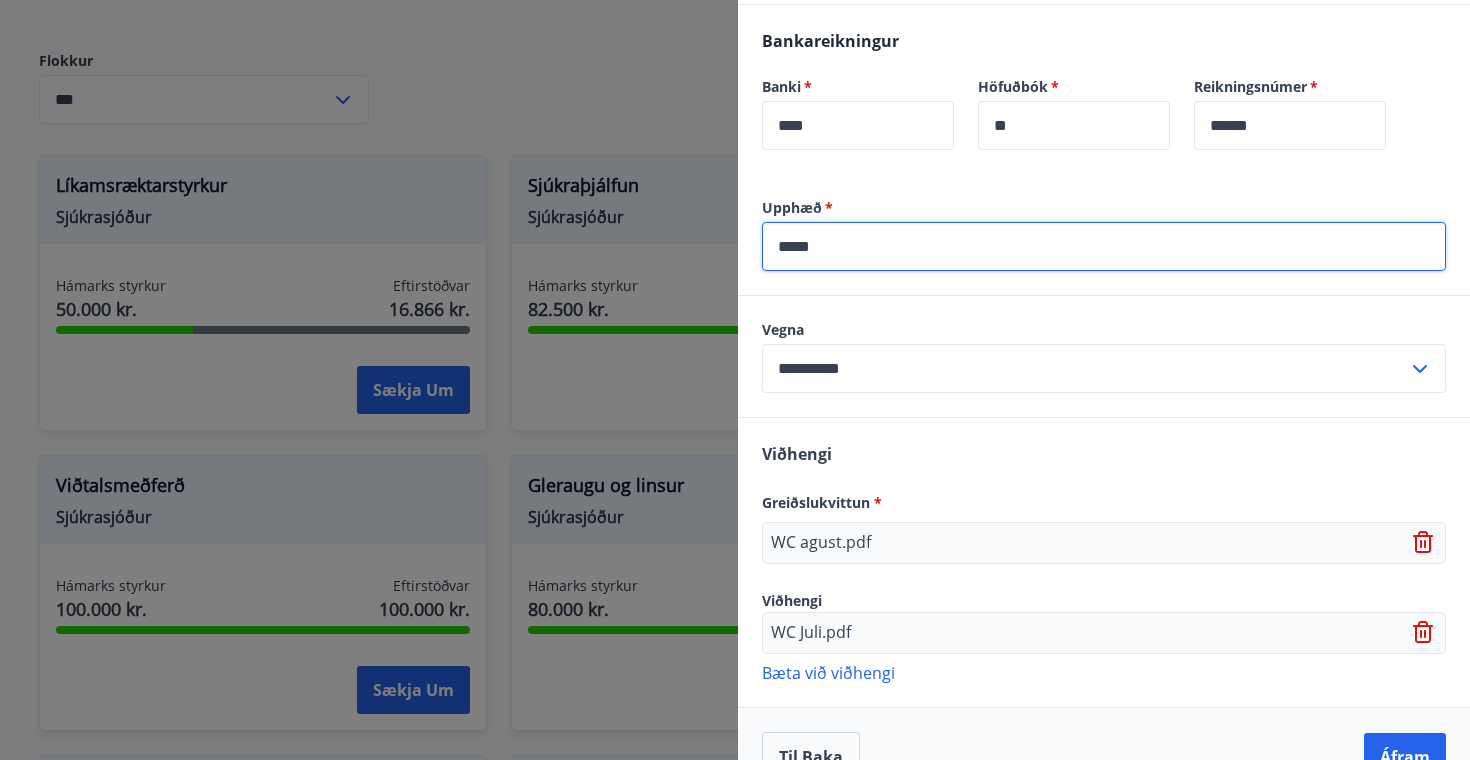 type on "*****" 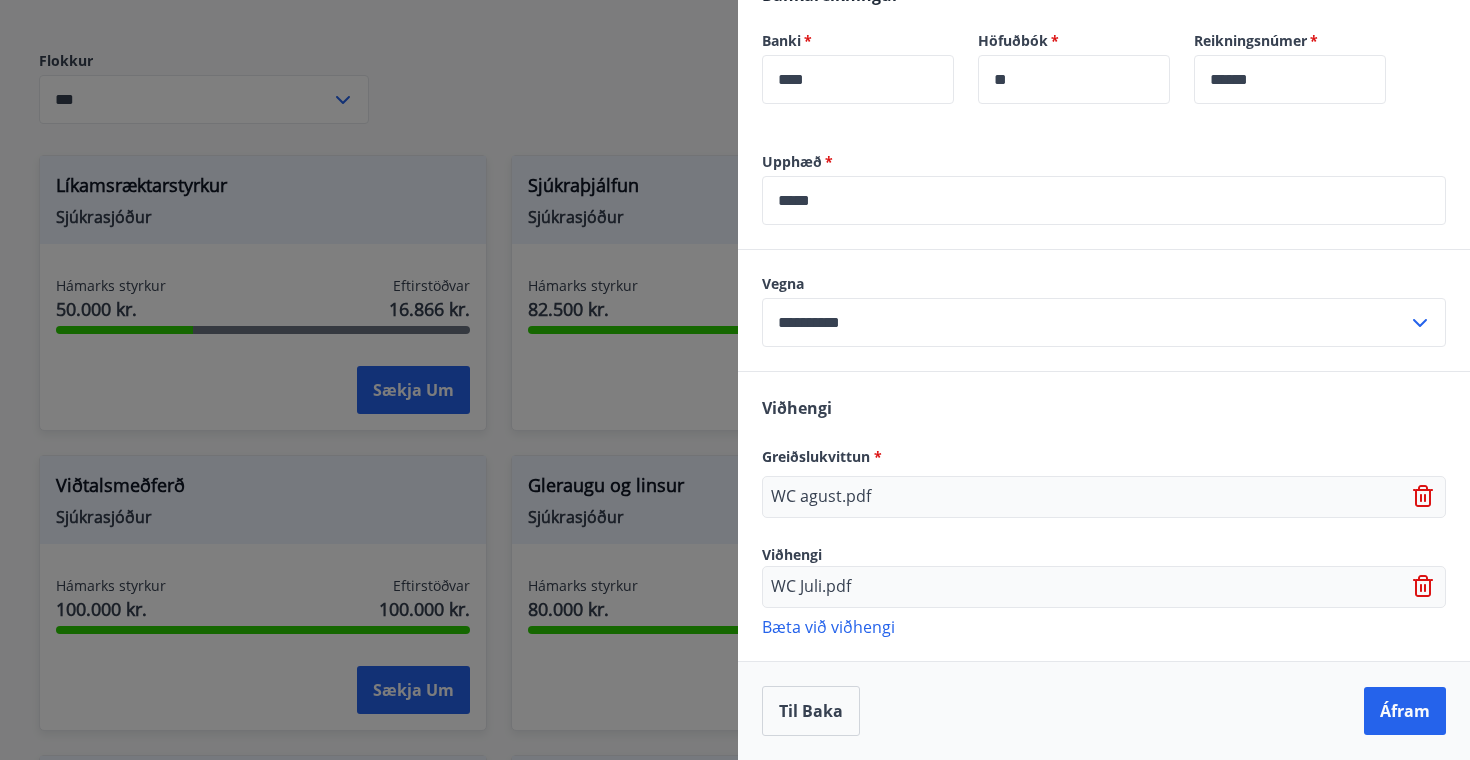 scroll, scrollTop: 711, scrollLeft: 0, axis: vertical 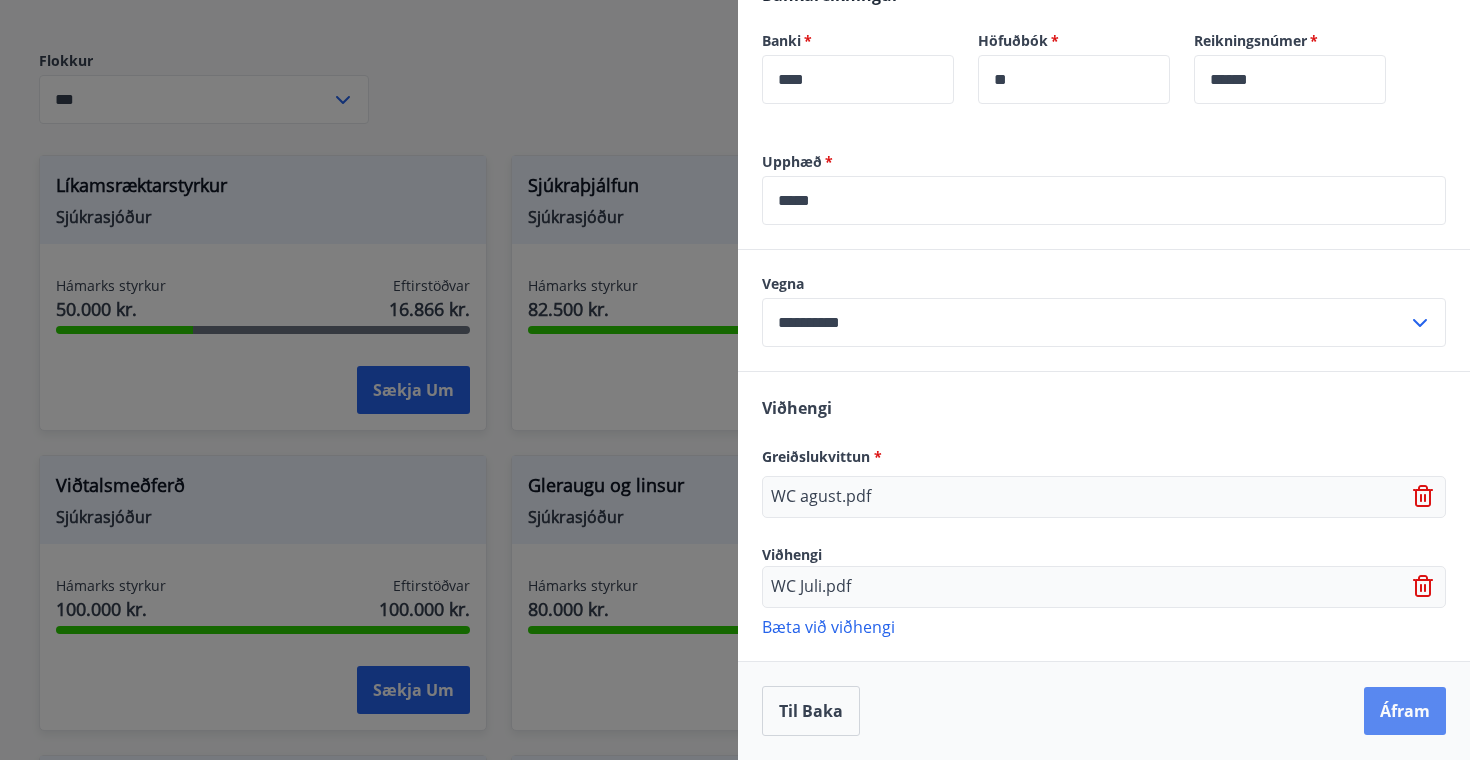 click on "Áfram" at bounding box center (1405, 711) 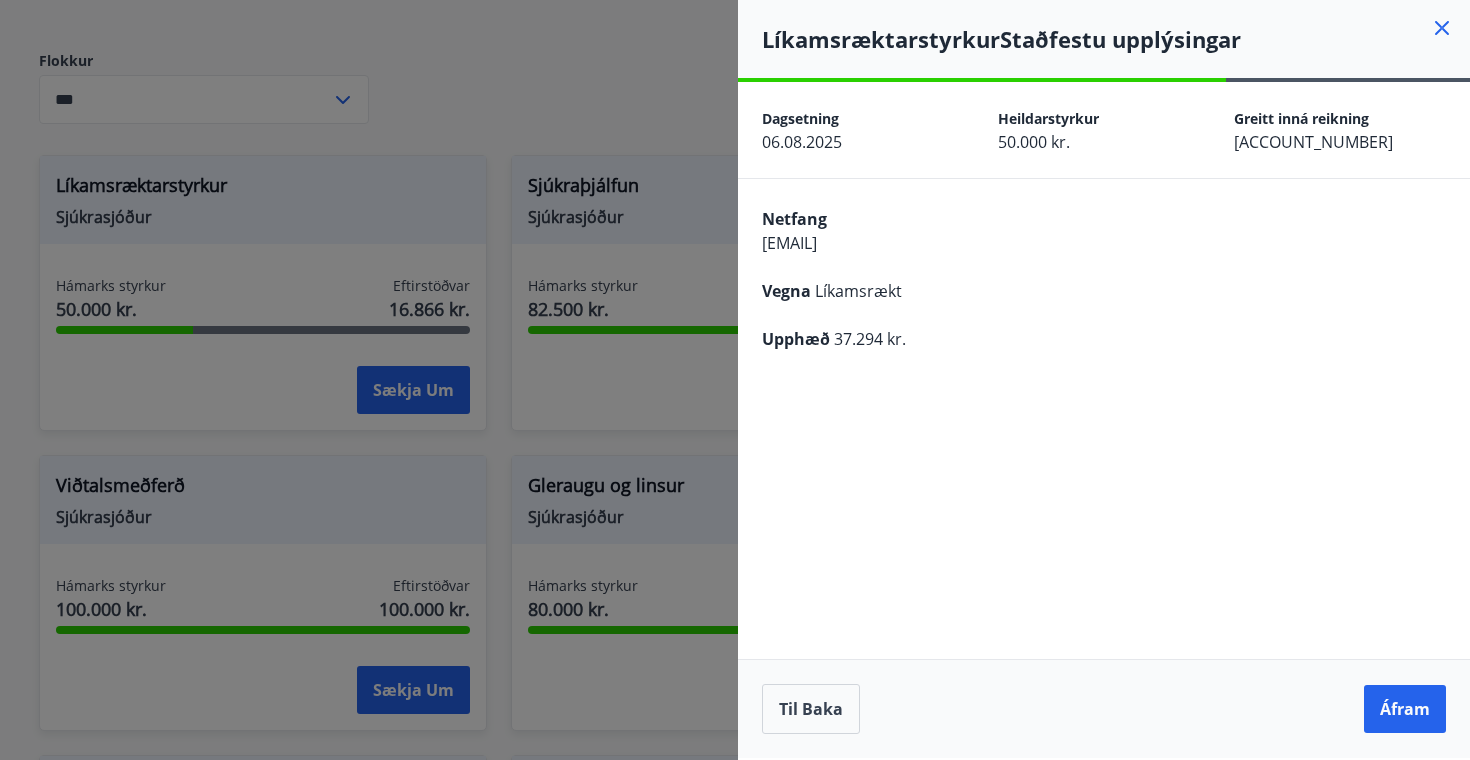 scroll, scrollTop: 0, scrollLeft: 0, axis: both 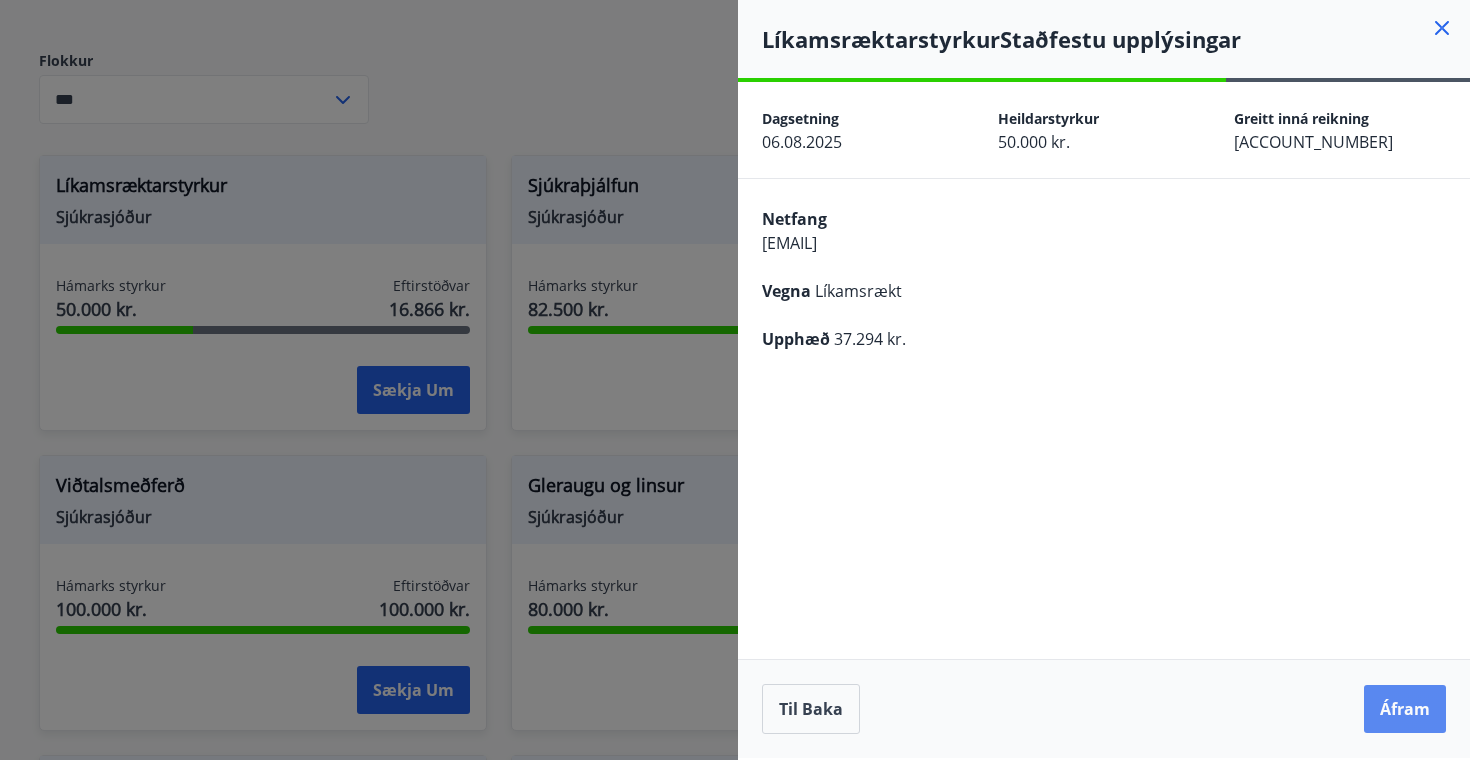 click on "Áfram" at bounding box center [1405, 709] 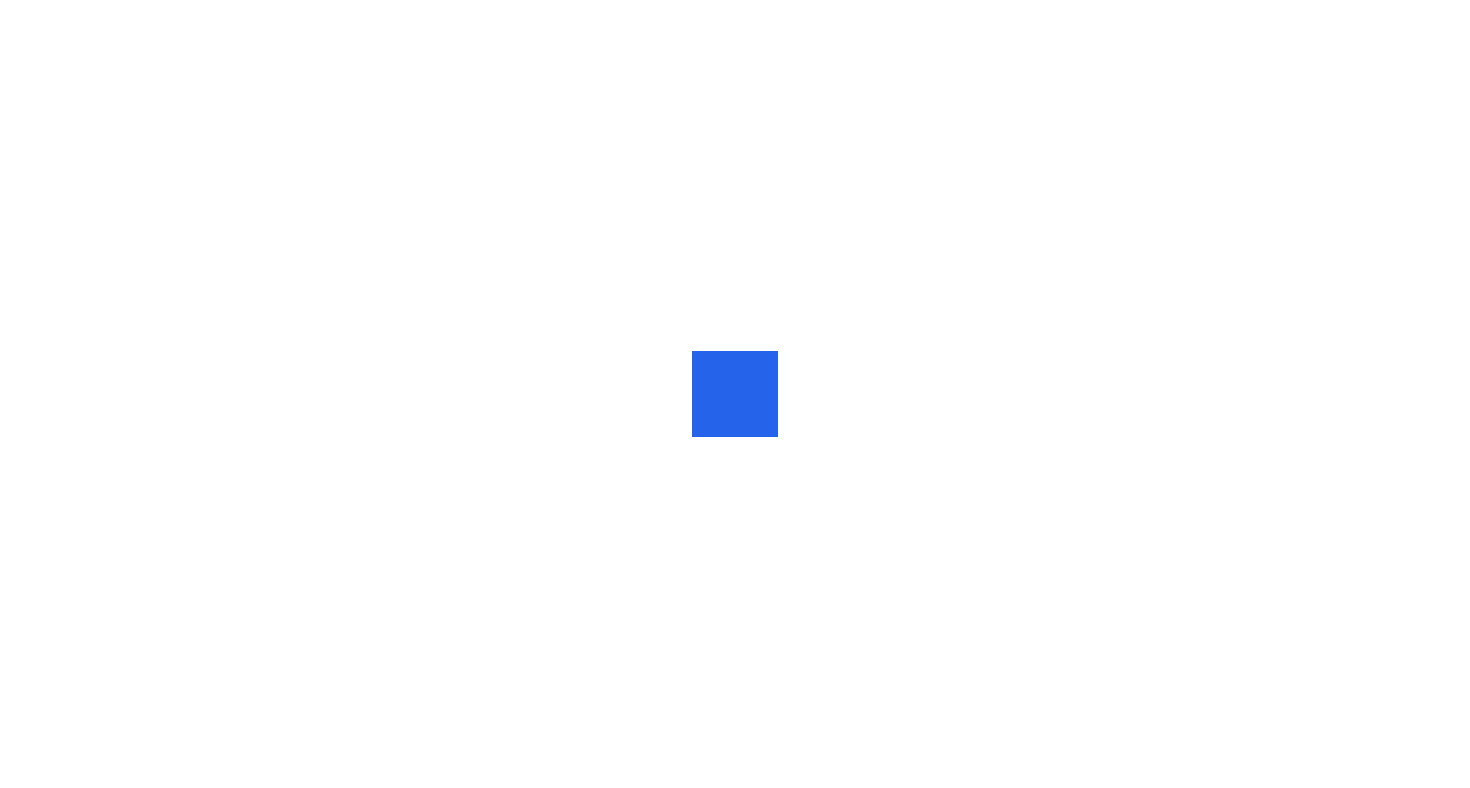 scroll, scrollTop: 0, scrollLeft: 0, axis: both 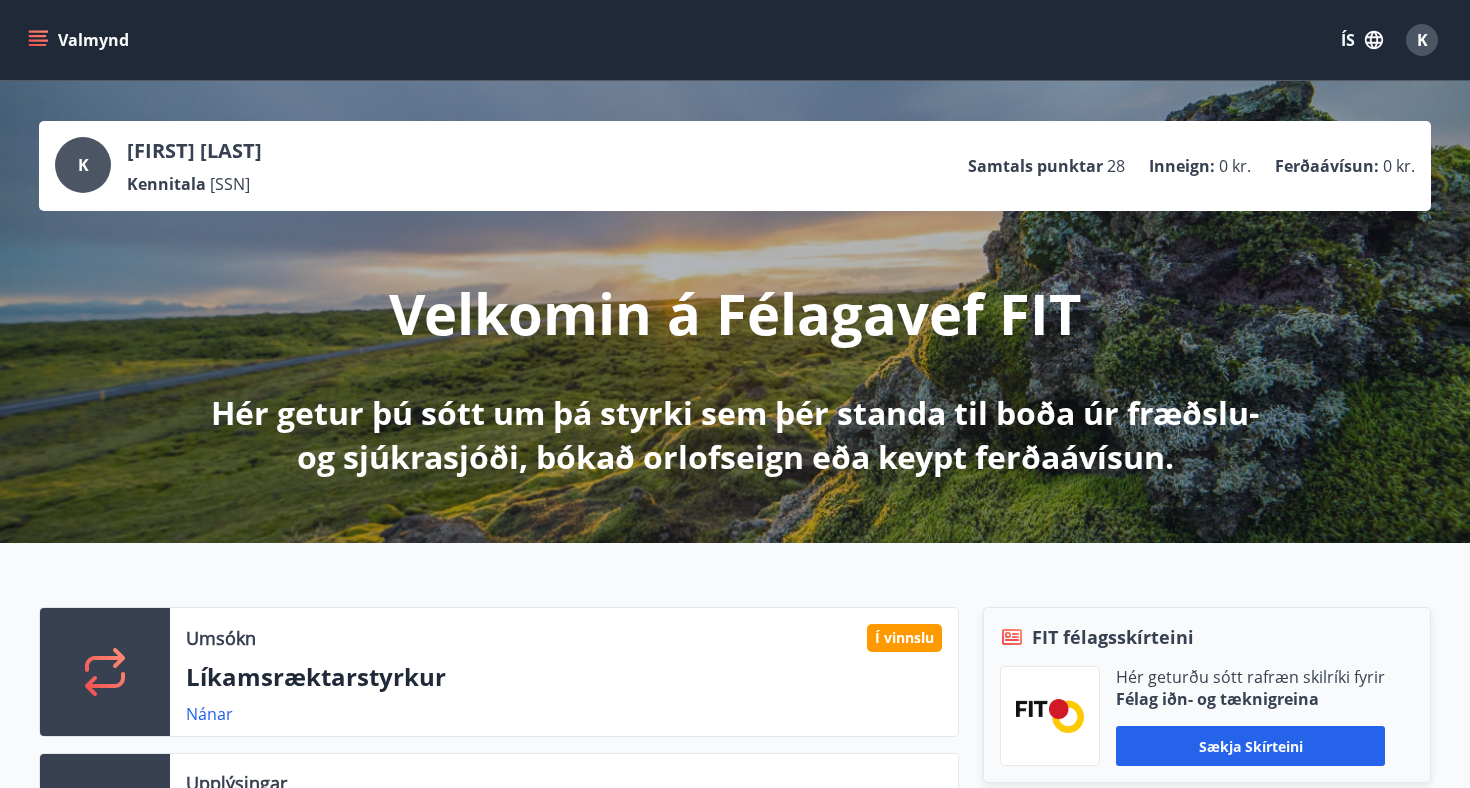 click on "Valmynd" at bounding box center [80, 40] 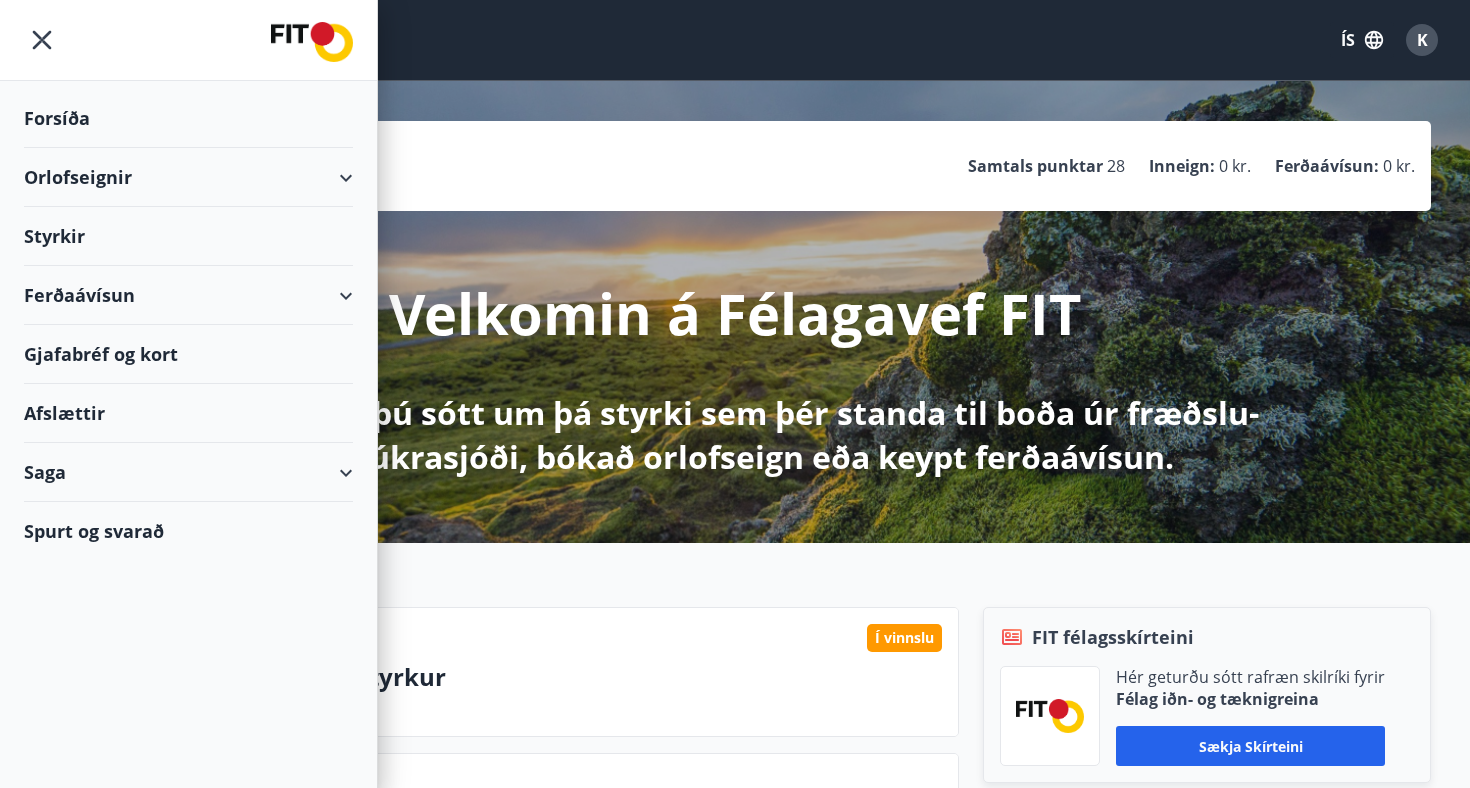 click on "Styrkir" at bounding box center (188, 118) 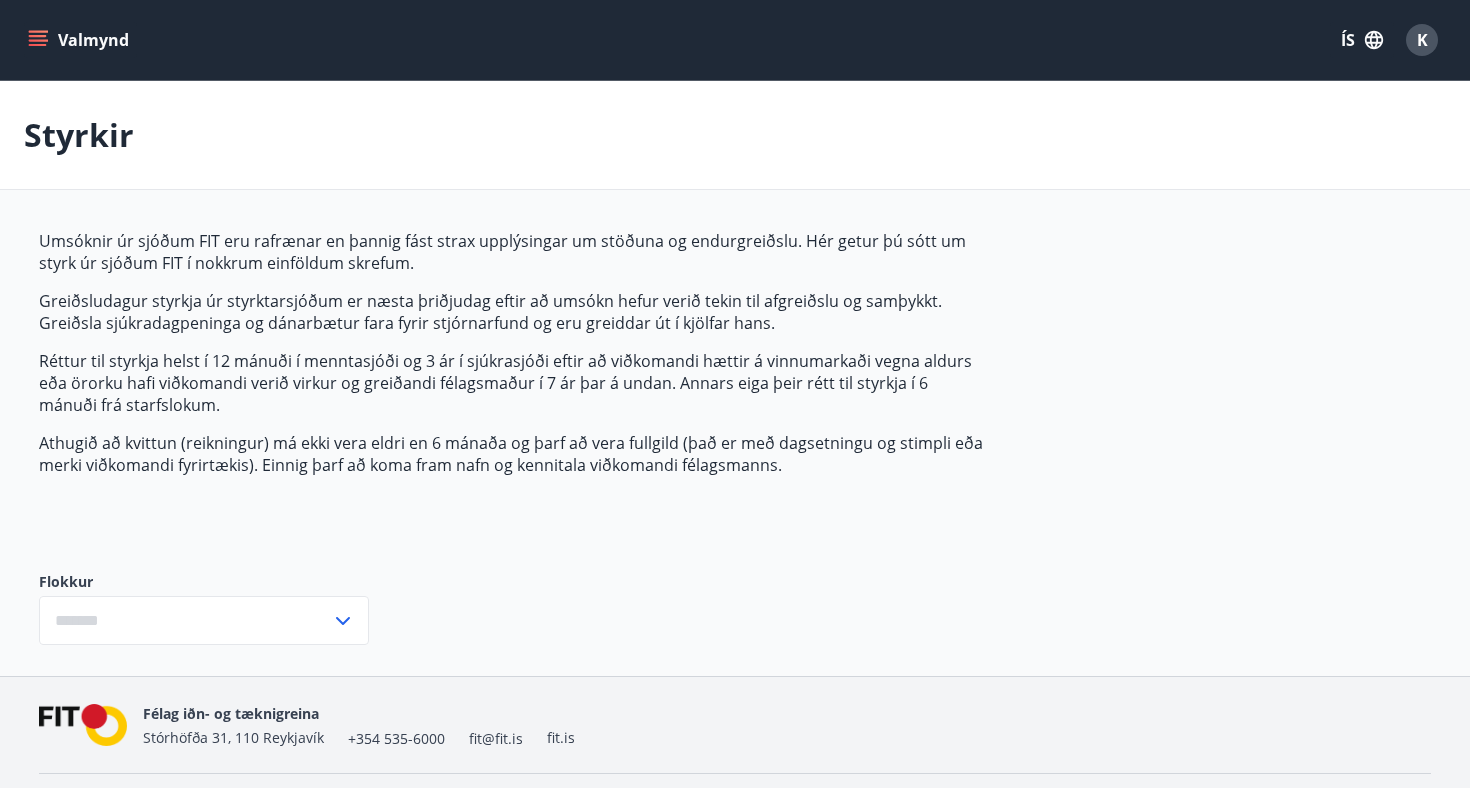 type on "***" 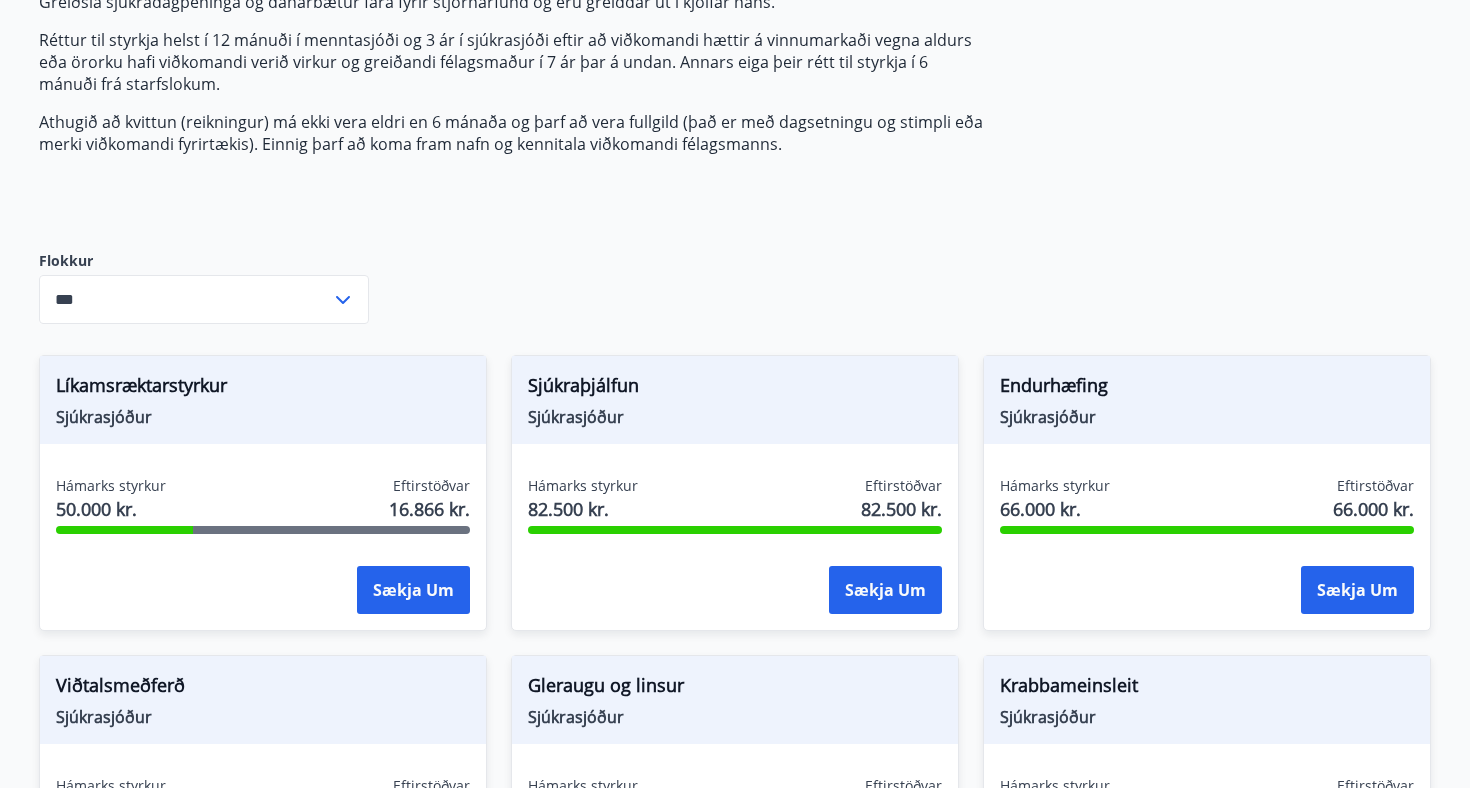scroll, scrollTop: 321, scrollLeft: 0, axis: vertical 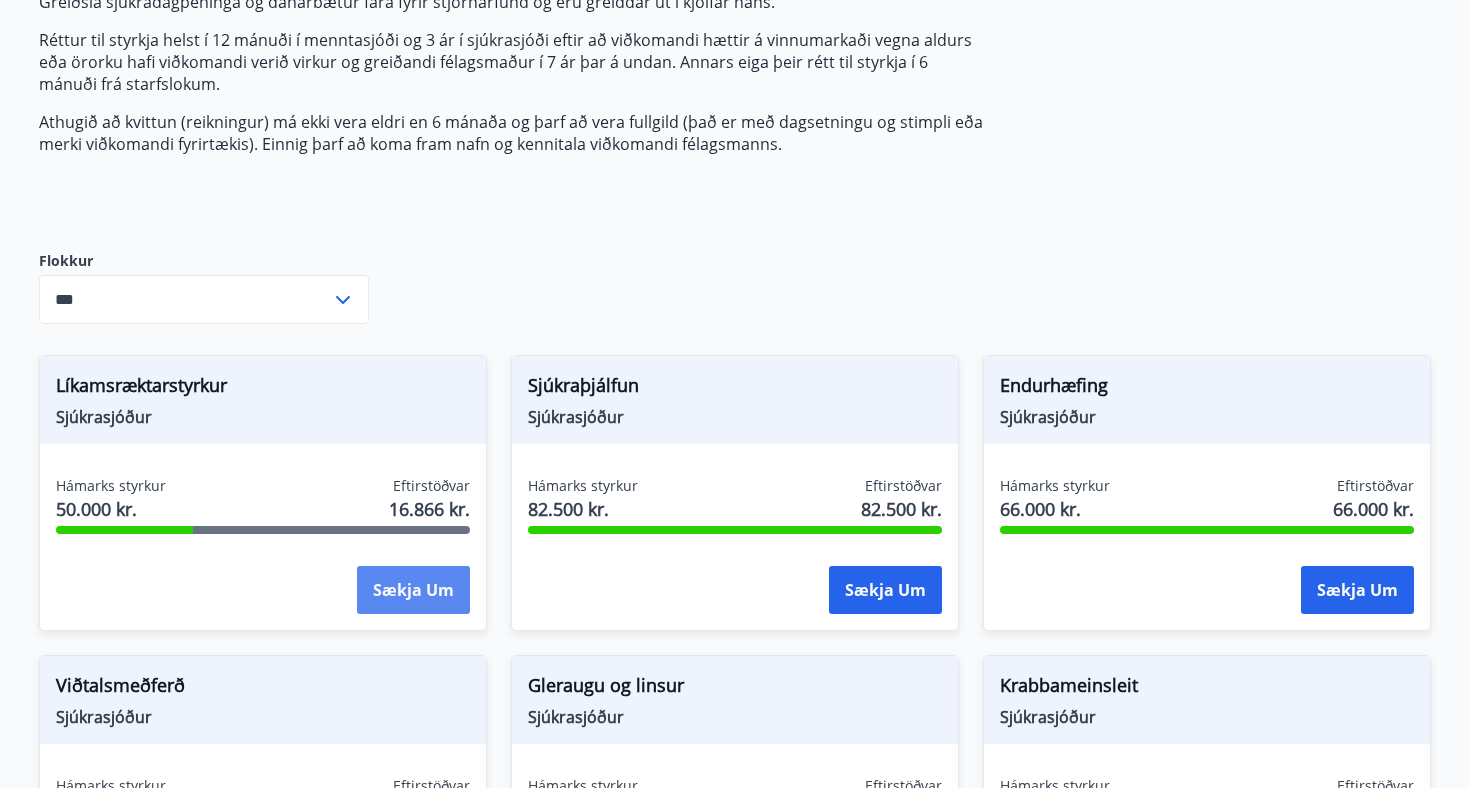 click on "Sækja um" at bounding box center (413, 590) 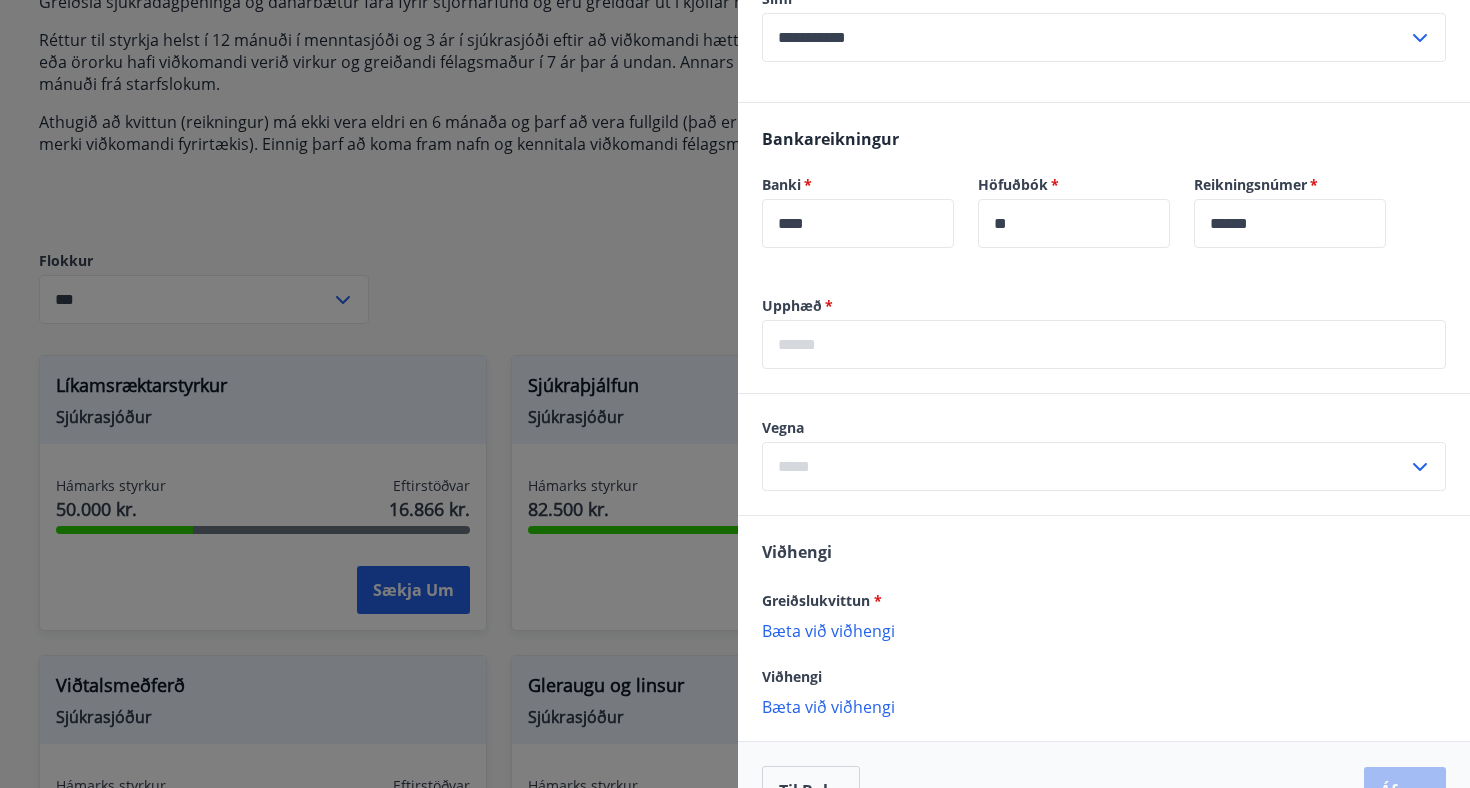 scroll, scrollTop: 585, scrollLeft: 0, axis: vertical 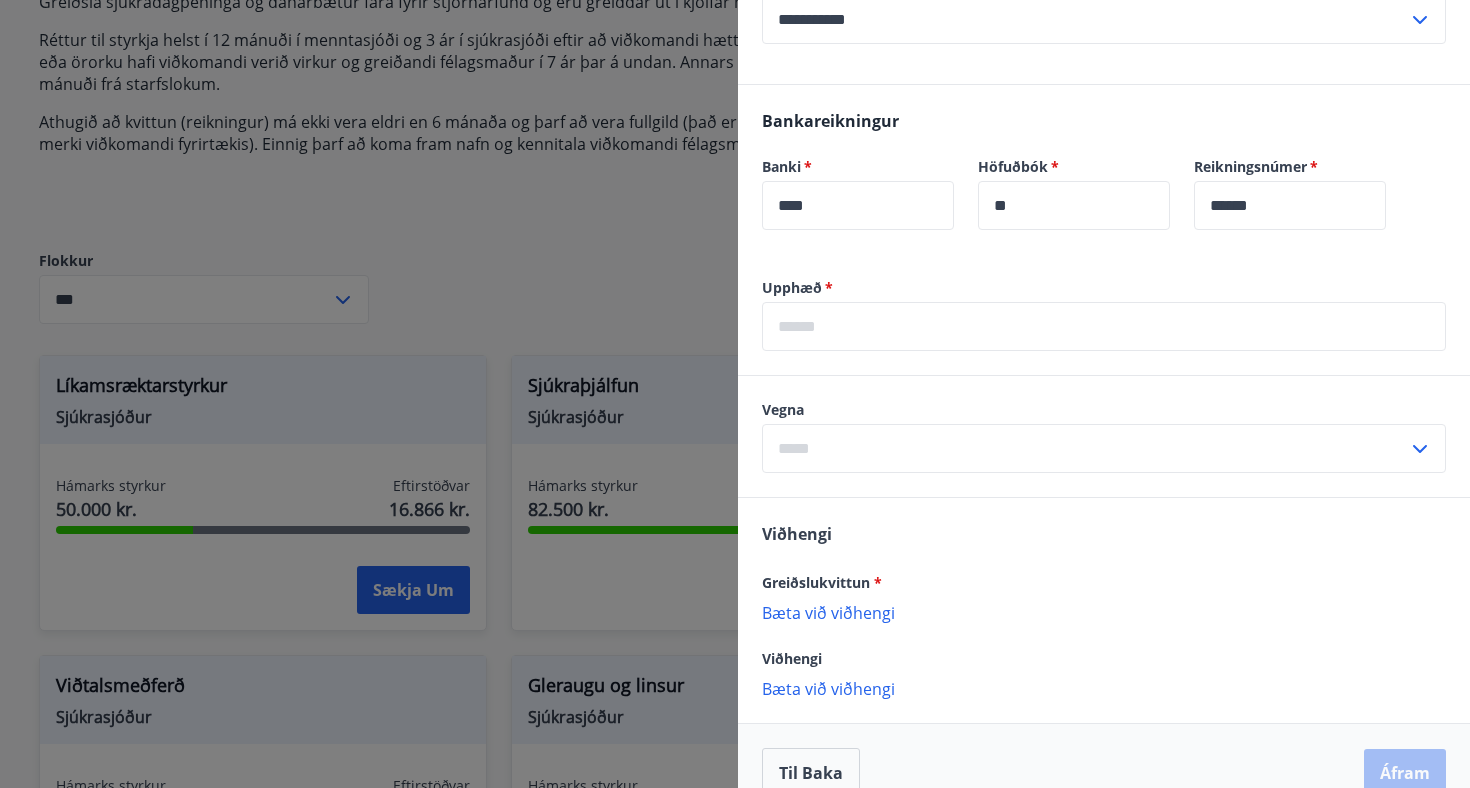 click at bounding box center [1104, 326] 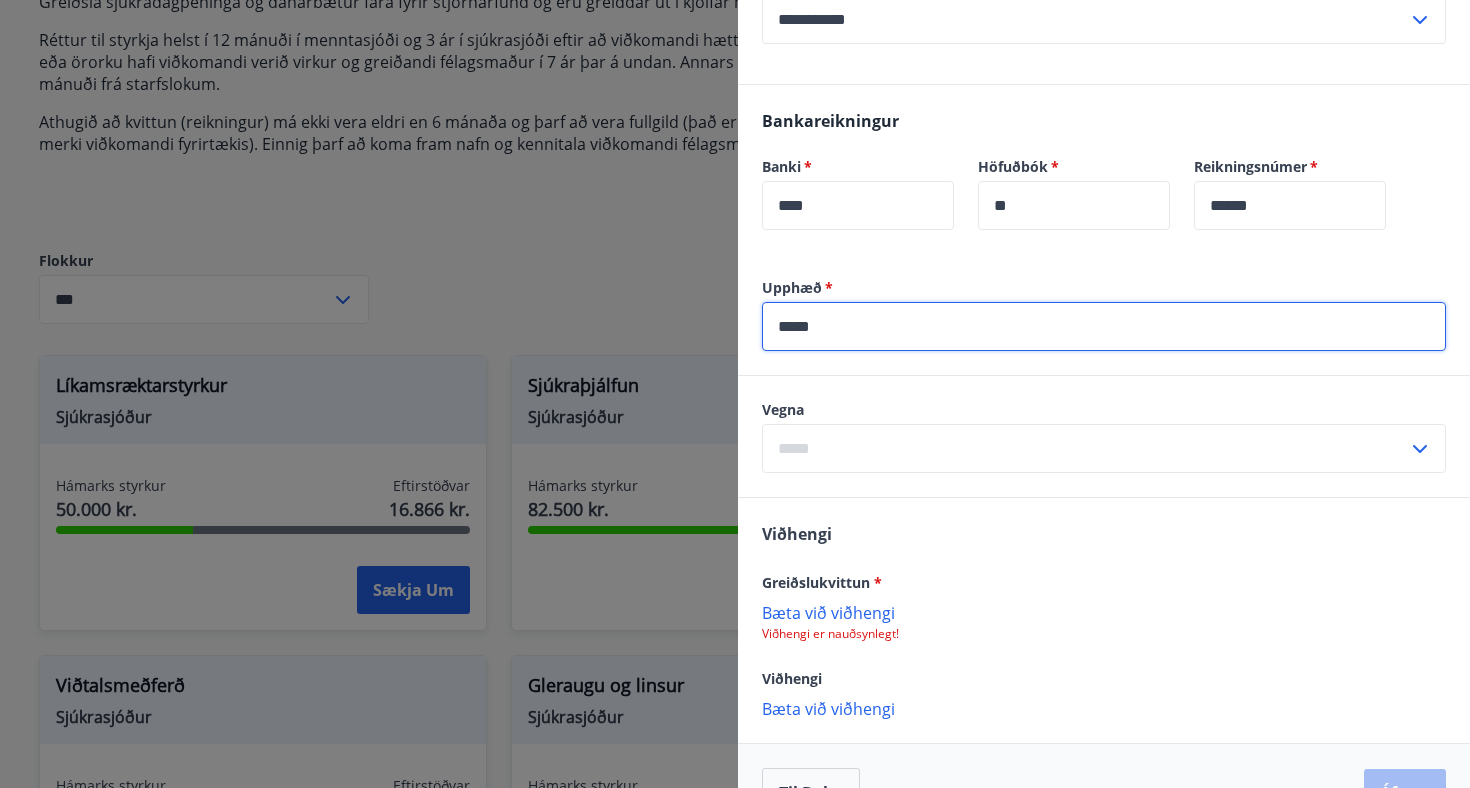 type on "*****" 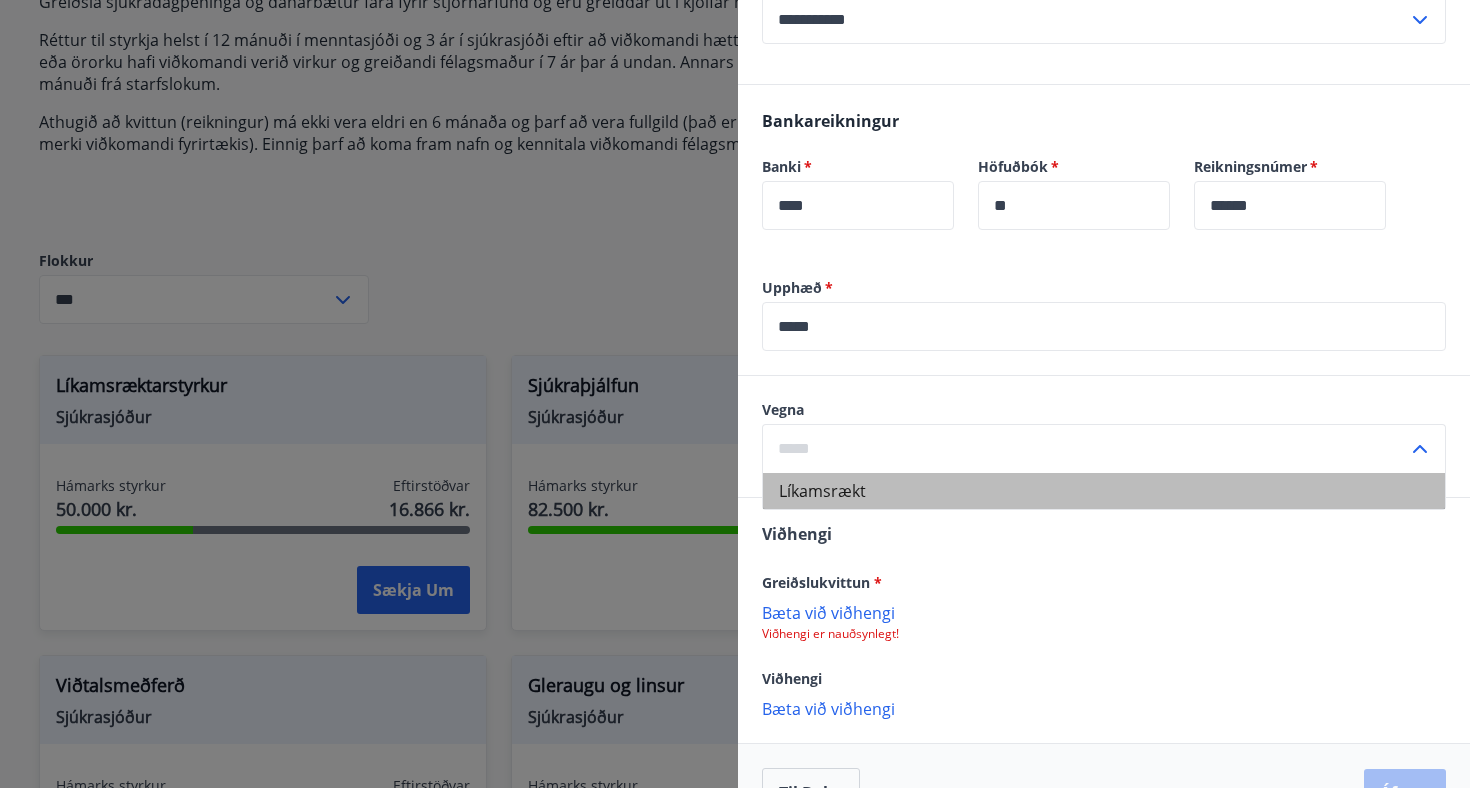 click on "Líkamsrækt" at bounding box center [1104, 491] 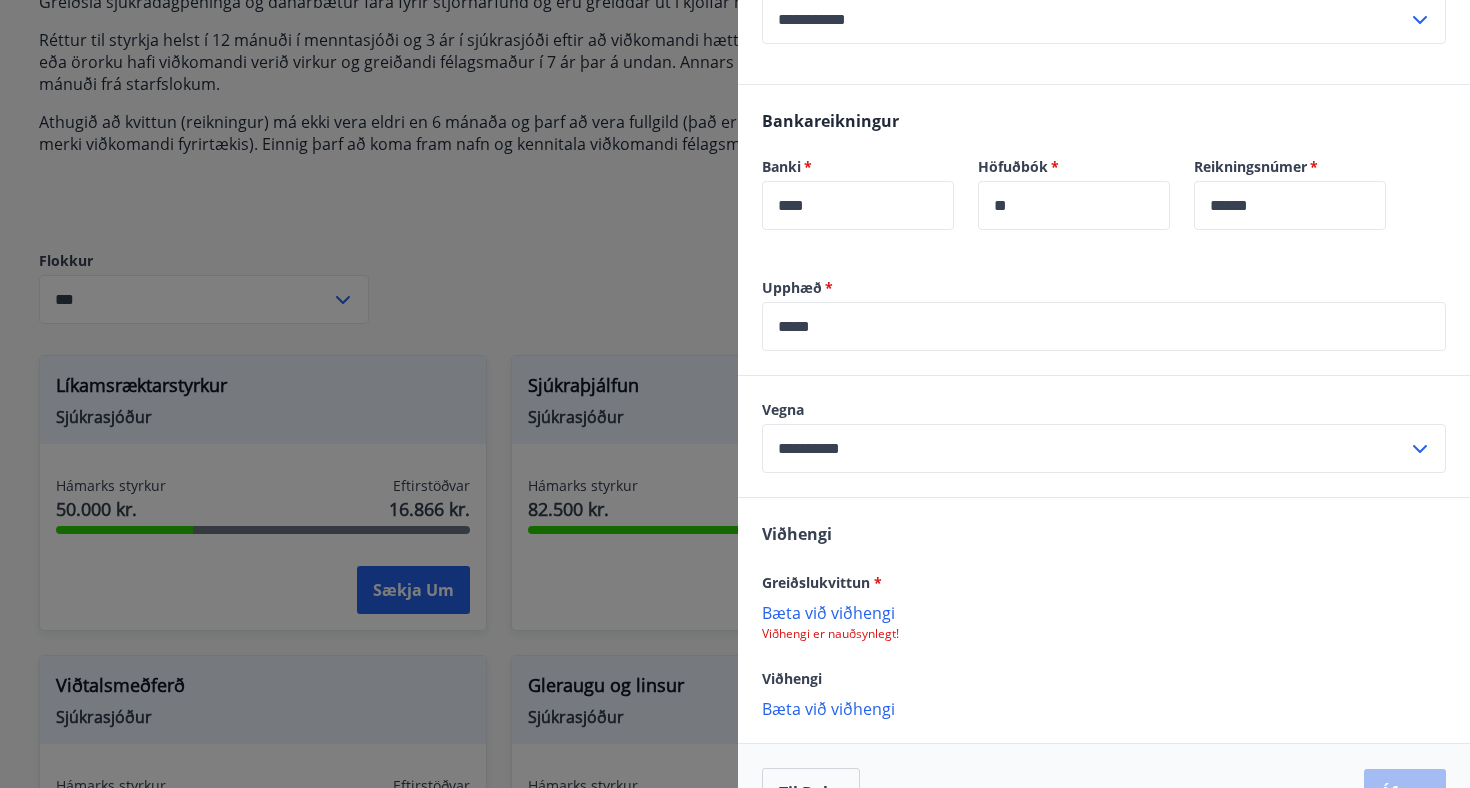 click on "Bæta við viðhengi" at bounding box center (1104, 612) 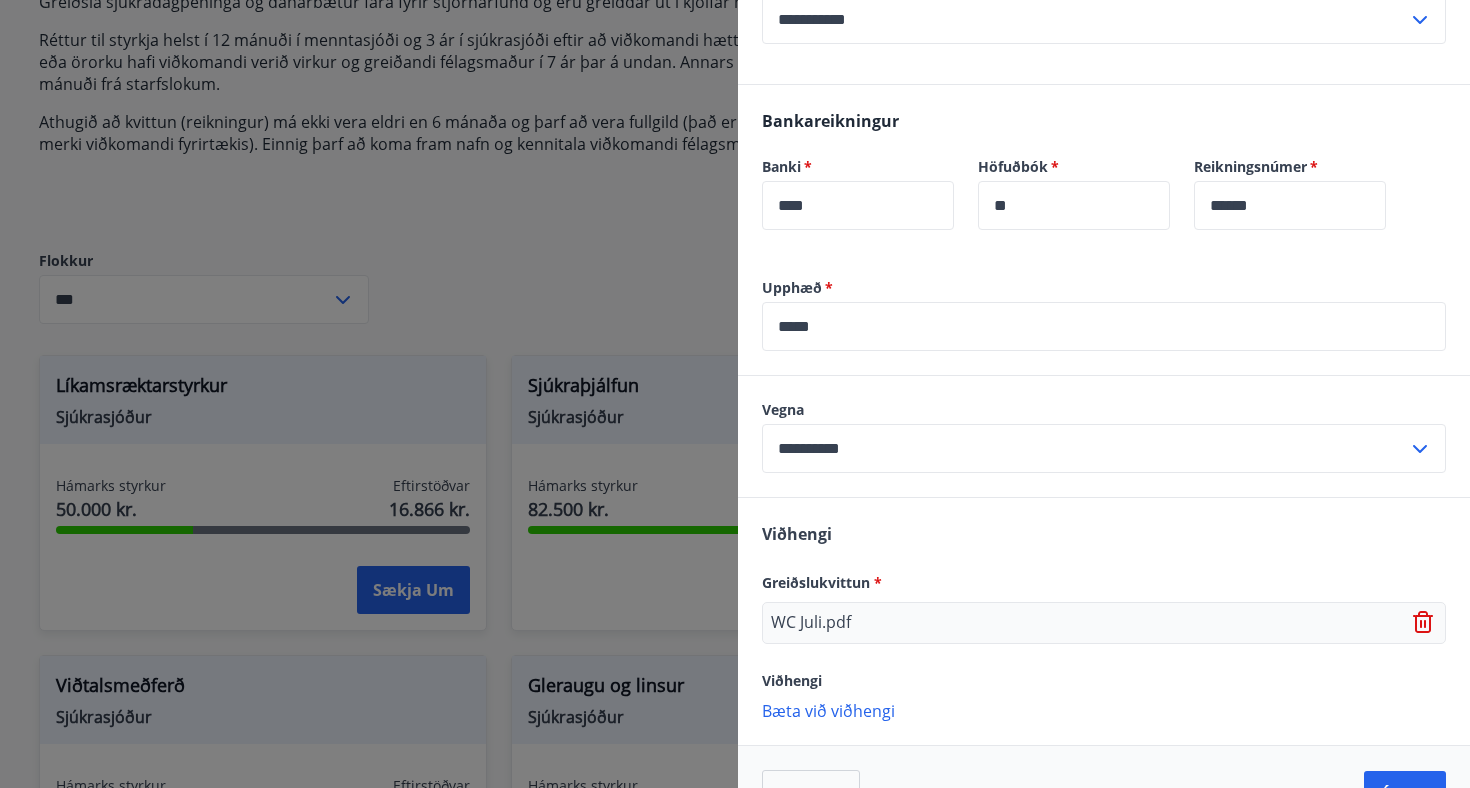 click on "Bæta við viðhengi" at bounding box center (1104, 710) 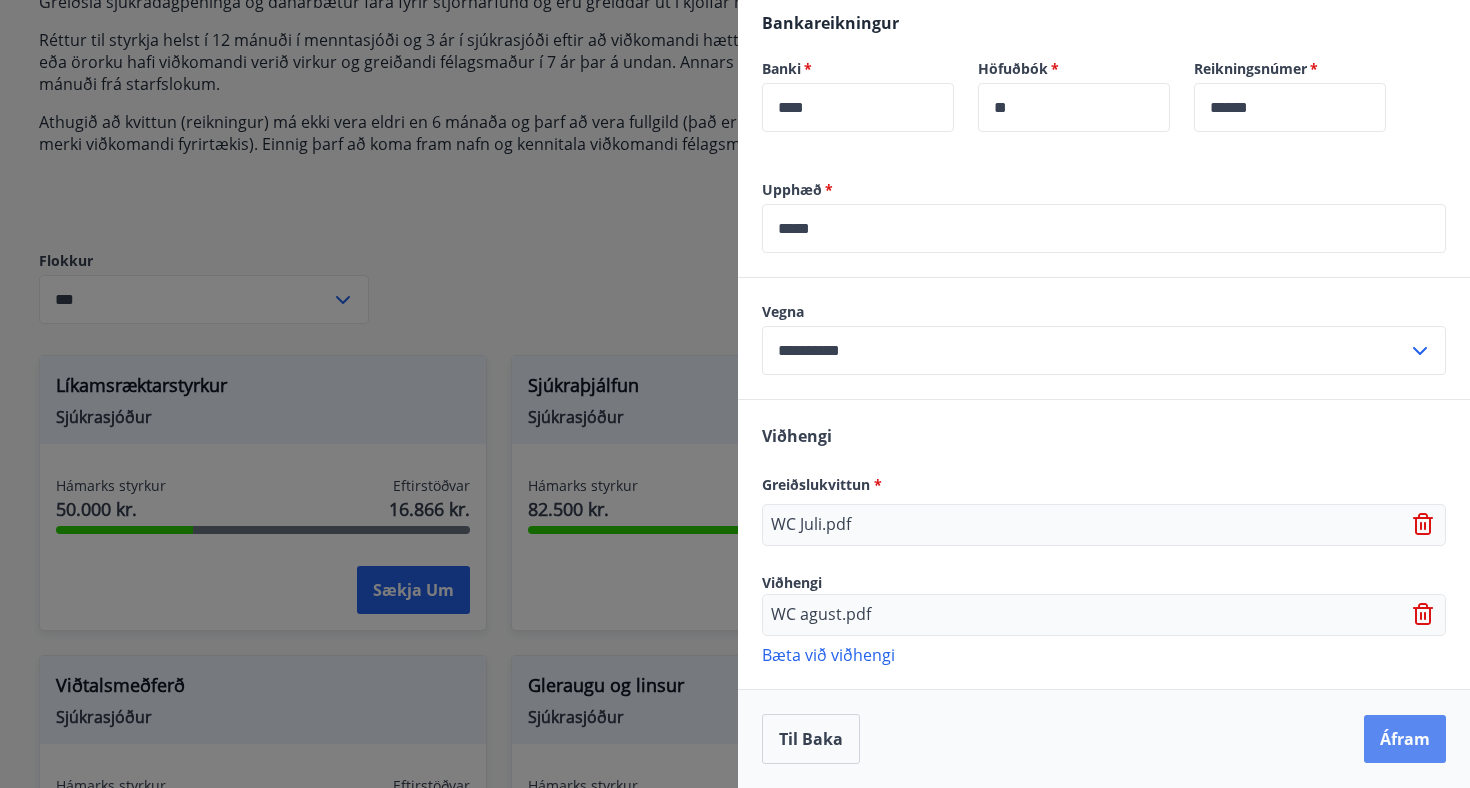 scroll, scrollTop: 683, scrollLeft: 0, axis: vertical 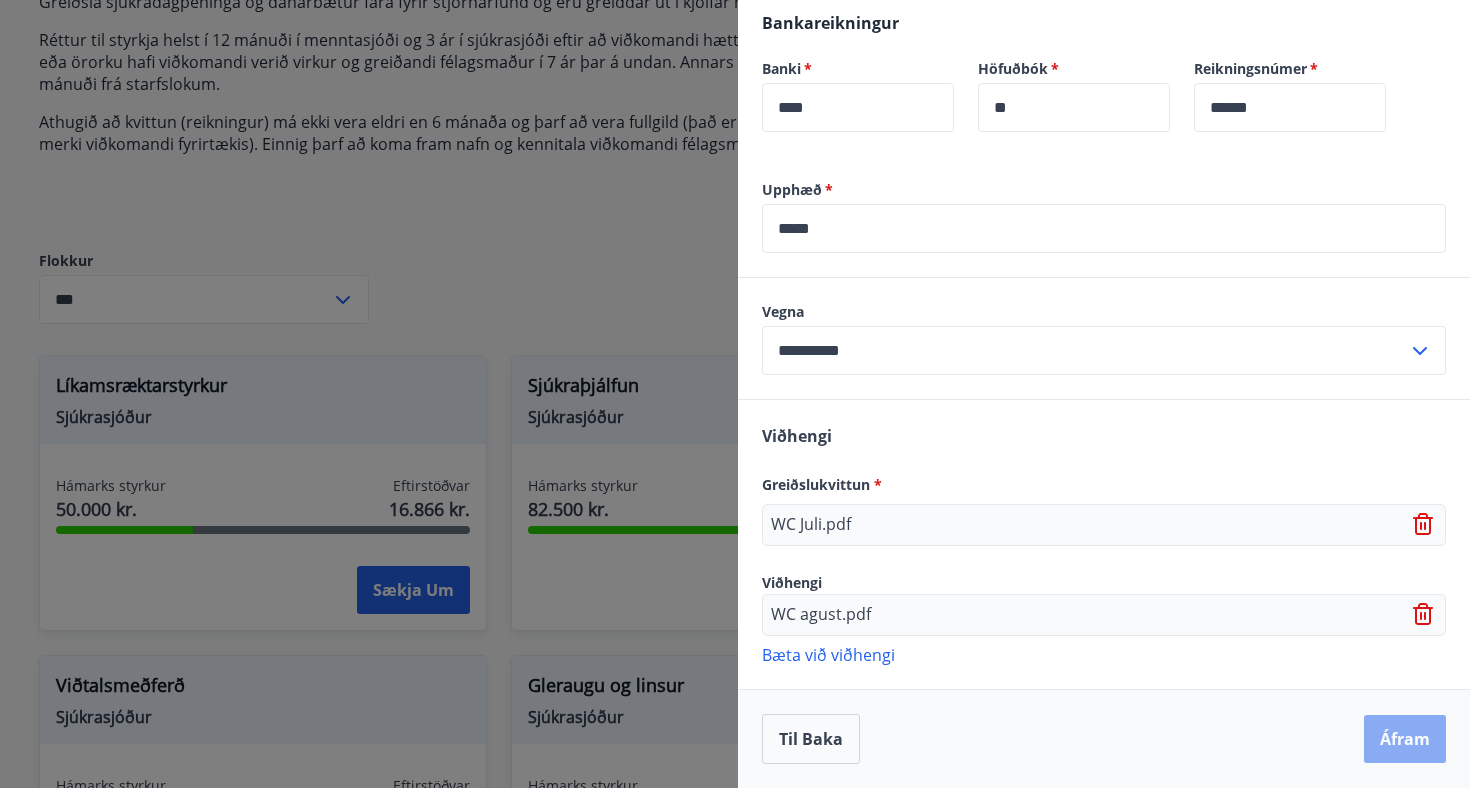 click on "Áfram" at bounding box center (1405, 739) 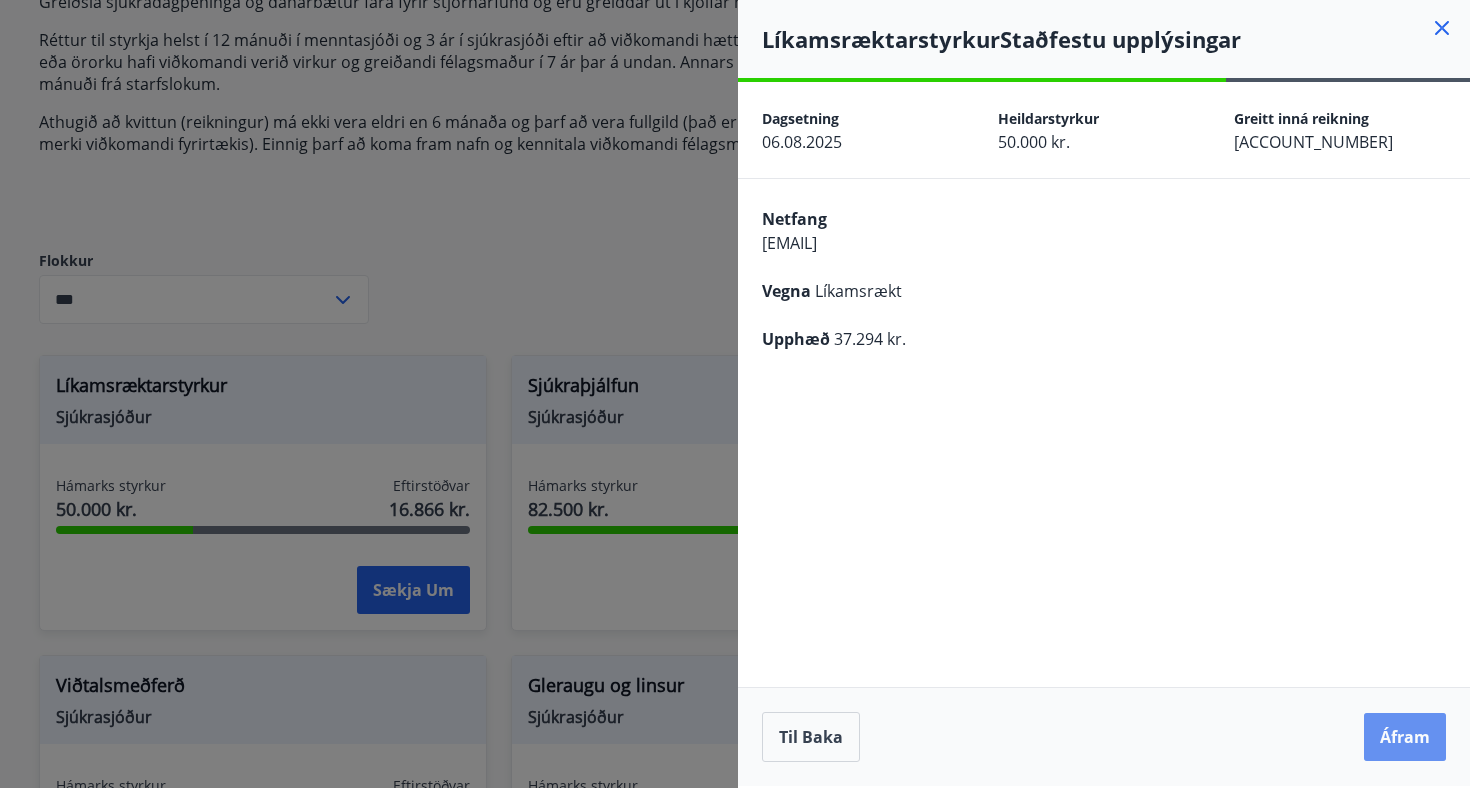 click on "Áfram" at bounding box center [1405, 737] 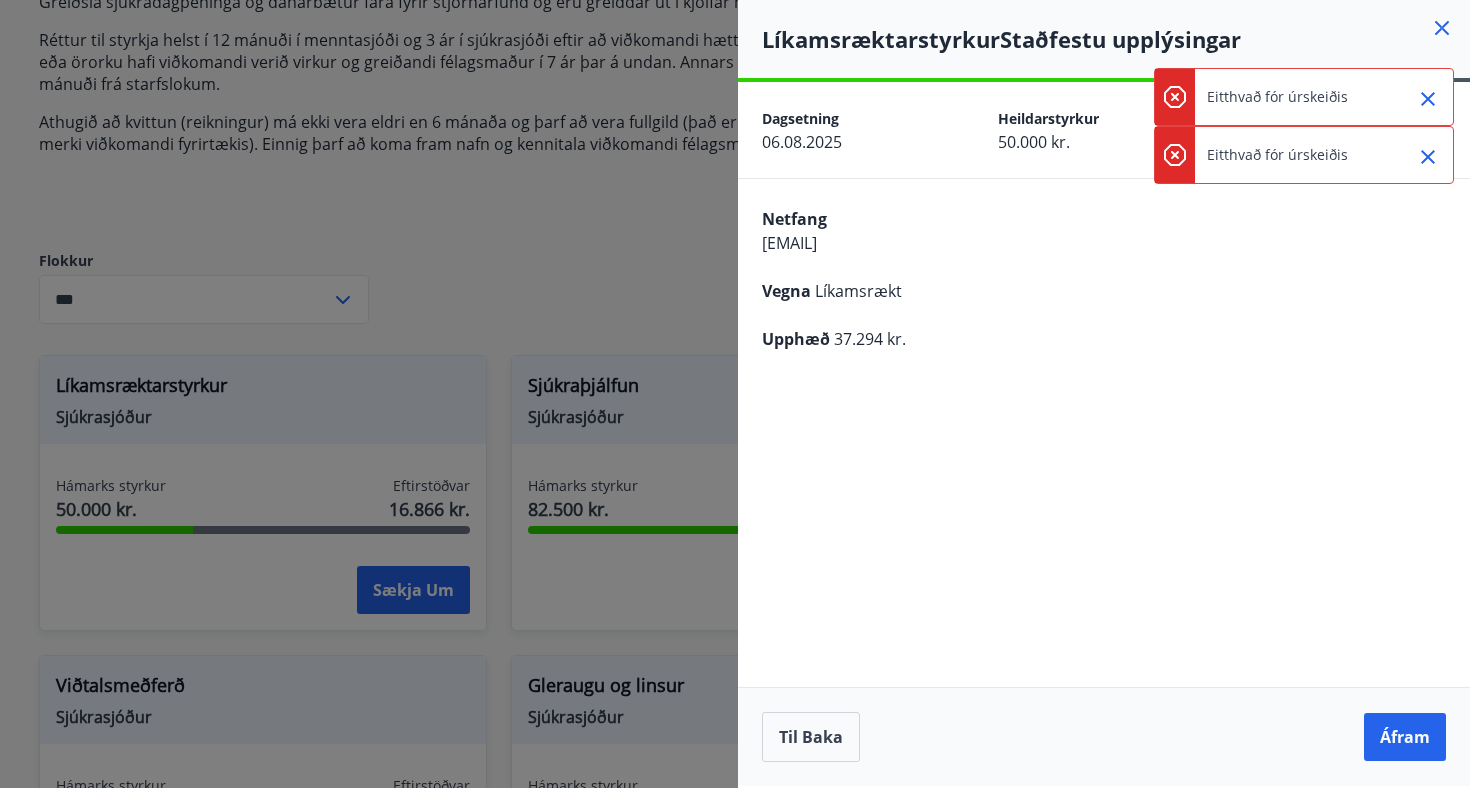 click on "Eitthvað fór úrskeiðis" at bounding box center (1277, 97) 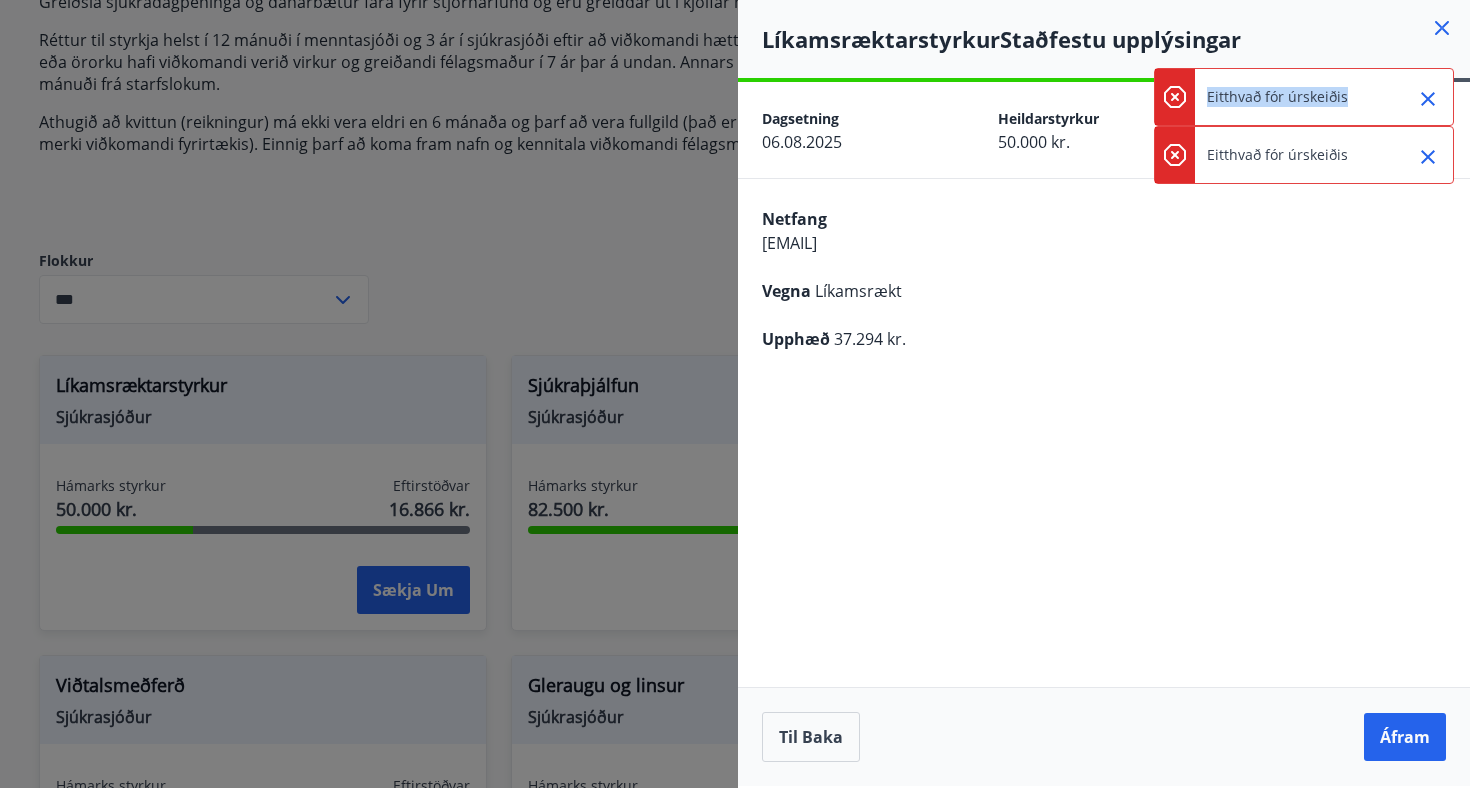 click on "Eitthvað fór úrskeiðis" at bounding box center (1277, 97) 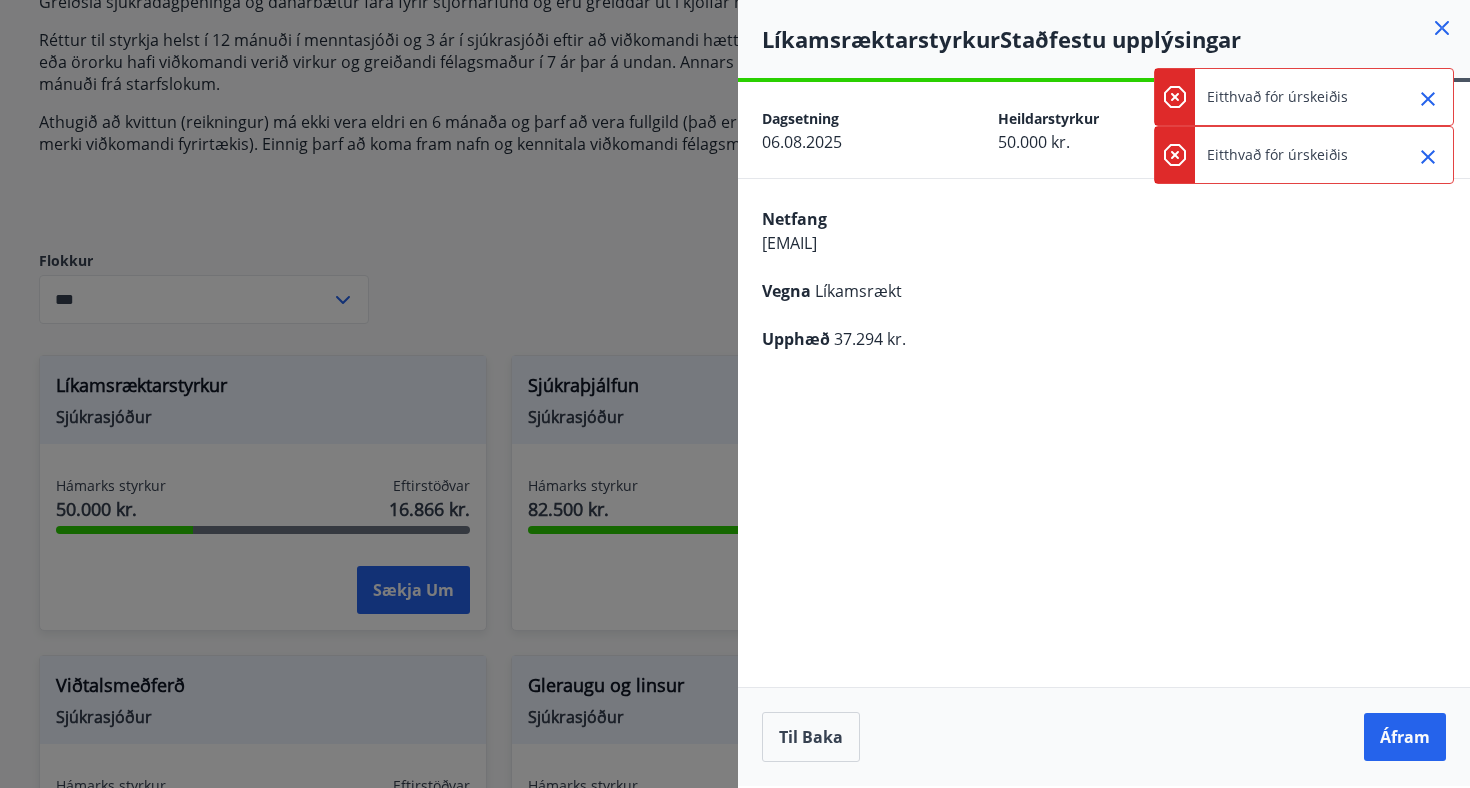 click on "Eitthvað fór úrskeiðis" at bounding box center [1277, 97] 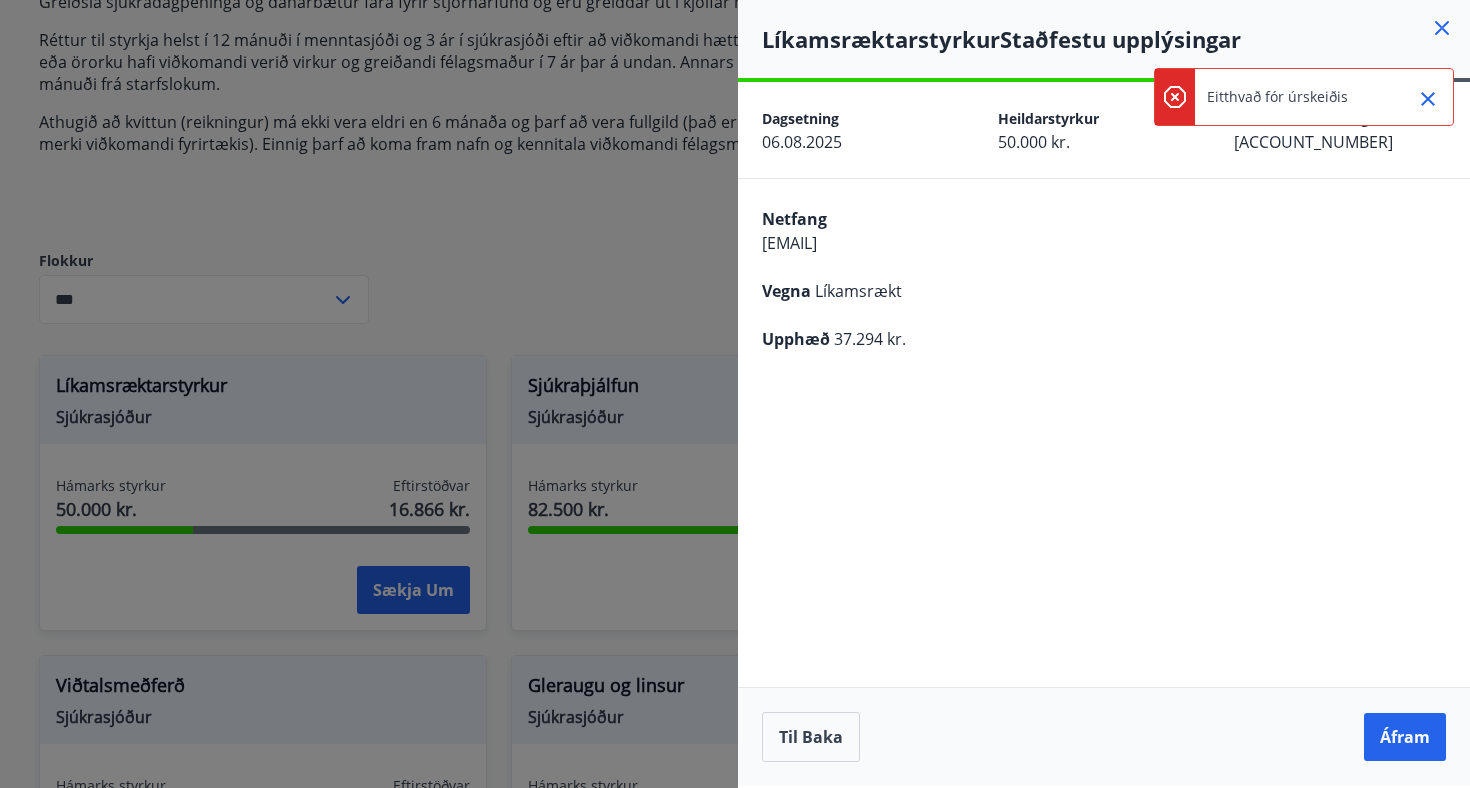 click 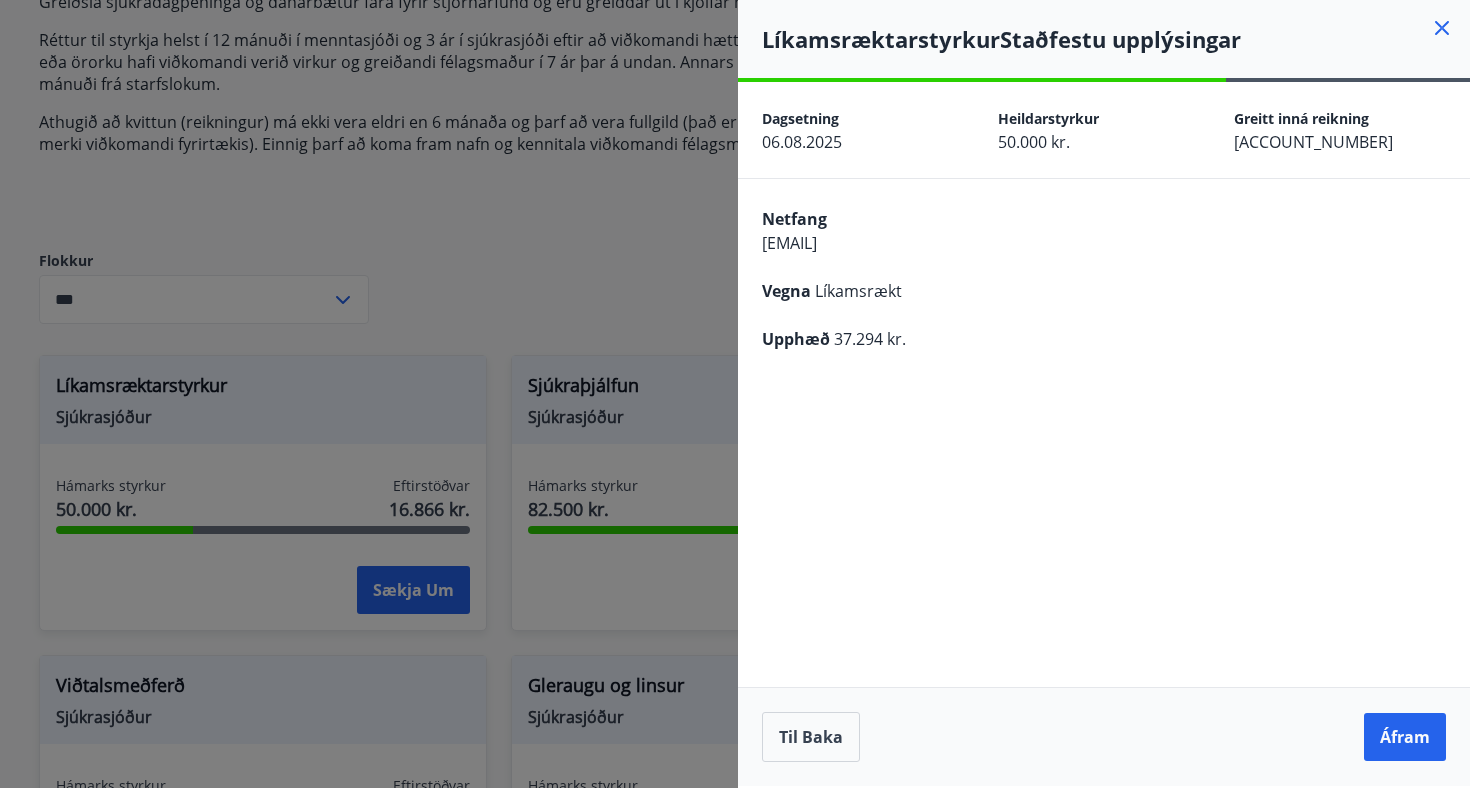 click 